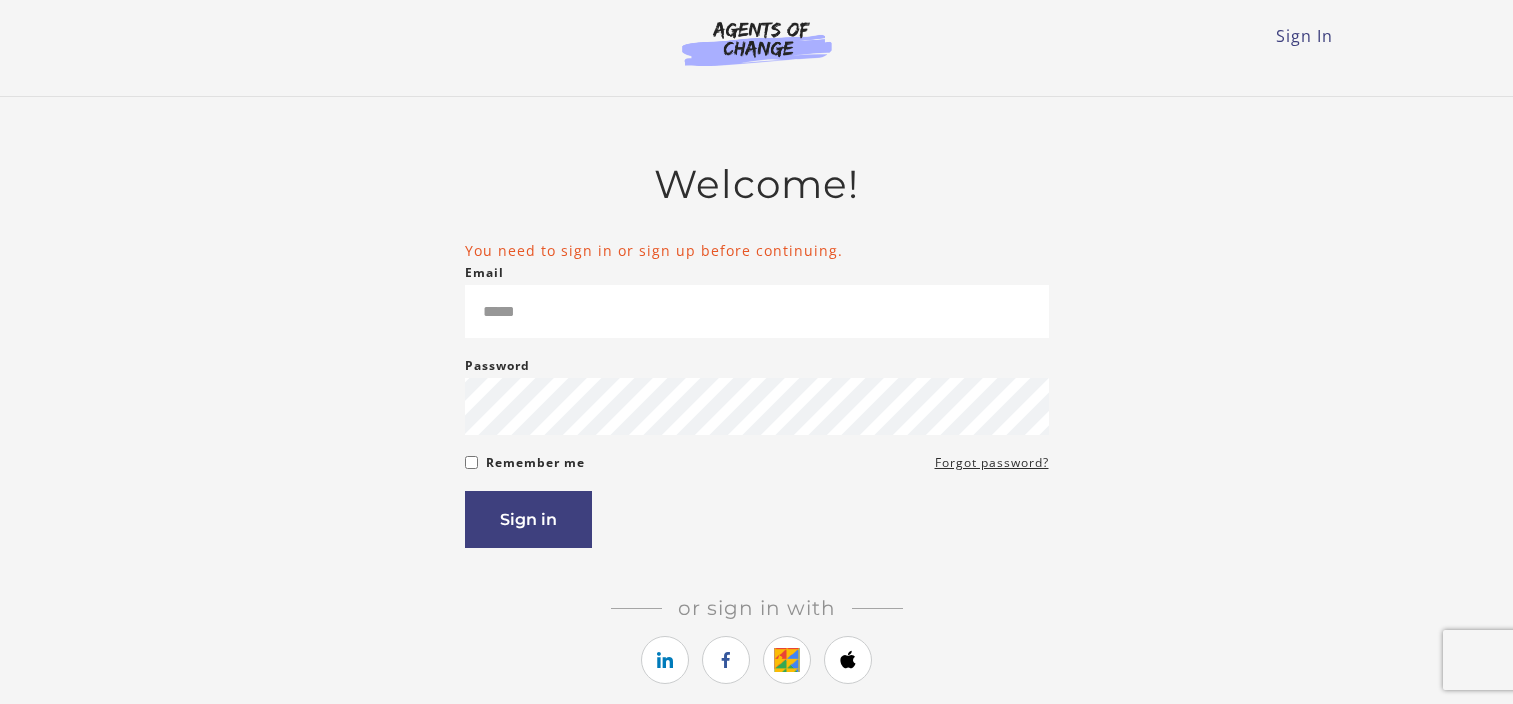 scroll, scrollTop: 0, scrollLeft: 0, axis: both 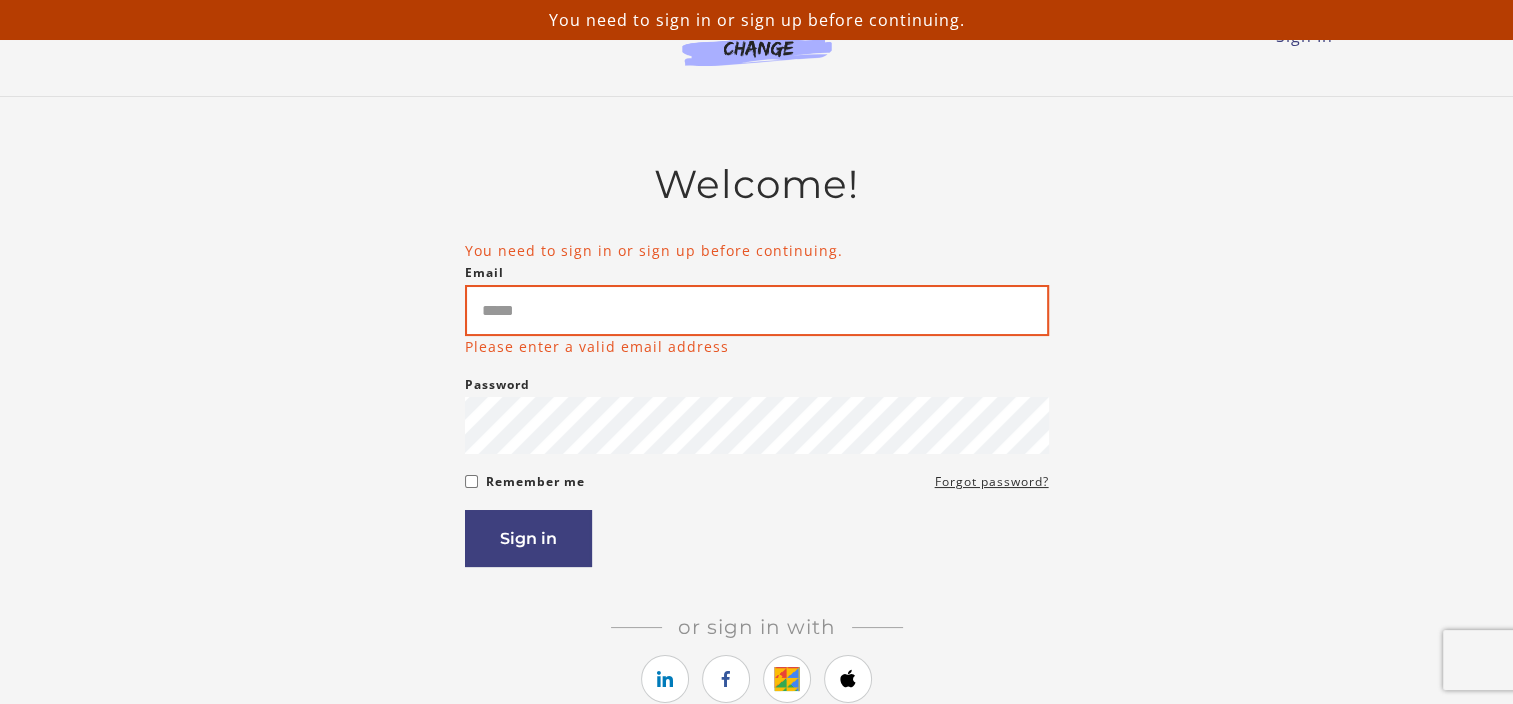 click on "Email" at bounding box center (757, 310) 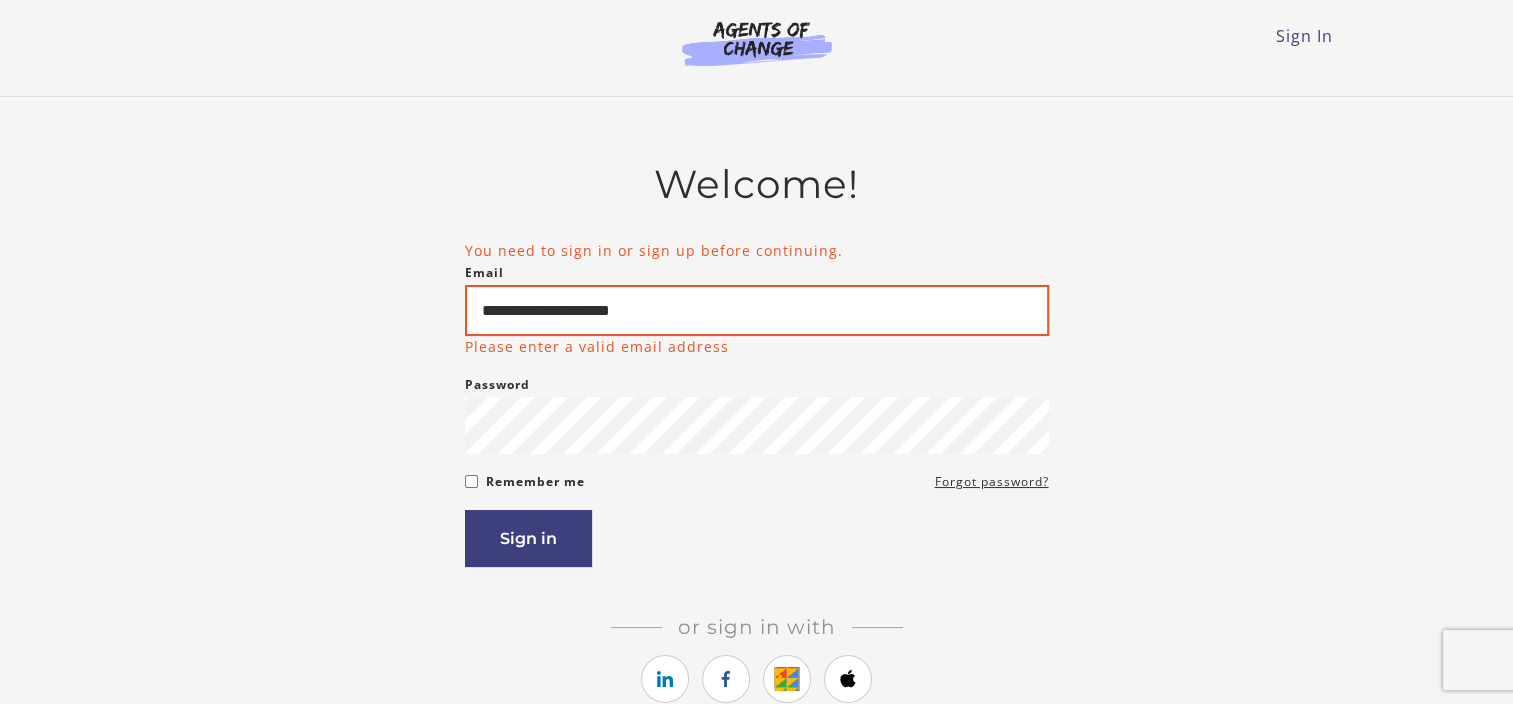 type on "**********" 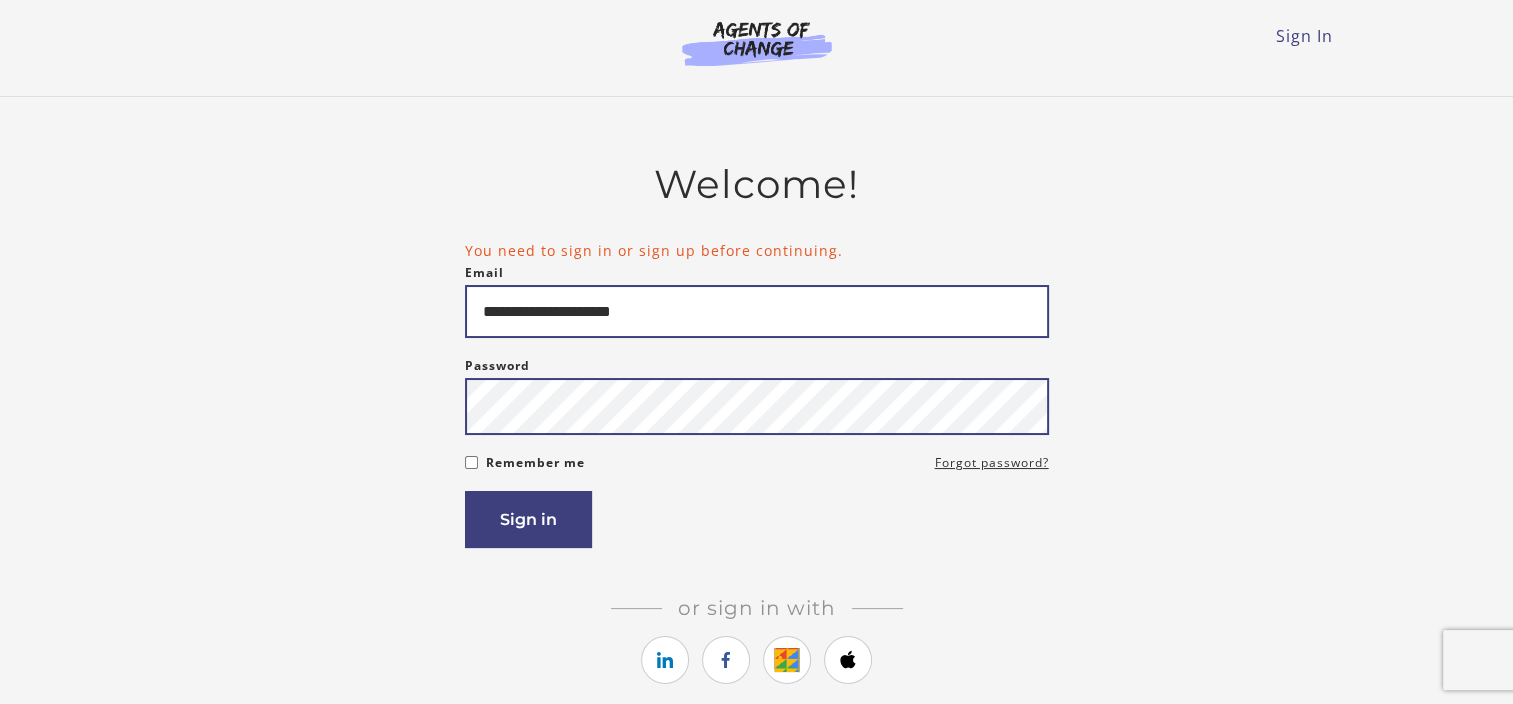 click on "Sign in" at bounding box center (528, 519) 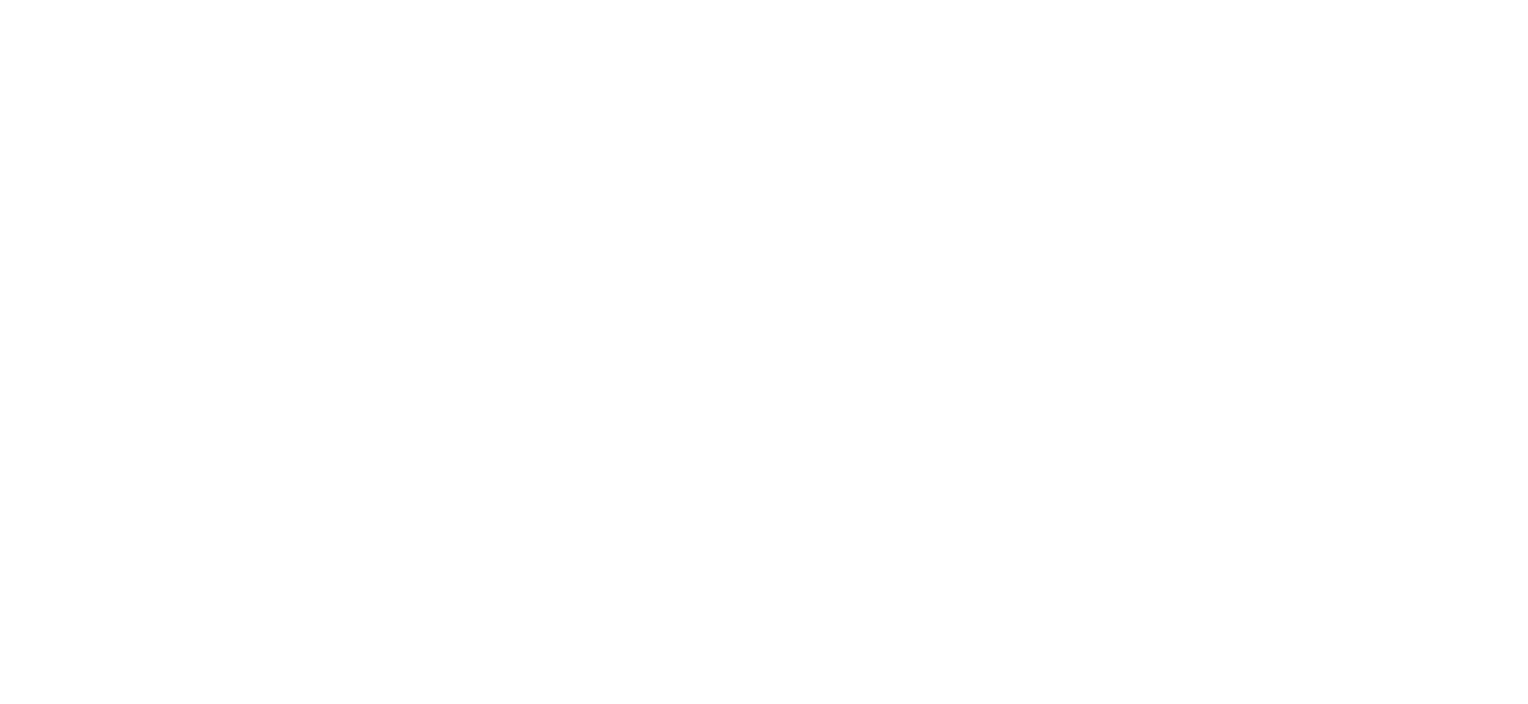 scroll, scrollTop: 0, scrollLeft: 0, axis: both 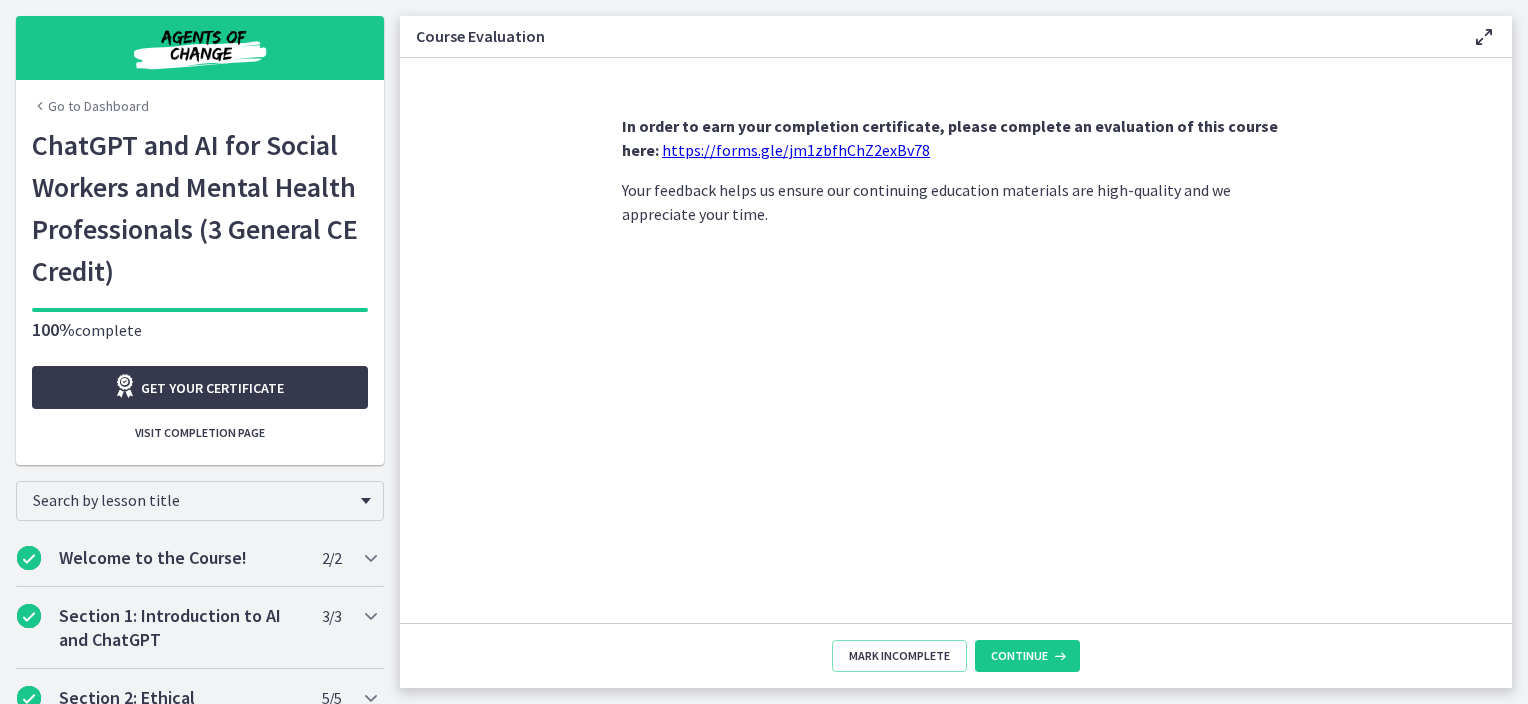click at bounding box center (200, 48) 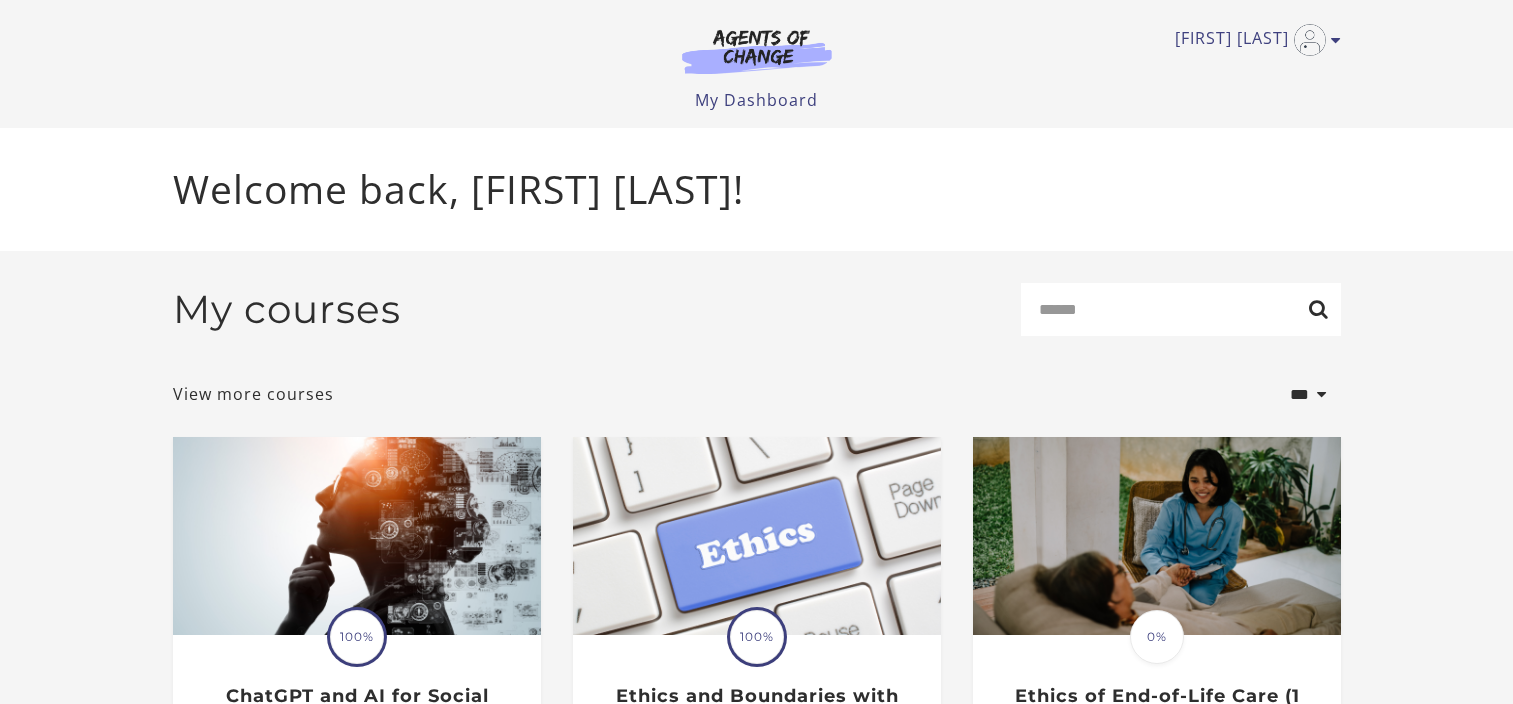 scroll, scrollTop: 0, scrollLeft: 0, axis: both 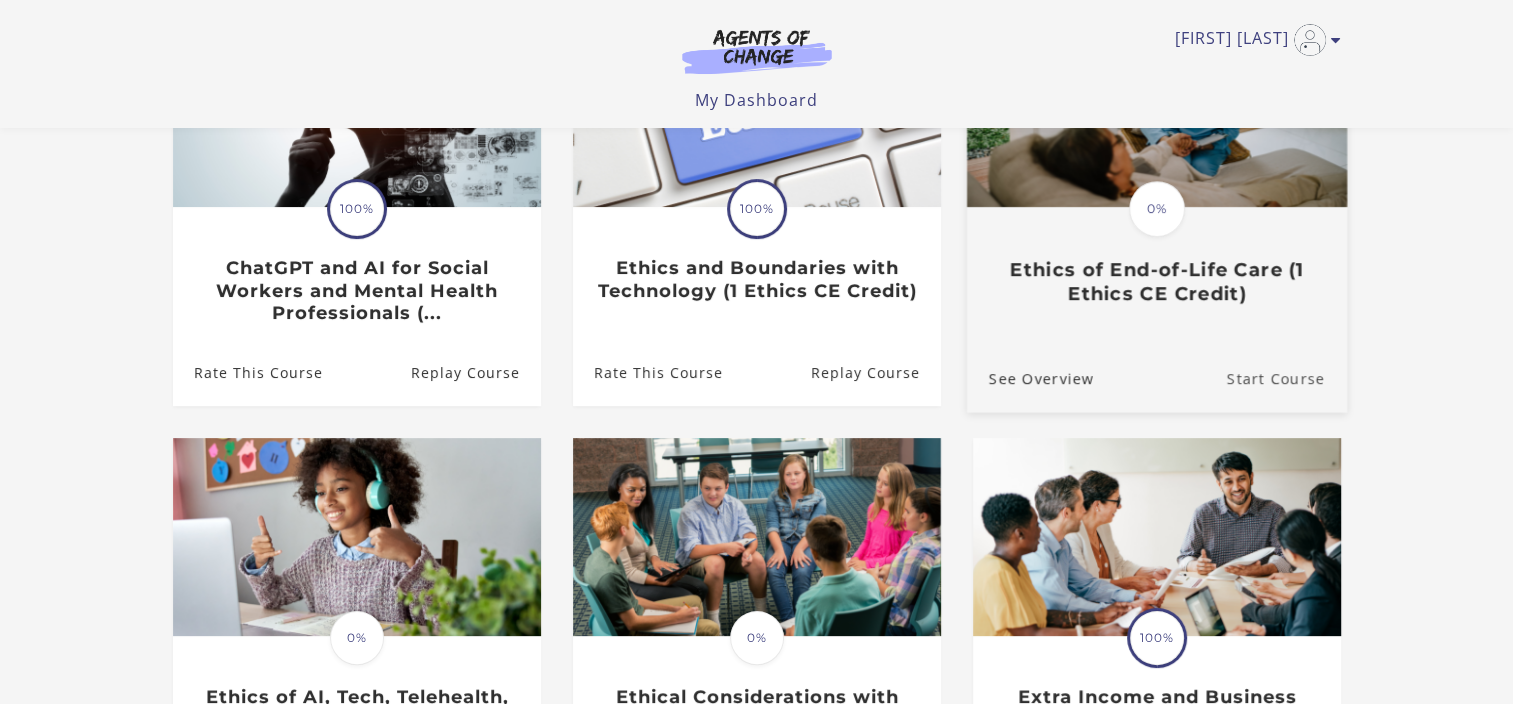 click on "Start Course" at bounding box center (1286, 378) 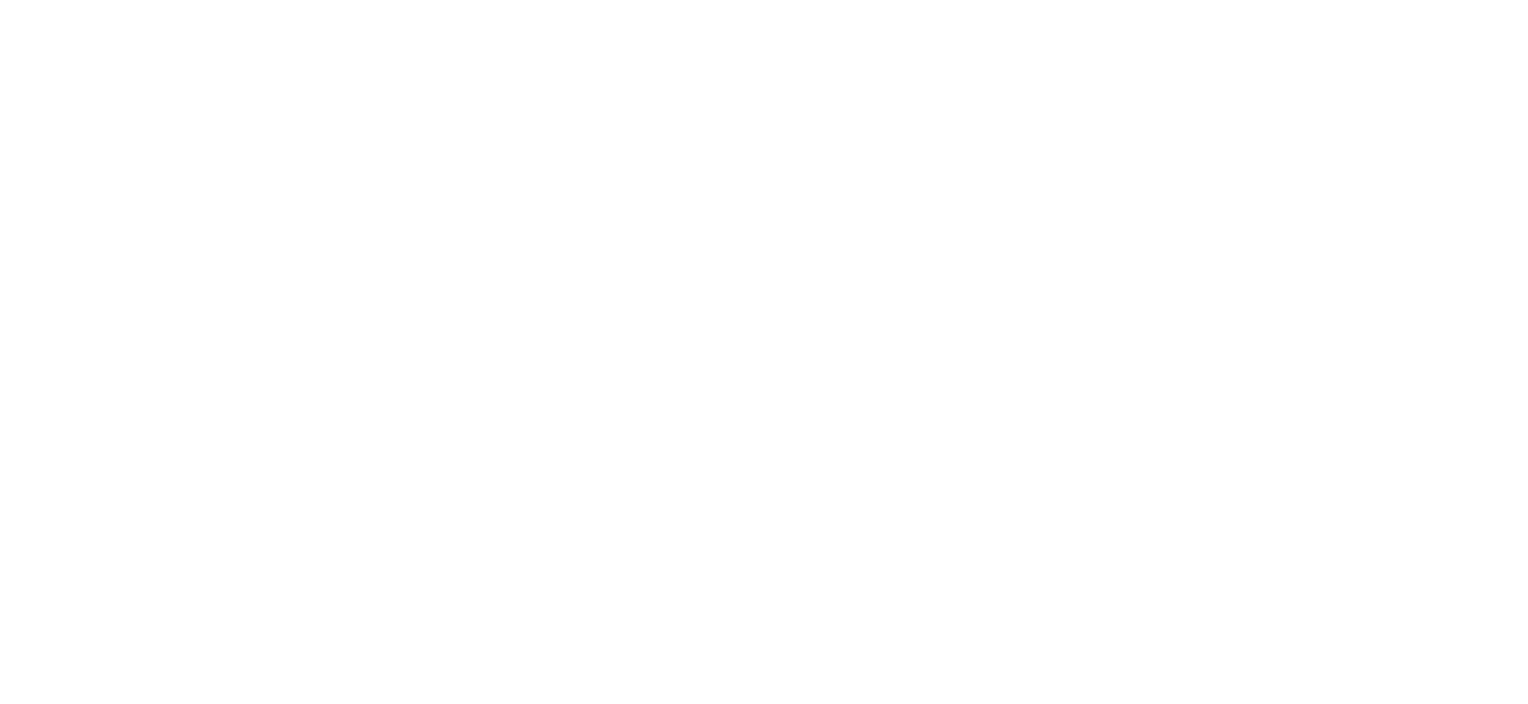 scroll, scrollTop: 0, scrollLeft: 0, axis: both 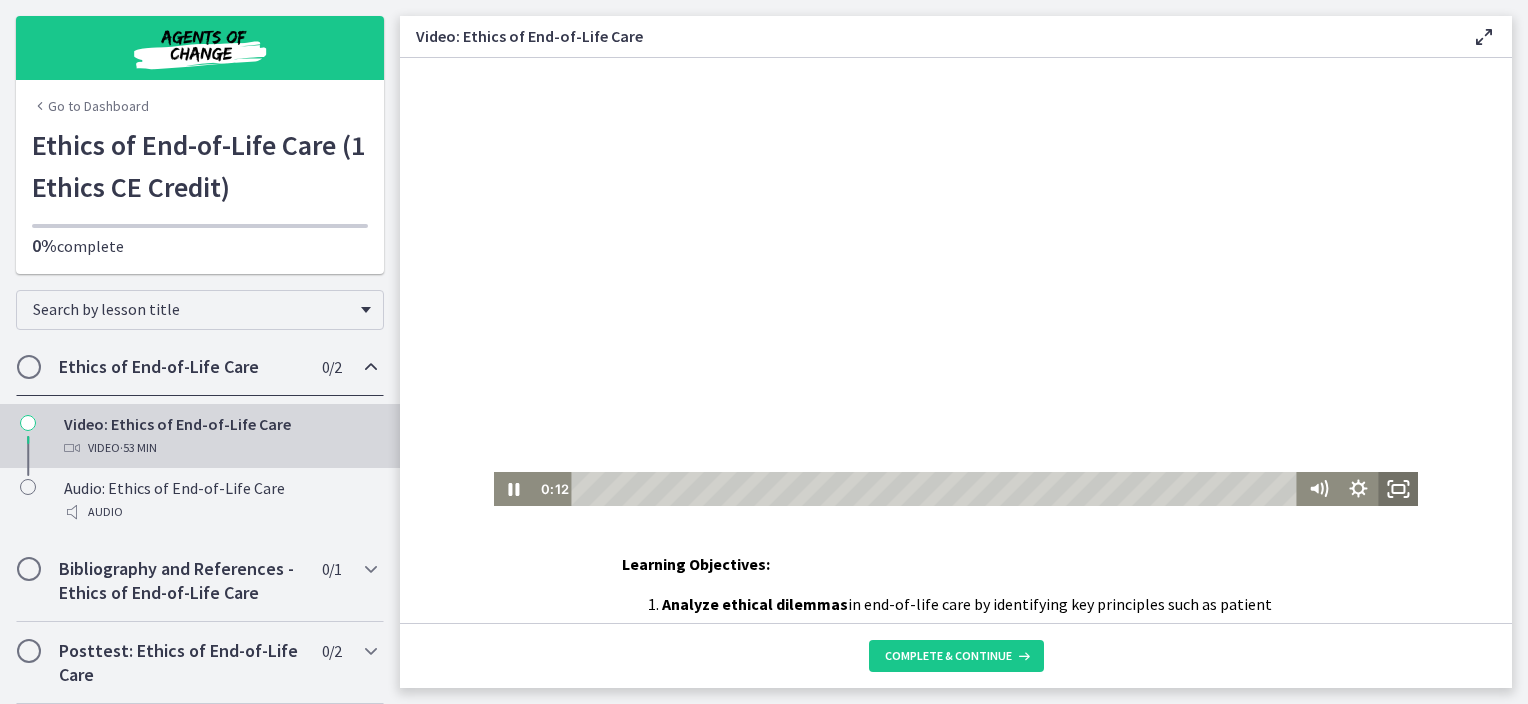 click 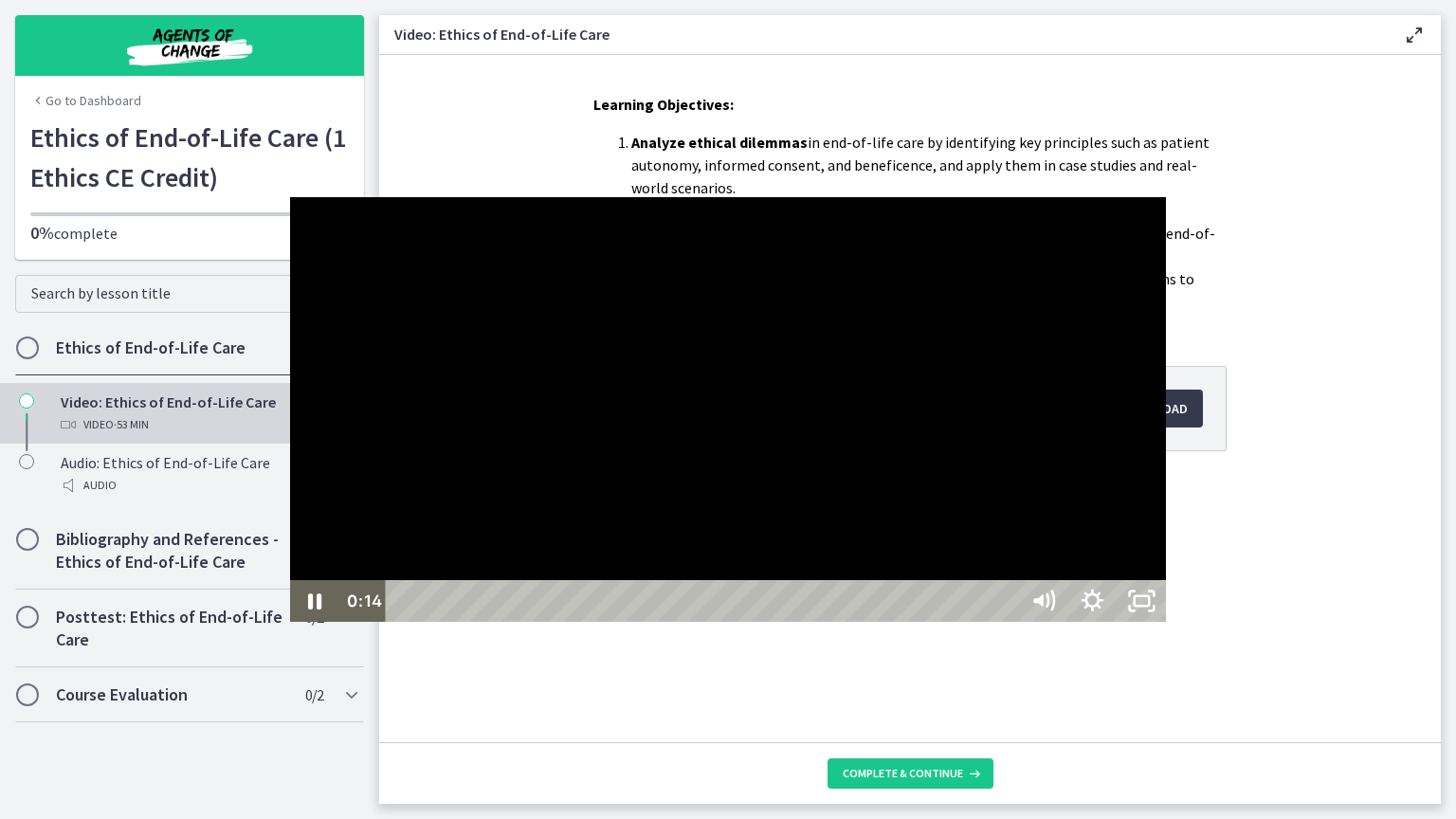 click at bounding box center [728, 410] 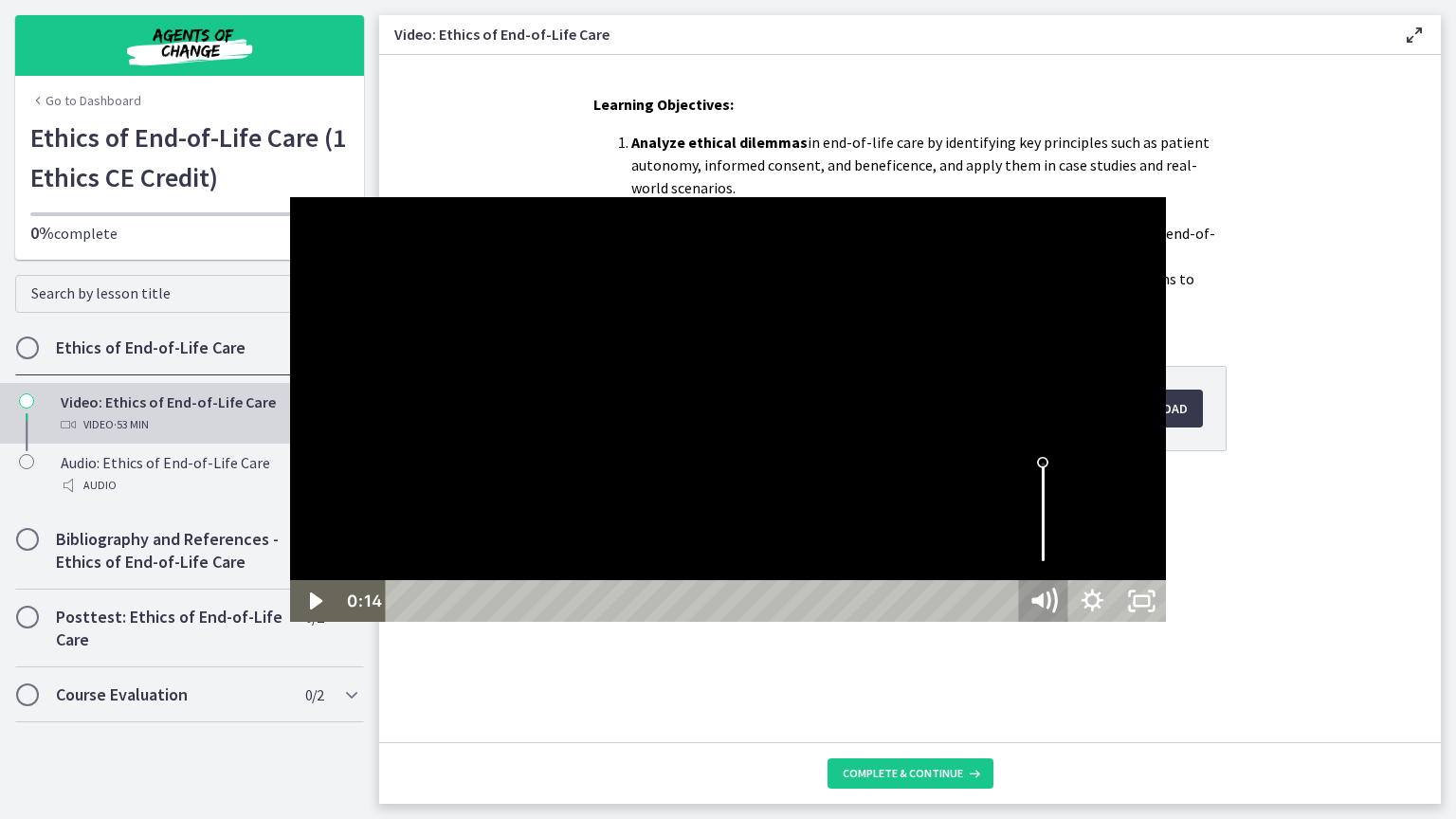 click 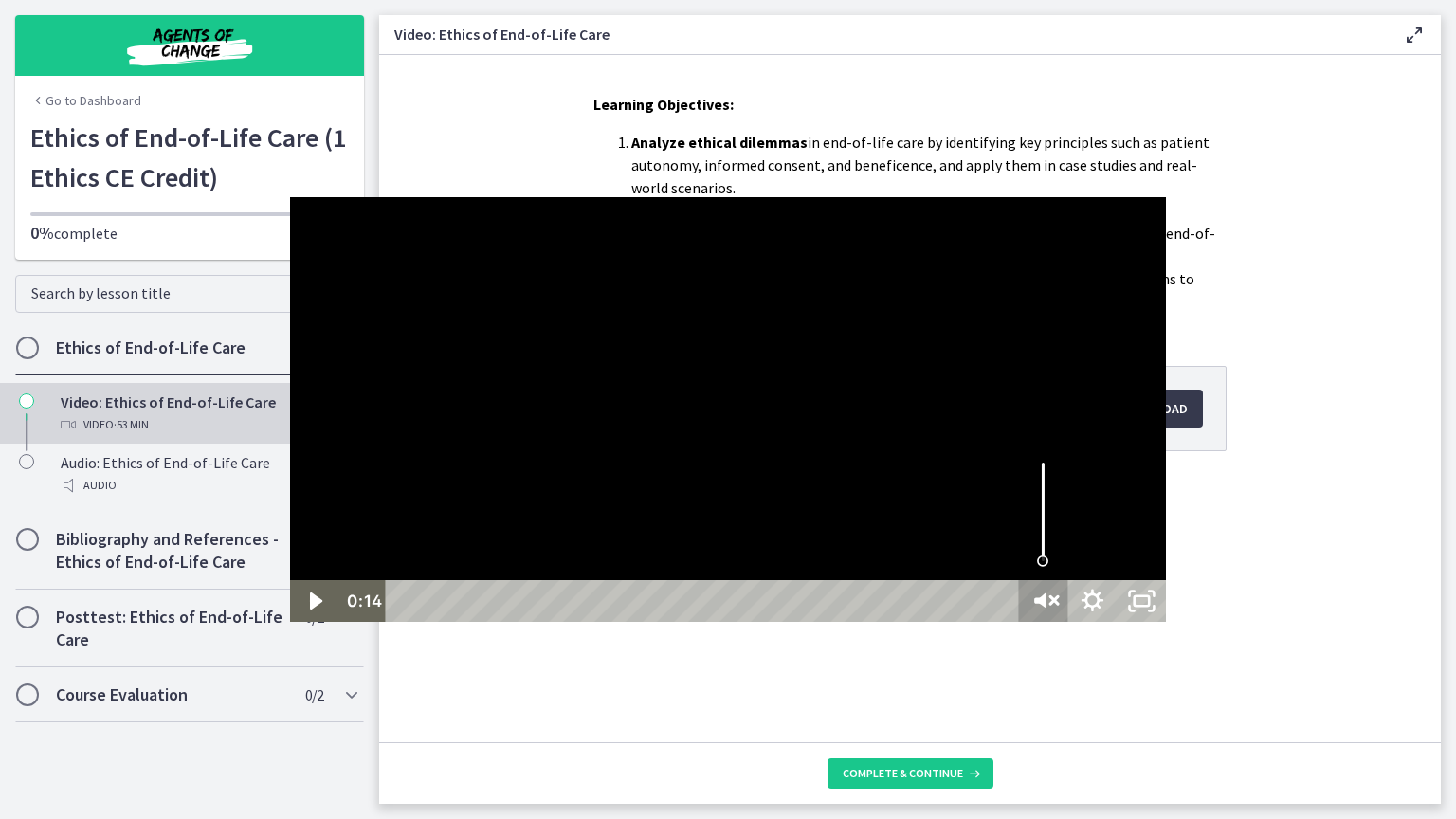 click 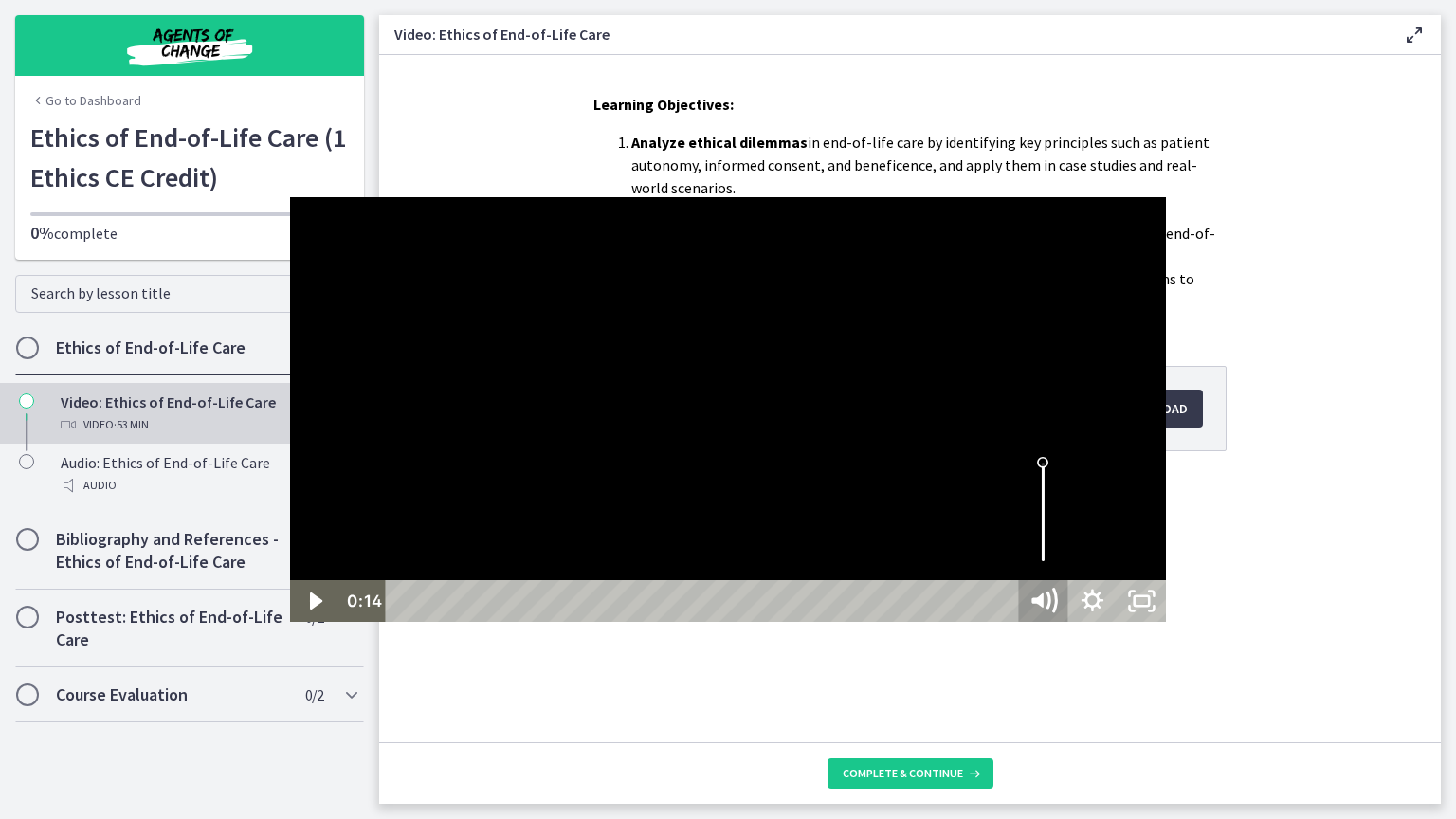click 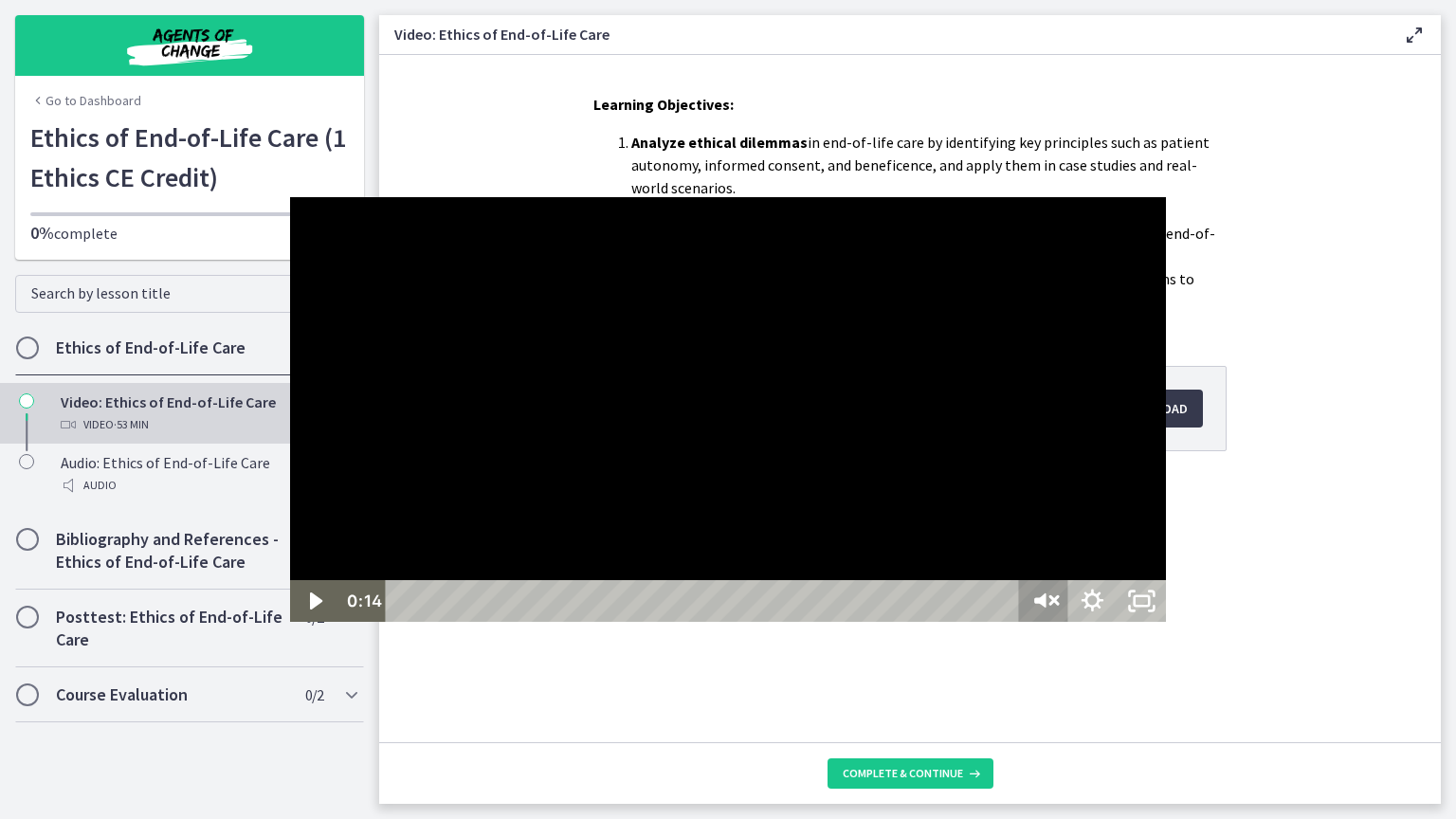 click 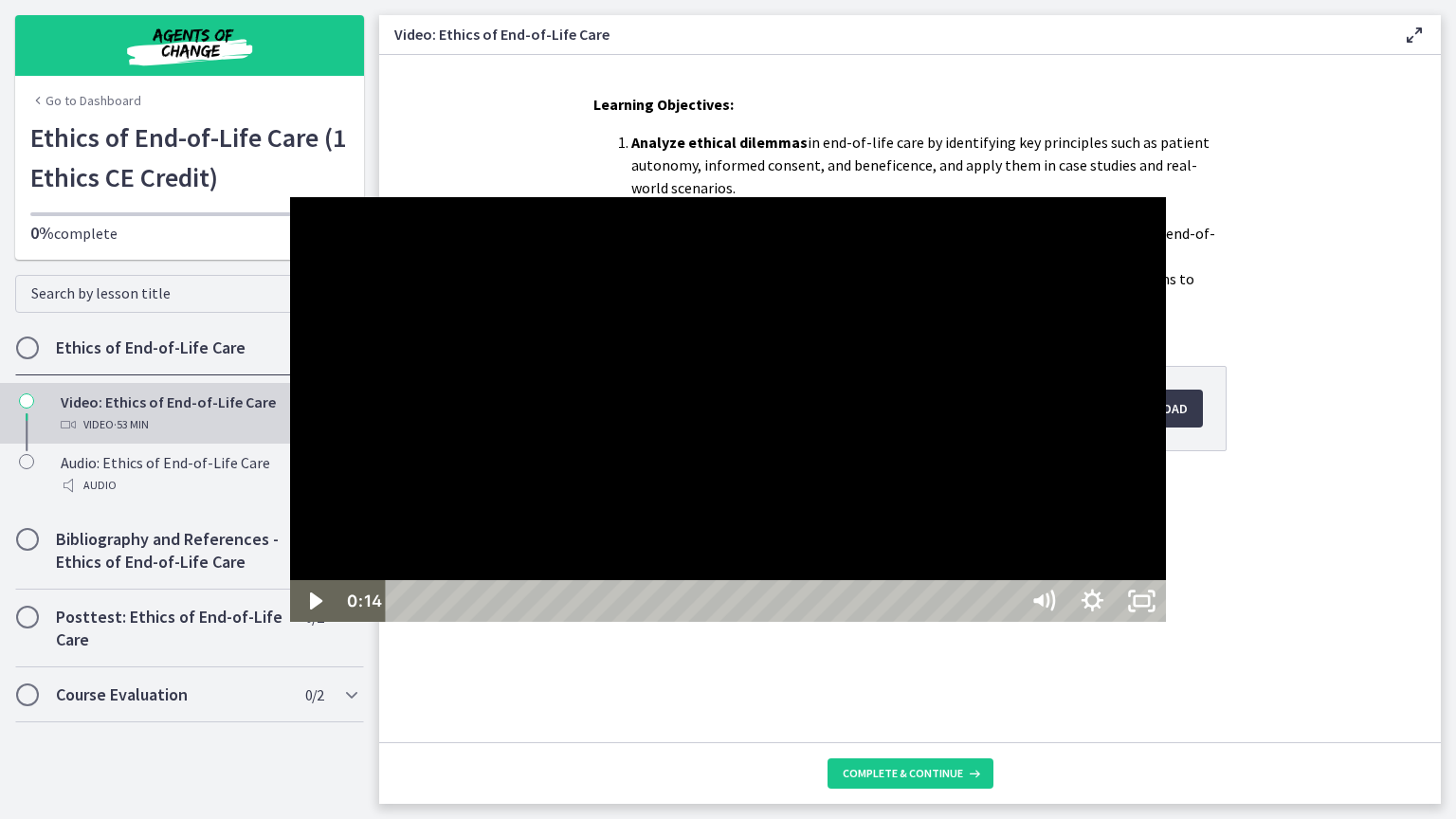 click at bounding box center (728, 410) 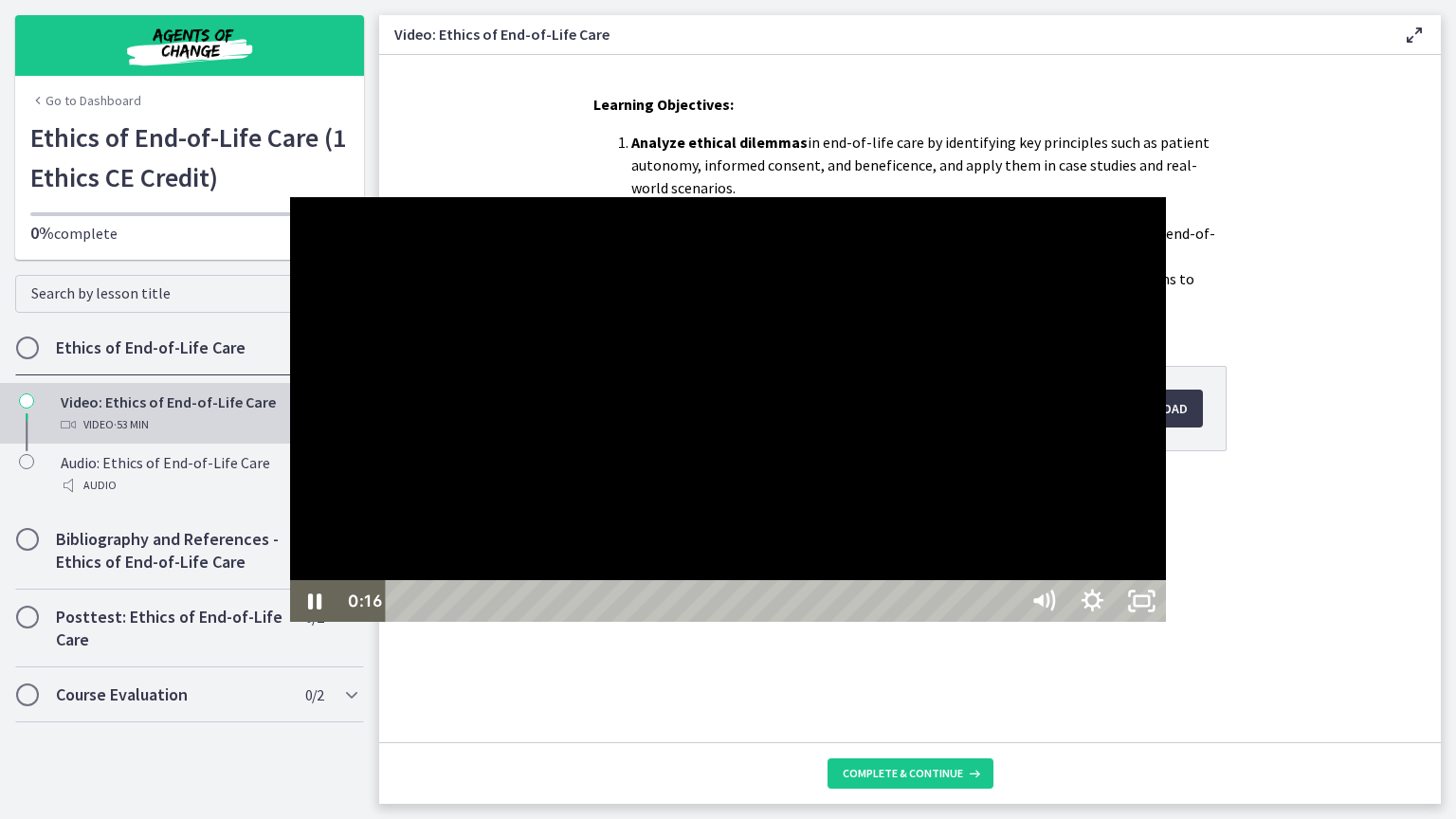 type 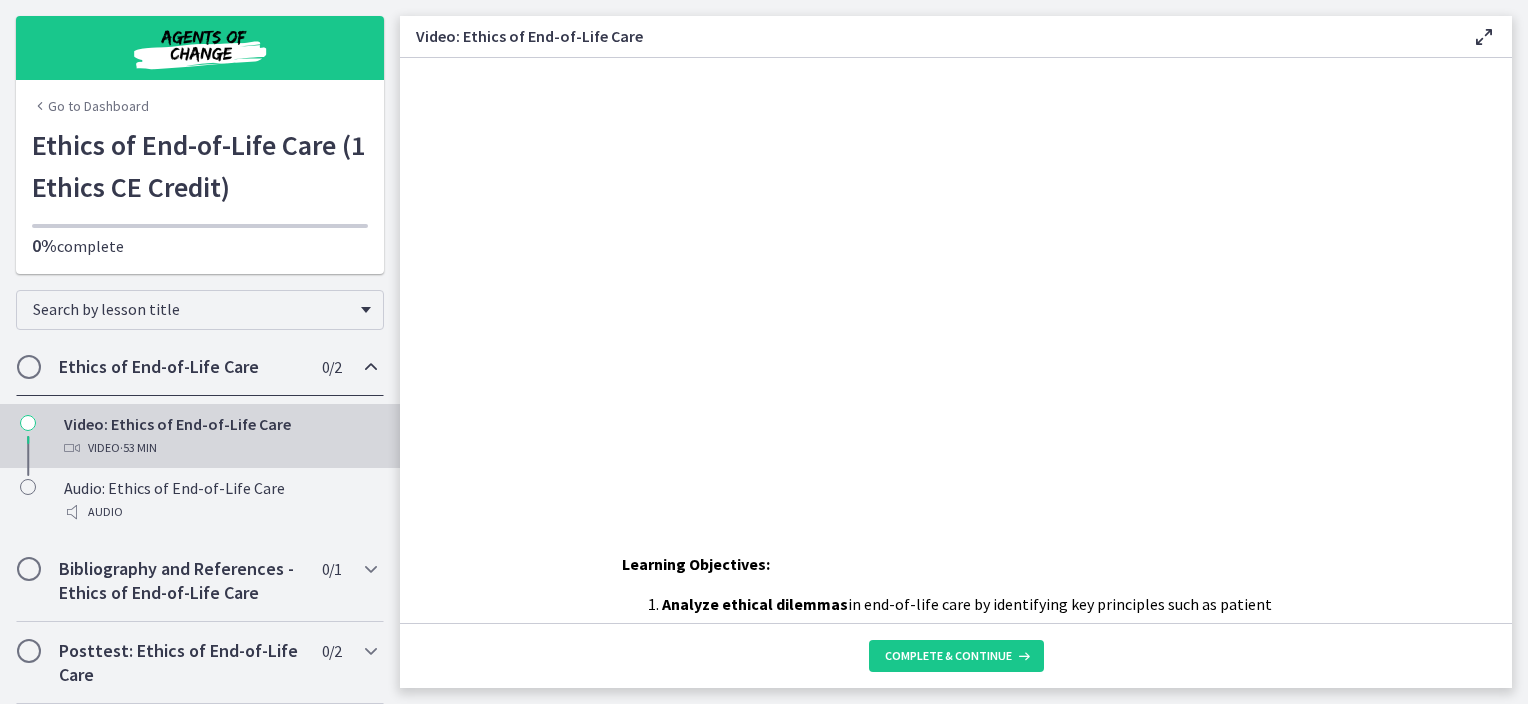 click on "Go to Dashboard" at bounding box center (90, 106) 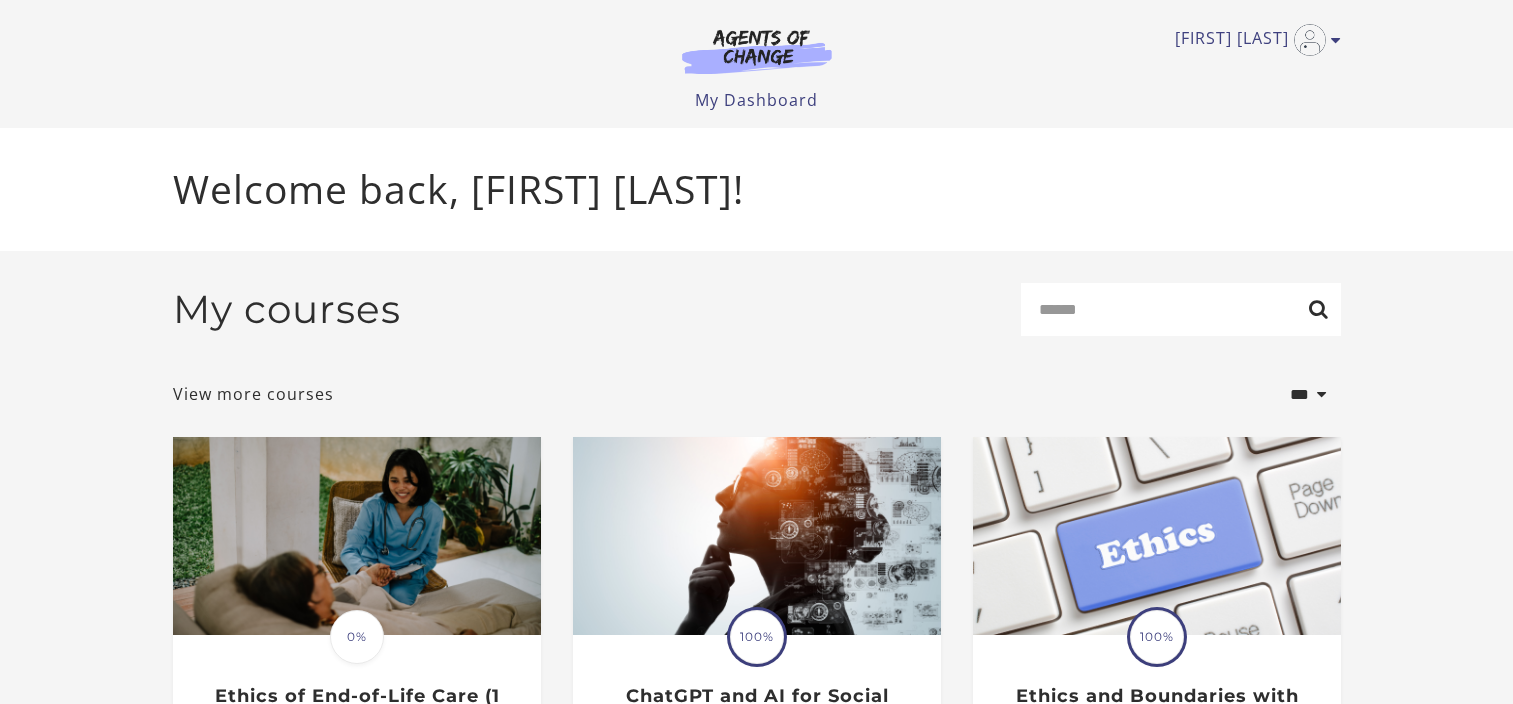 scroll, scrollTop: 0, scrollLeft: 0, axis: both 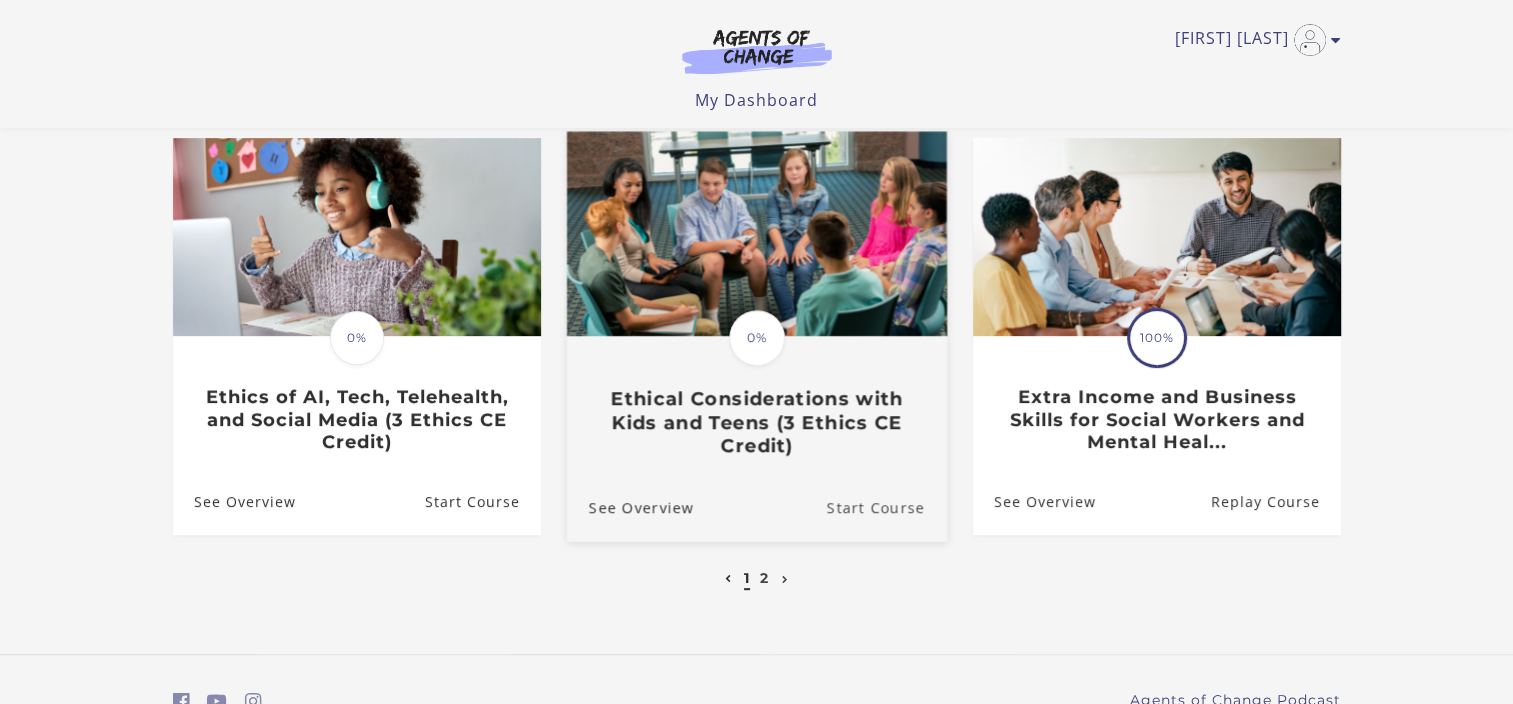 click on "Start Course" at bounding box center [886, 507] 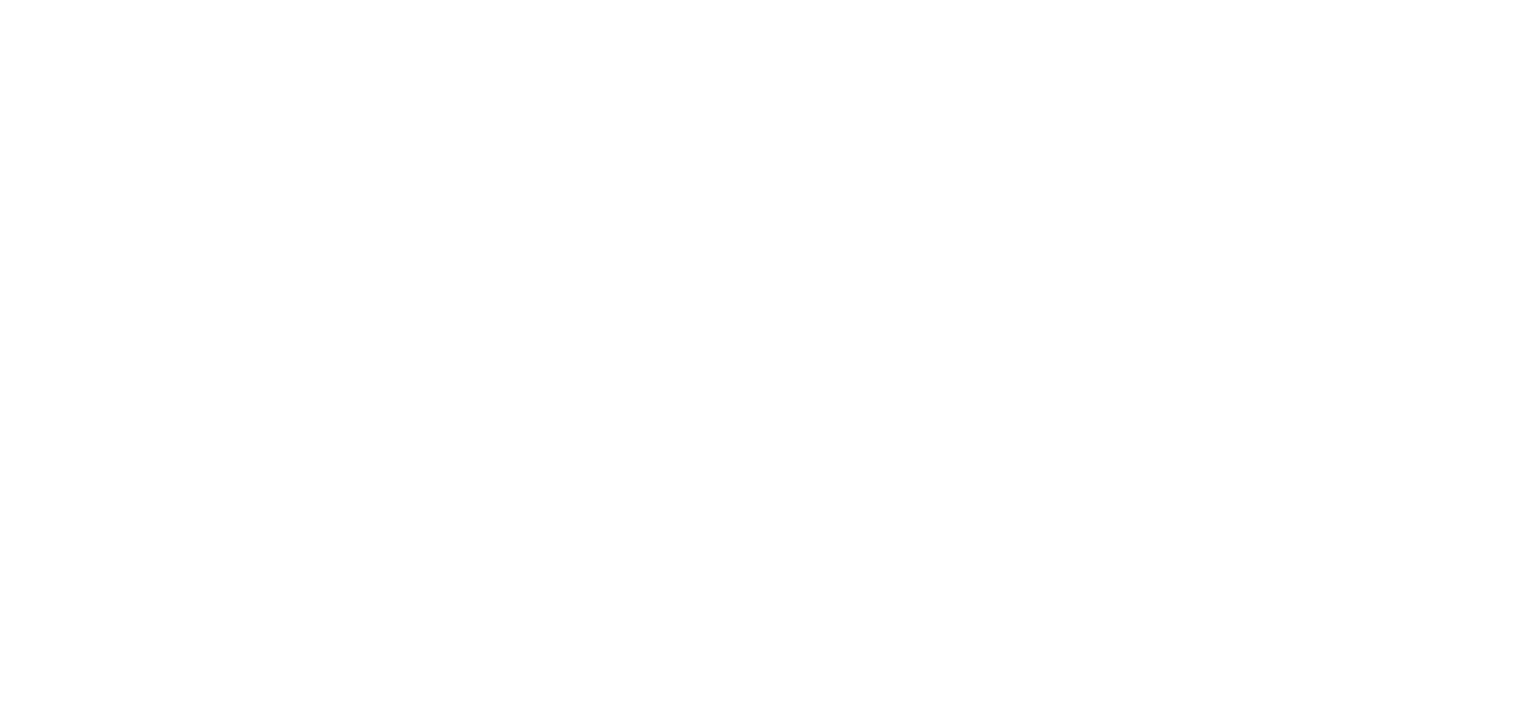 scroll, scrollTop: 0, scrollLeft: 0, axis: both 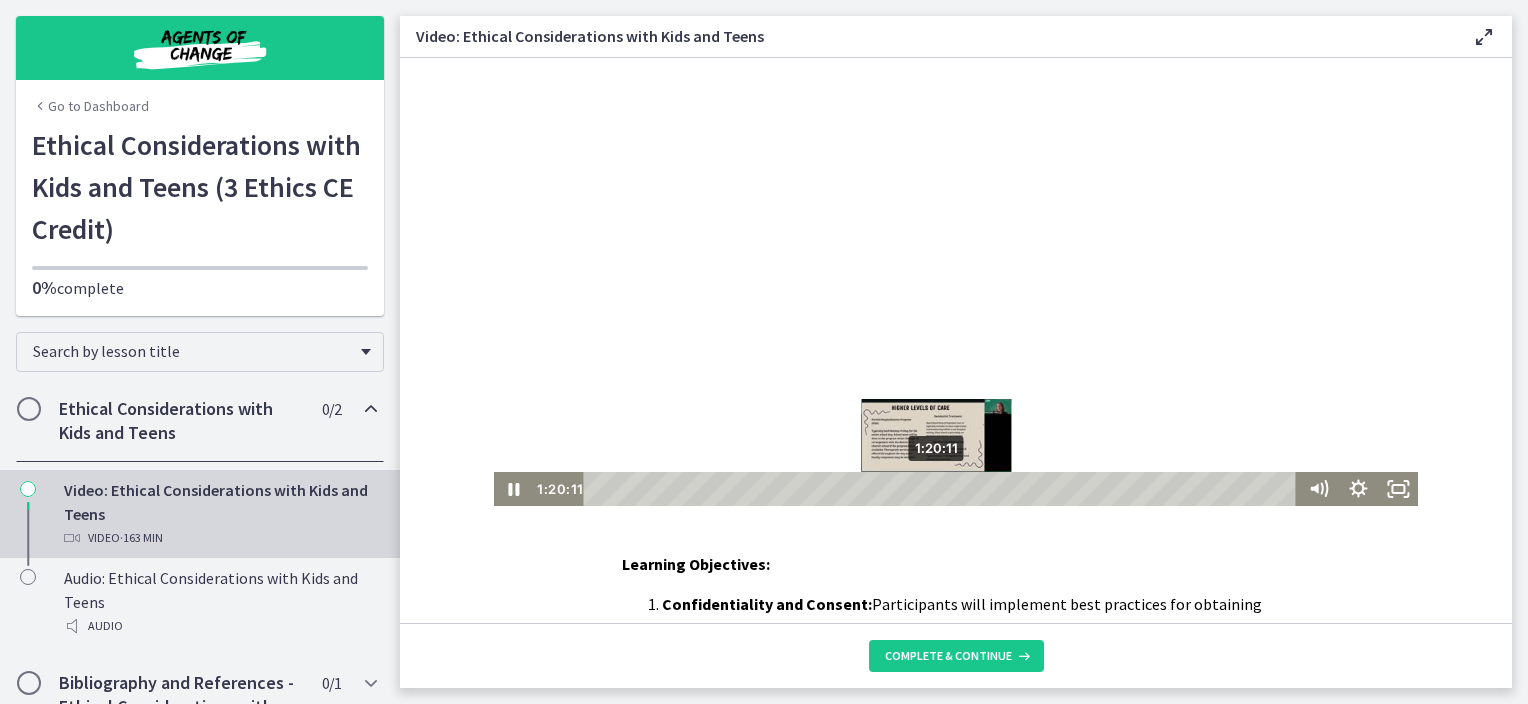 drag, startPoint x: 971, startPoint y: 491, endPoint x: 908, endPoint y: 491, distance: 63 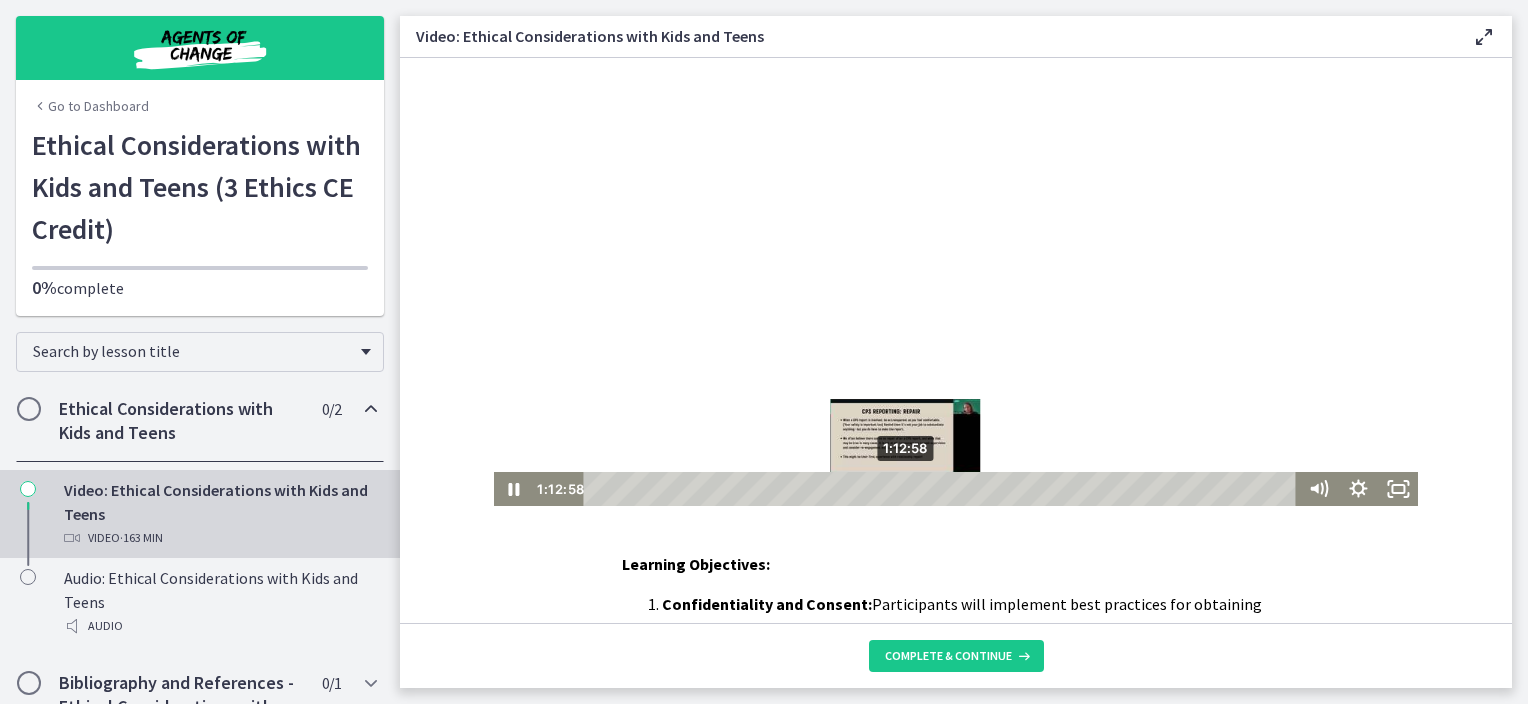 click on "1:12:58" at bounding box center [943, 489] 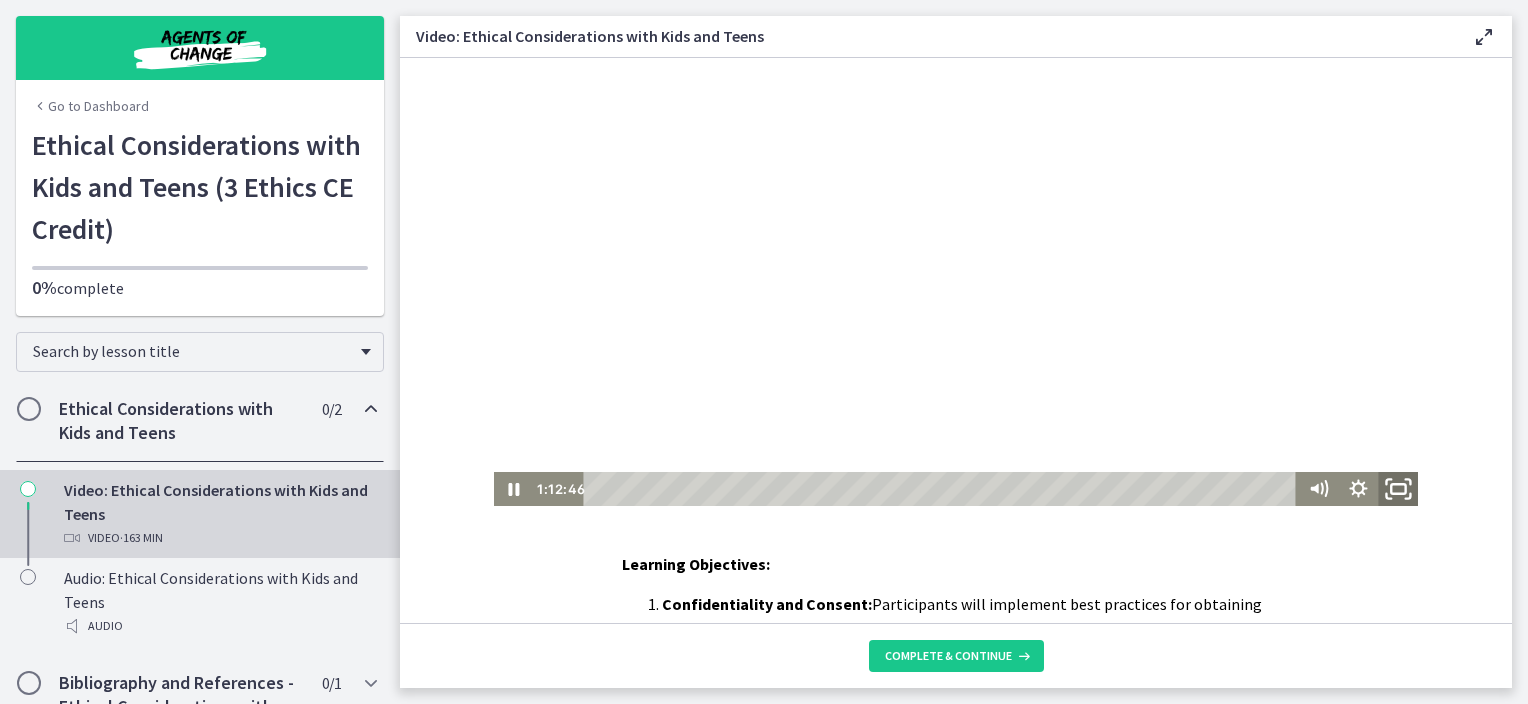 click 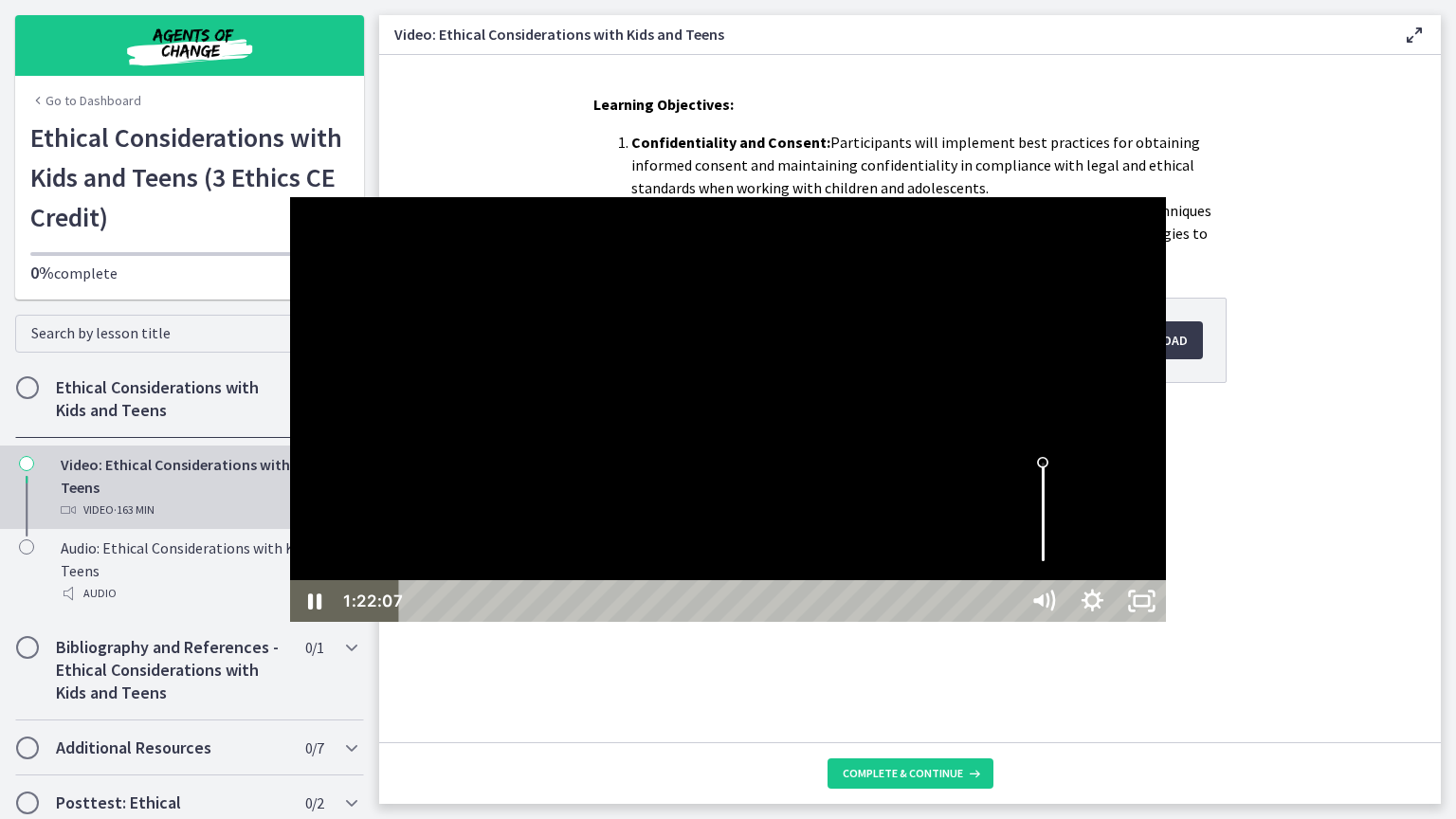 click at bounding box center (728, 410) 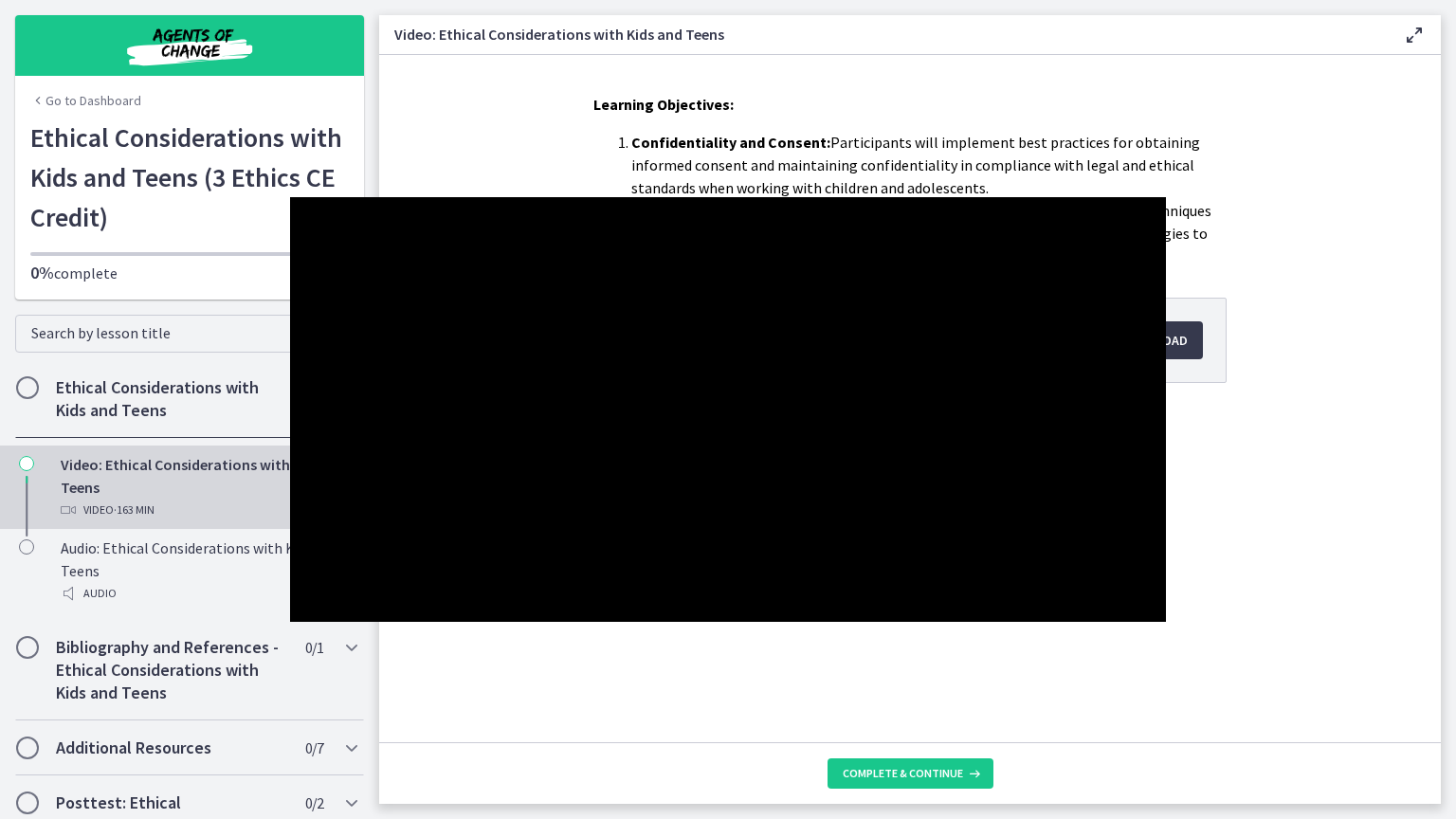 click at bounding box center [728, 410] 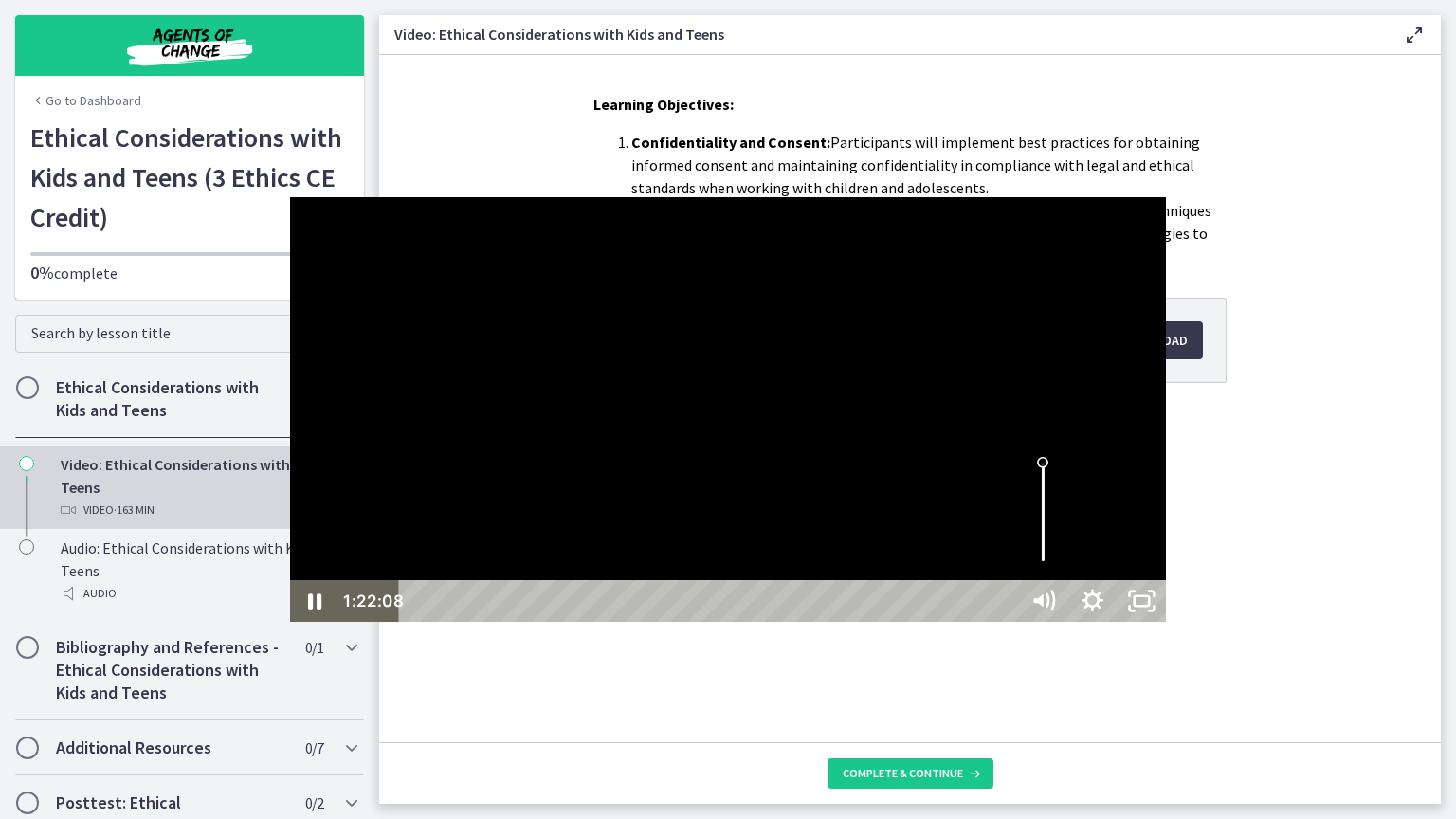 click at bounding box center [728, 410] 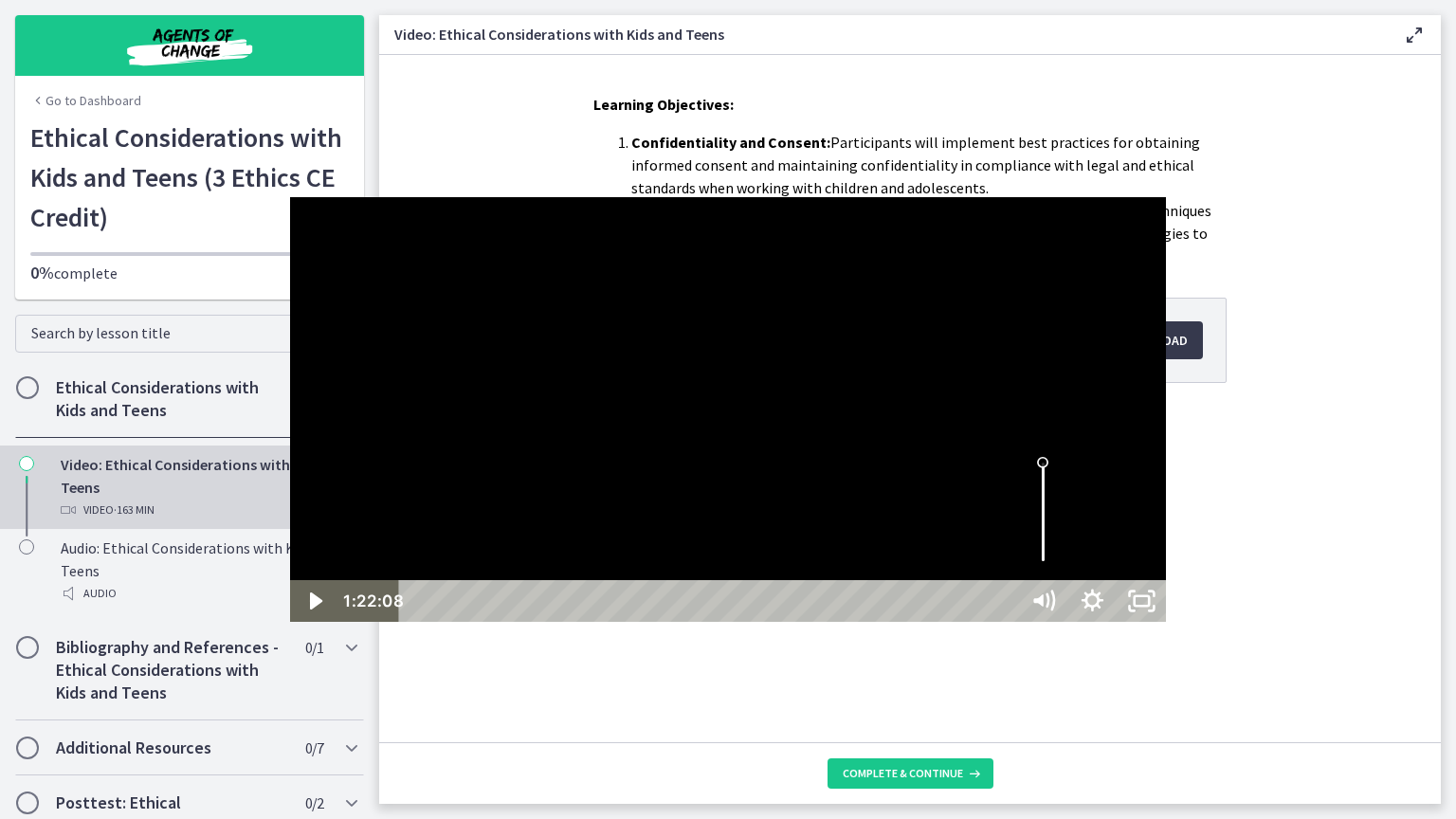 click at bounding box center (728, 410) 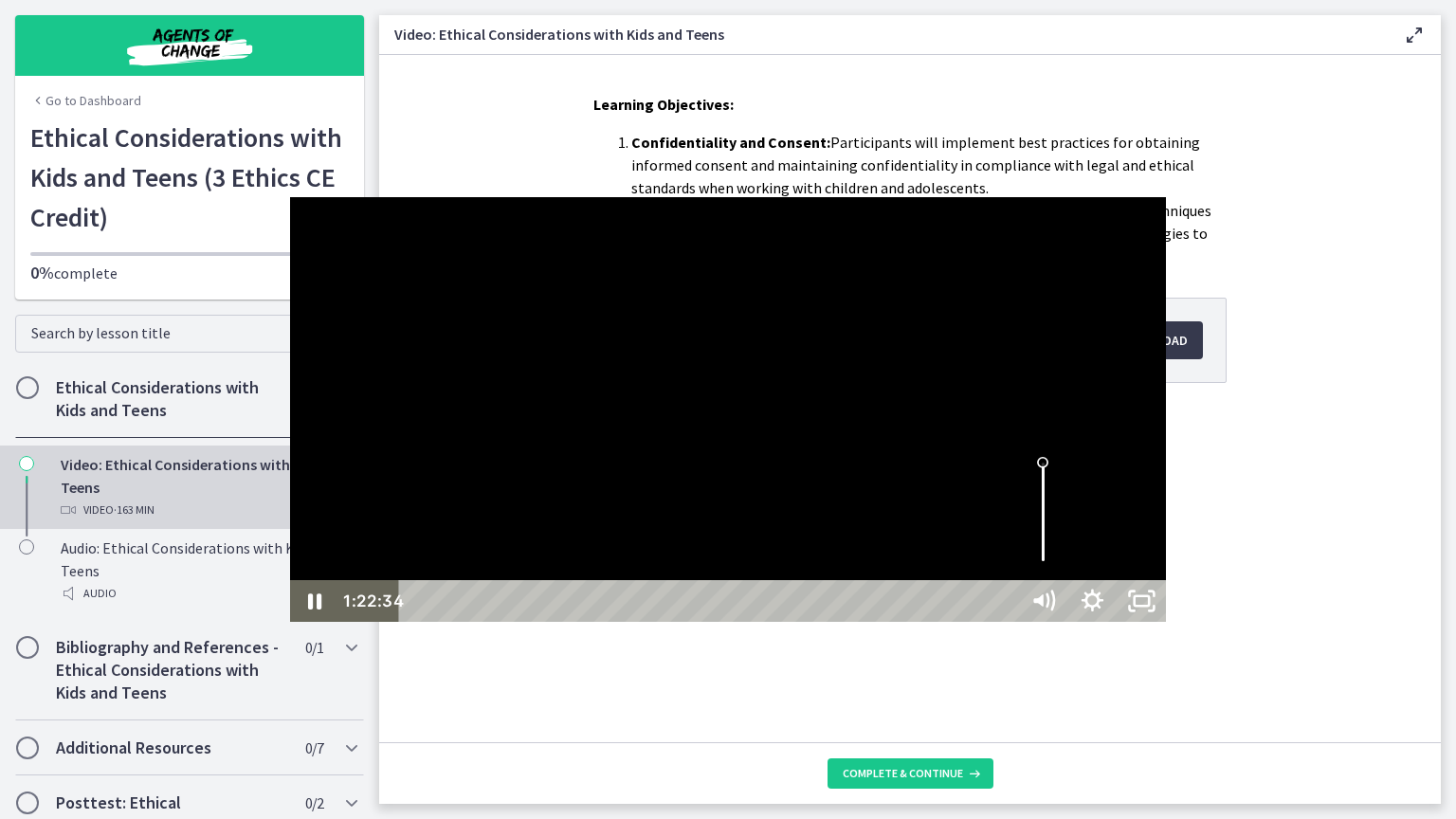 click at bounding box center [728, 410] 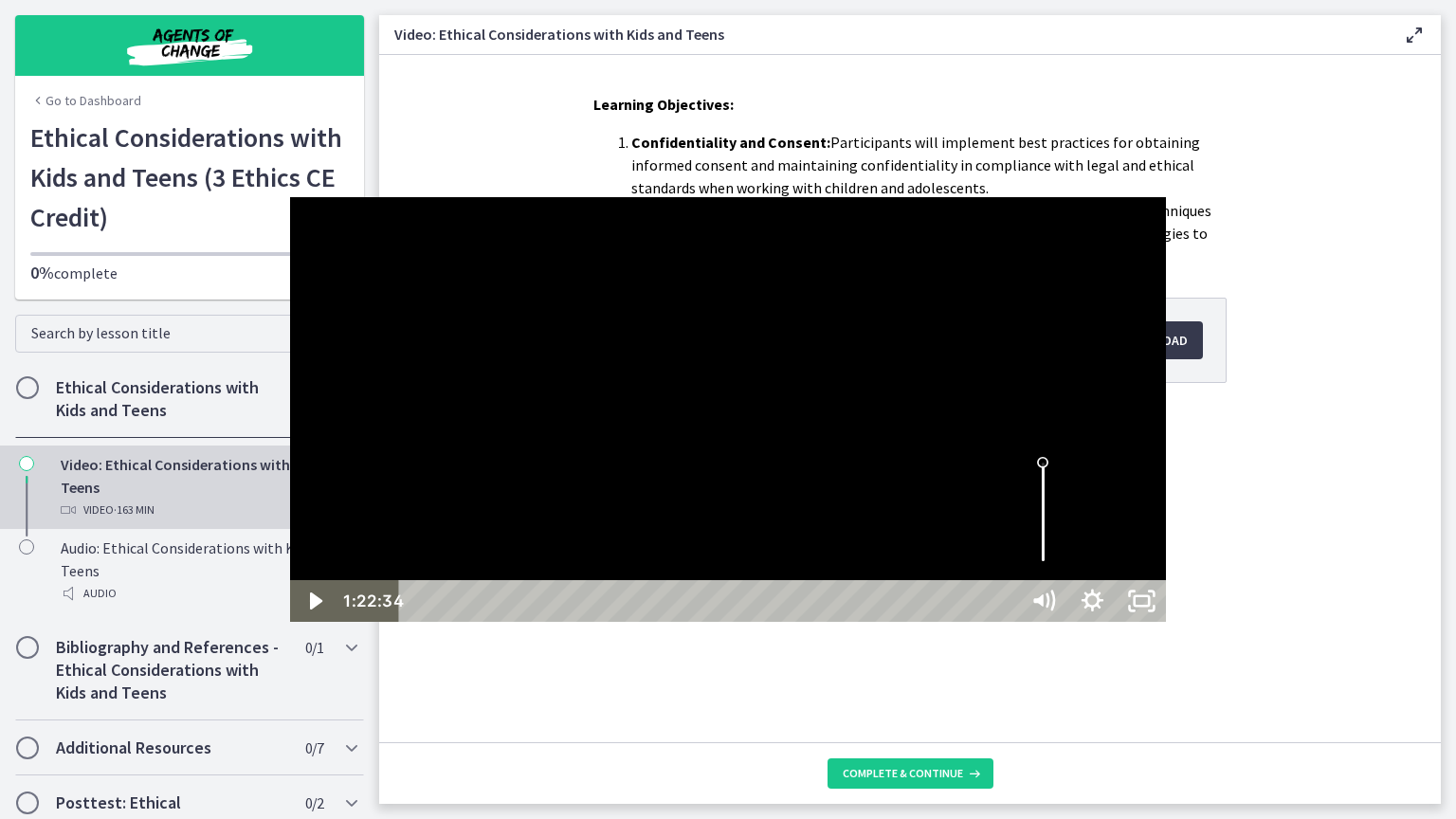 click at bounding box center [728, 410] 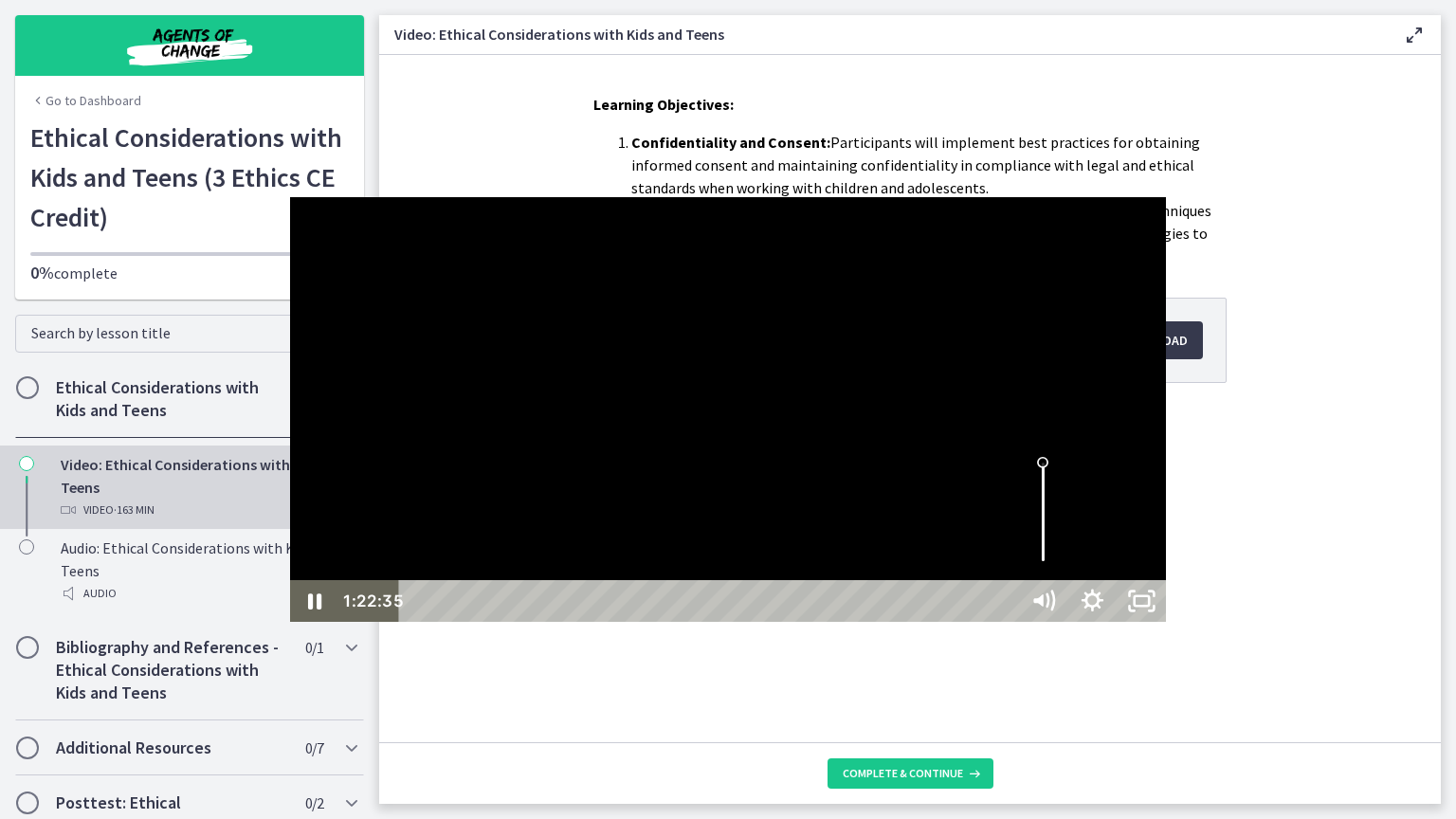click at bounding box center (728, 410) 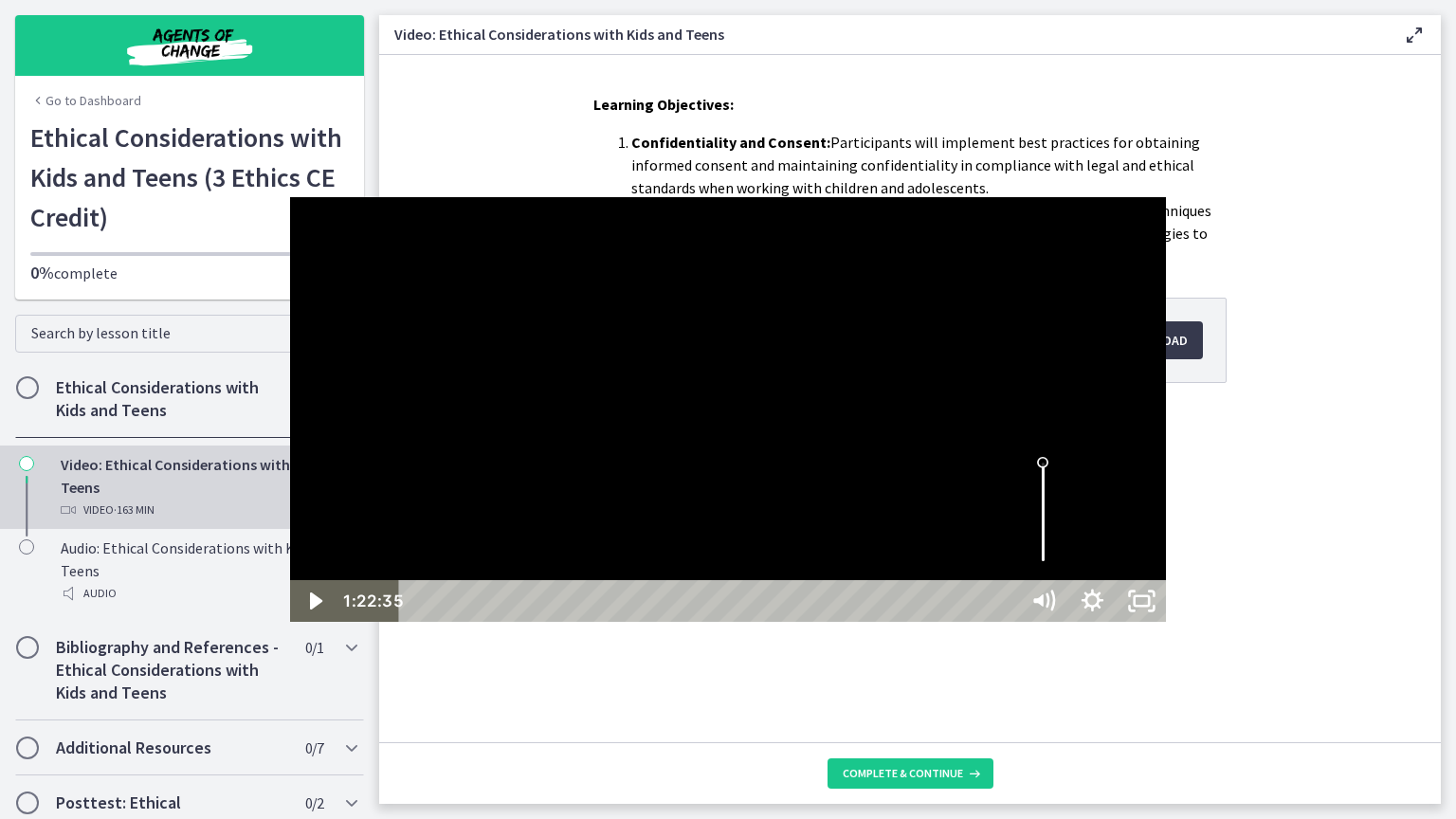 click at bounding box center [728, 410] 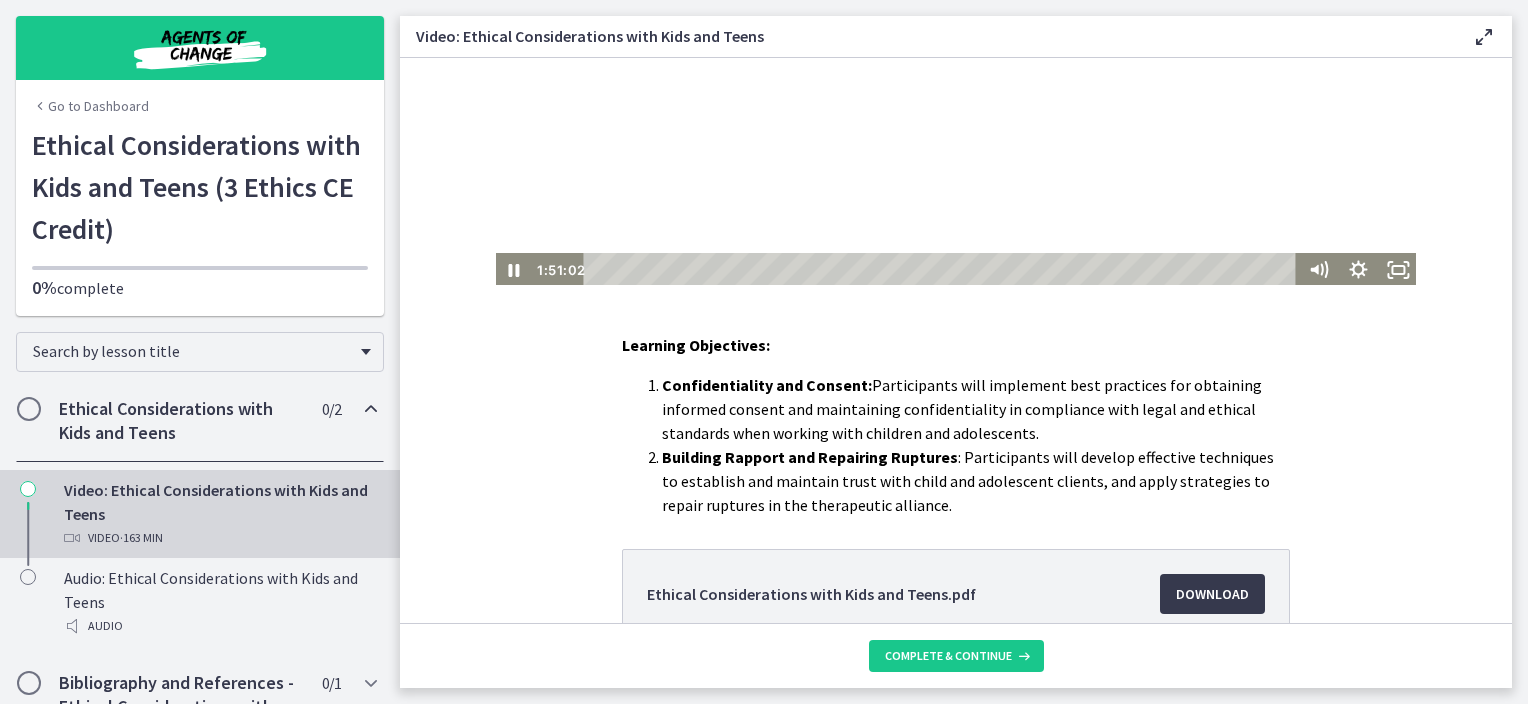 scroll, scrollTop: 130, scrollLeft: 0, axis: vertical 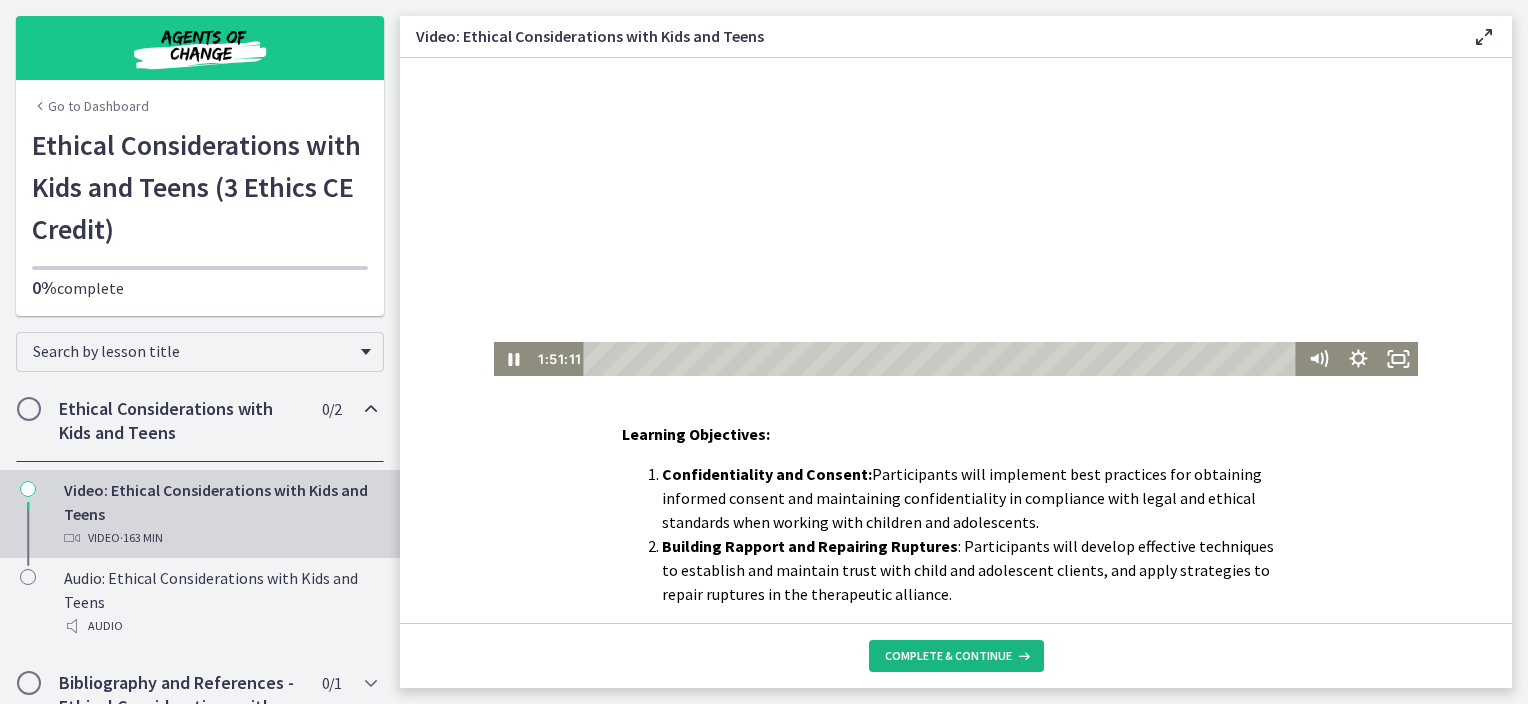 click on "Complete & continue" at bounding box center (948, 656) 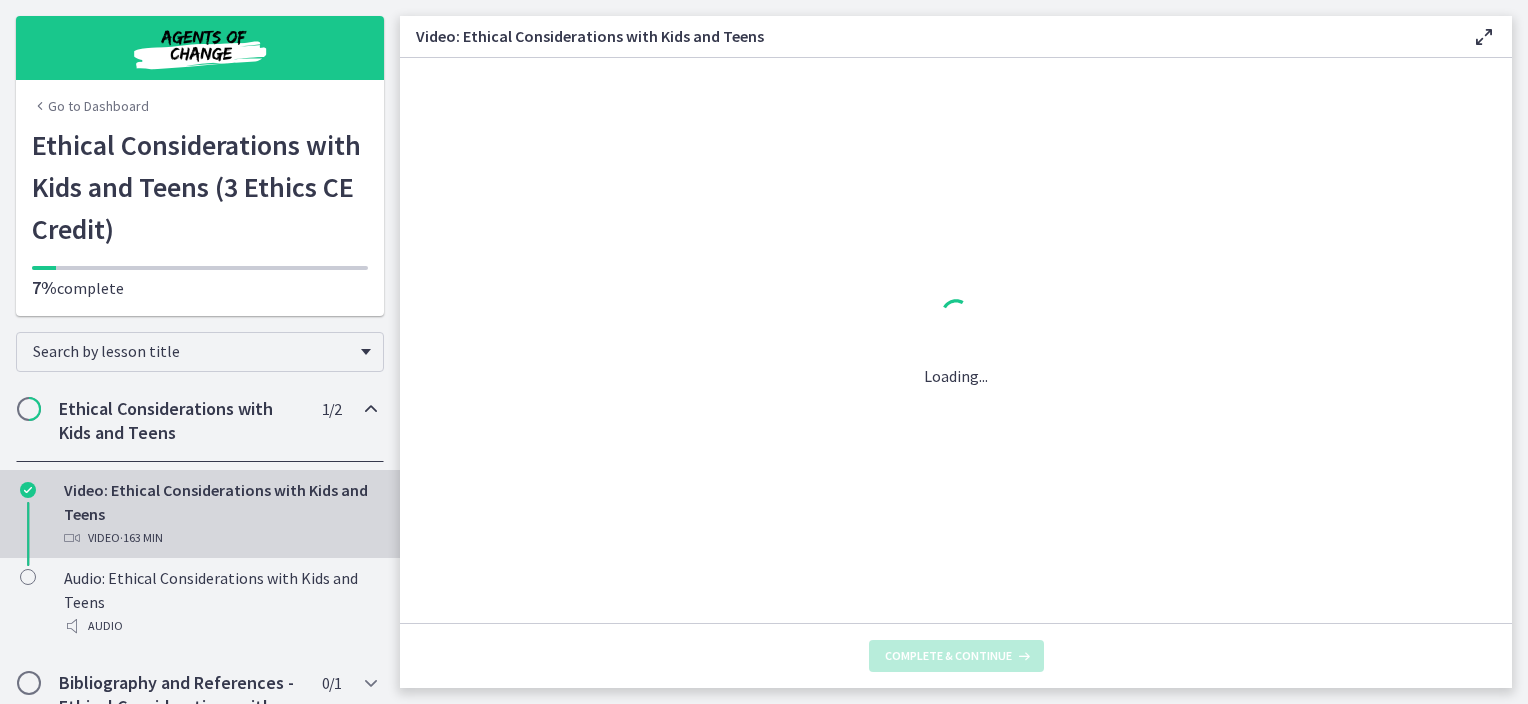 scroll, scrollTop: 0, scrollLeft: 0, axis: both 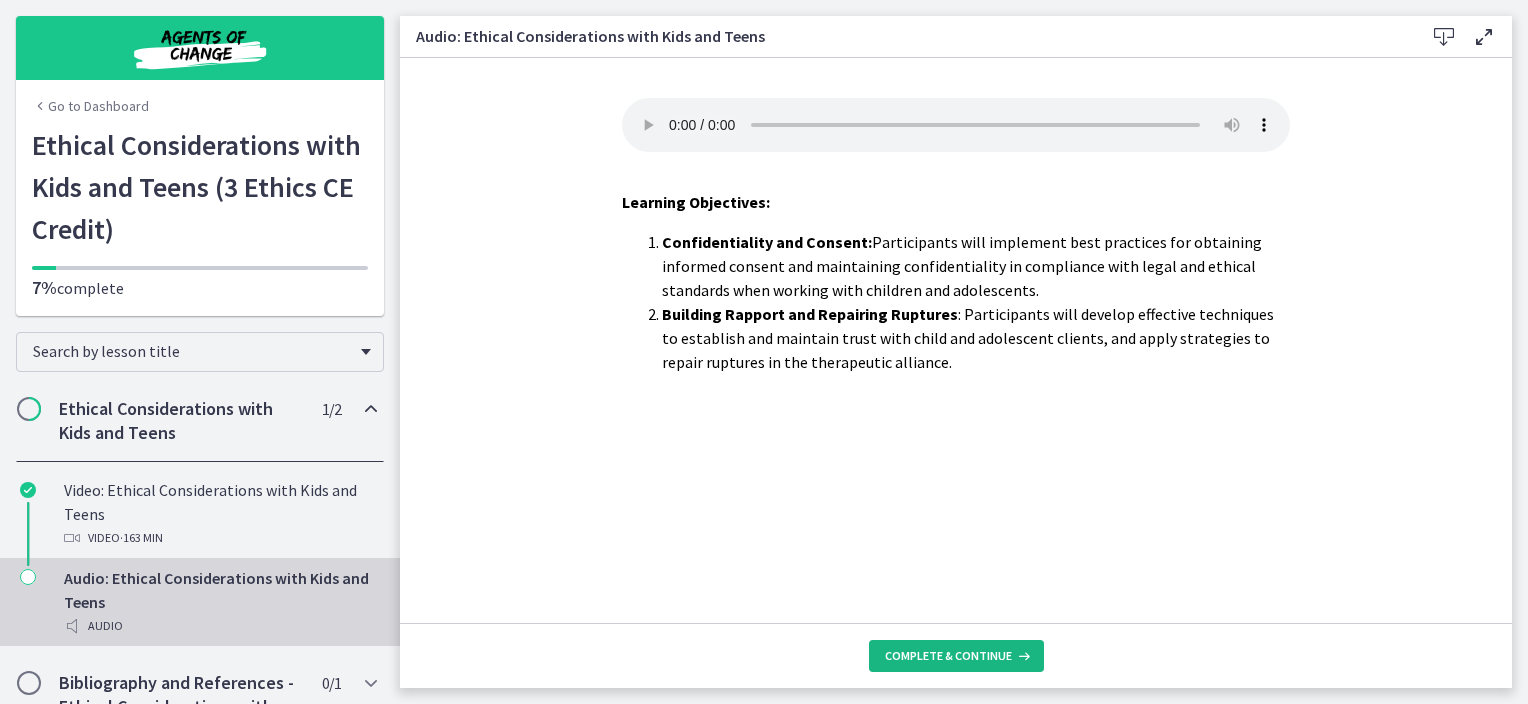 click on "Complete & continue" at bounding box center (948, 656) 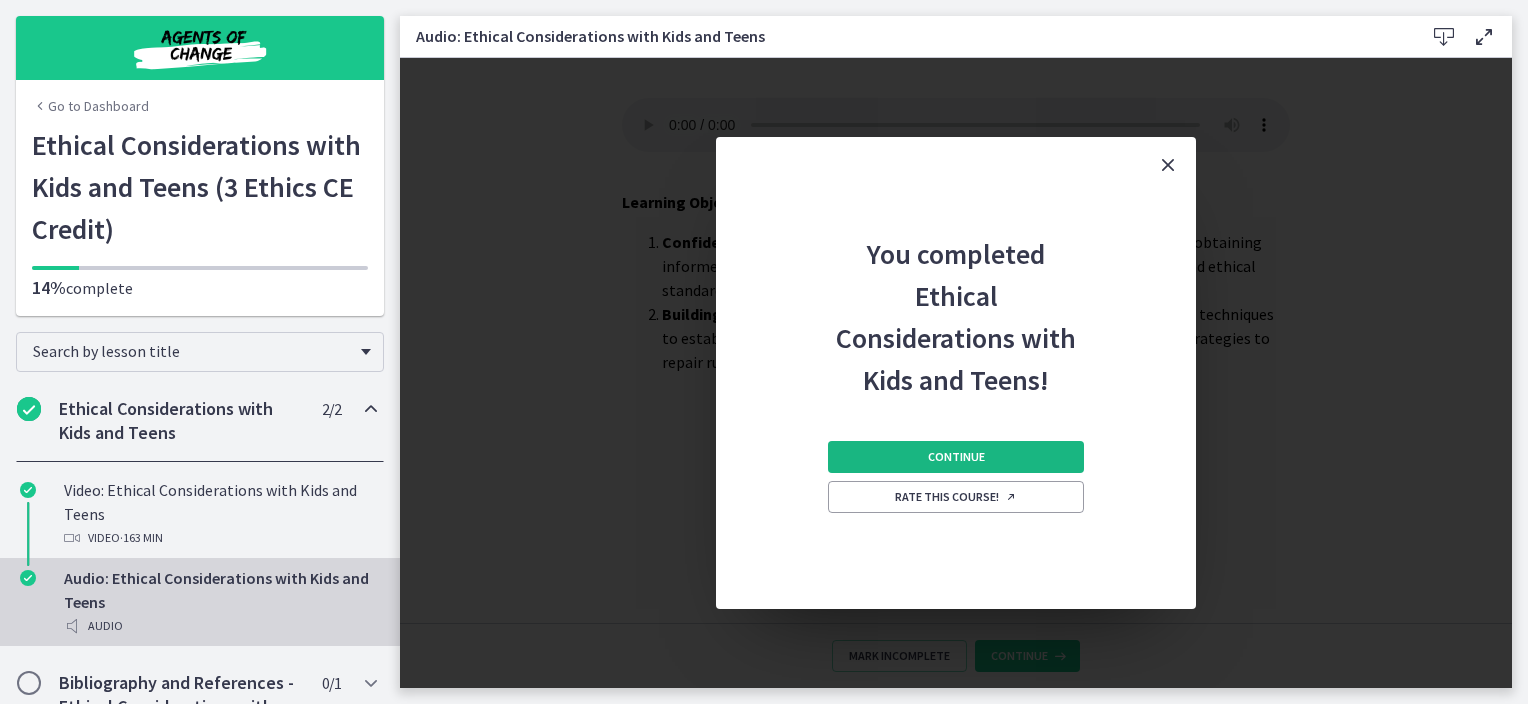 click on "Continue" at bounding box center (956, 457) 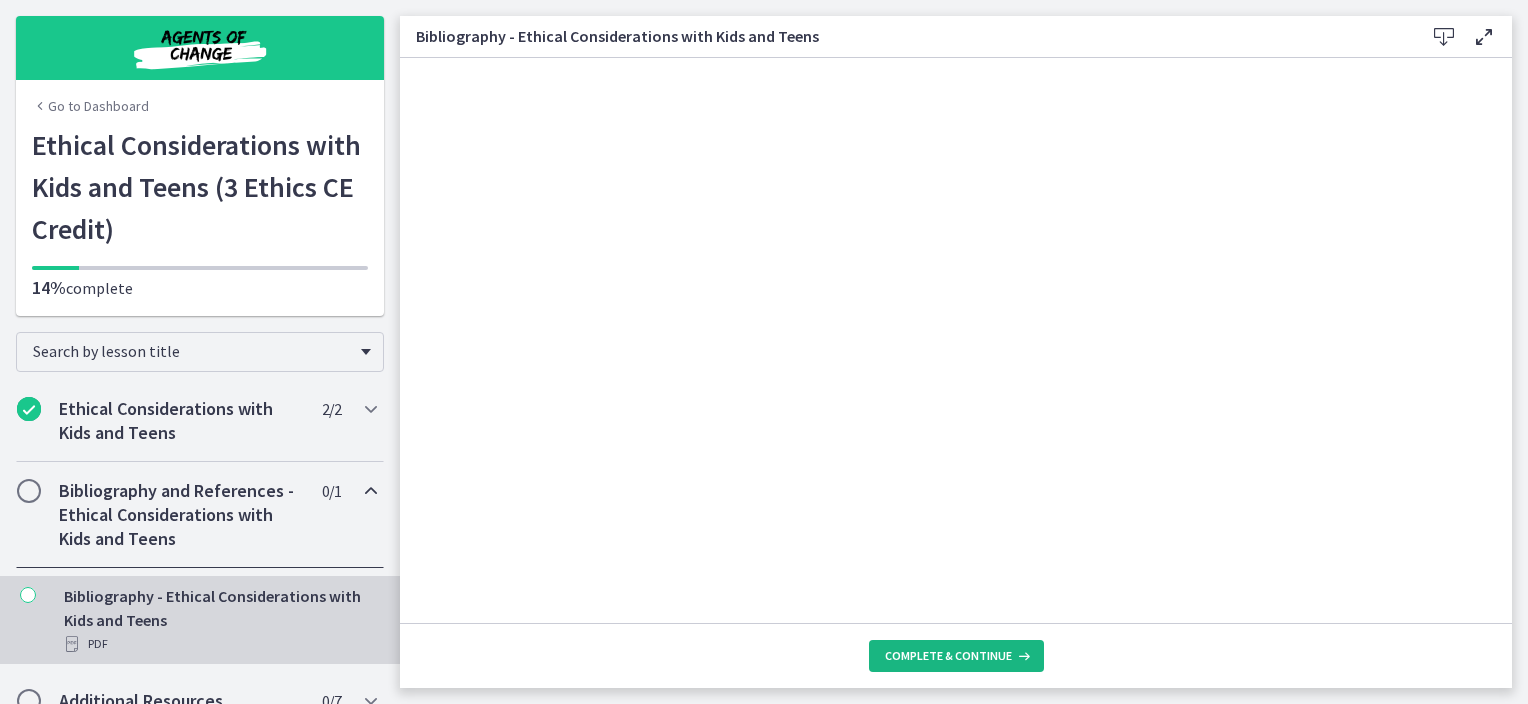 click on "Complete & continue" at bounding box center [948, 656] 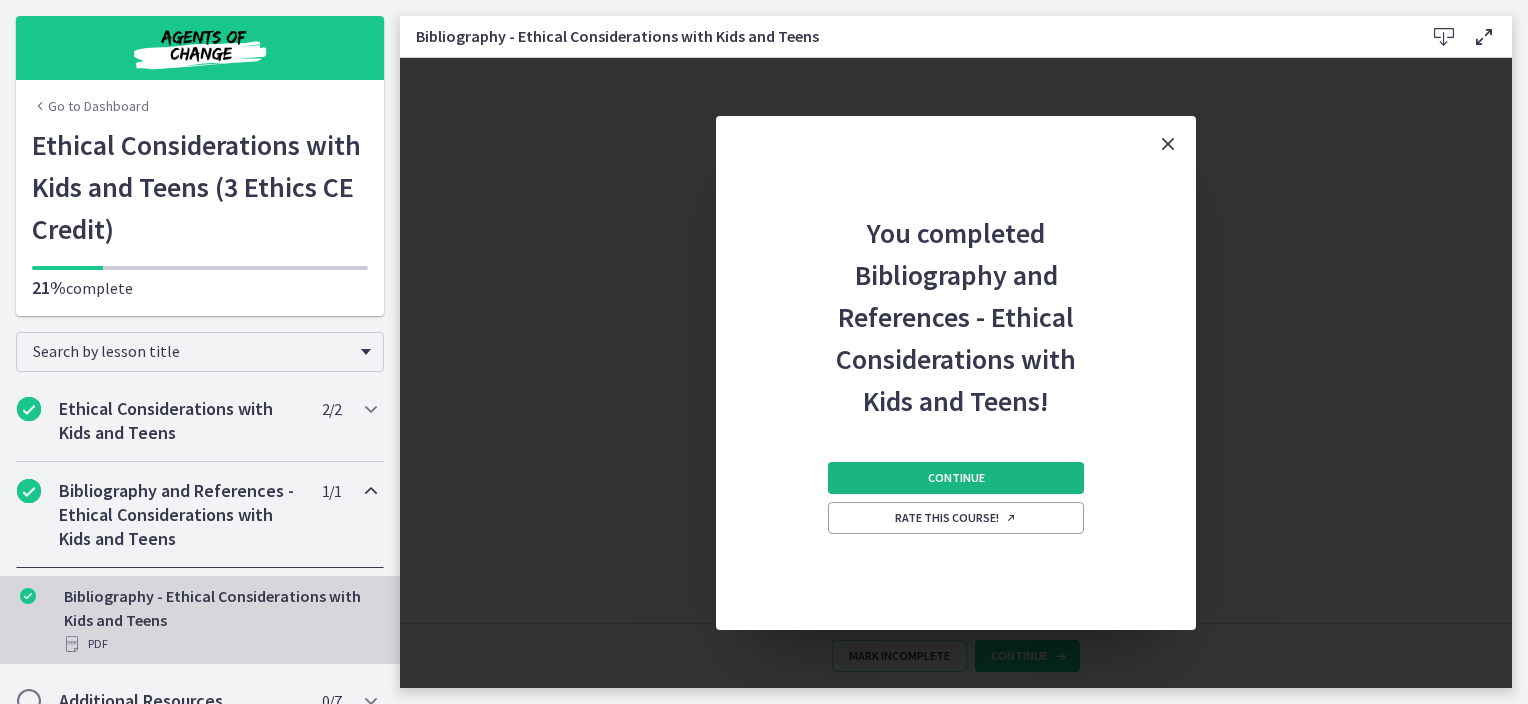 click on "Continue" at bounding box center (956, 478) 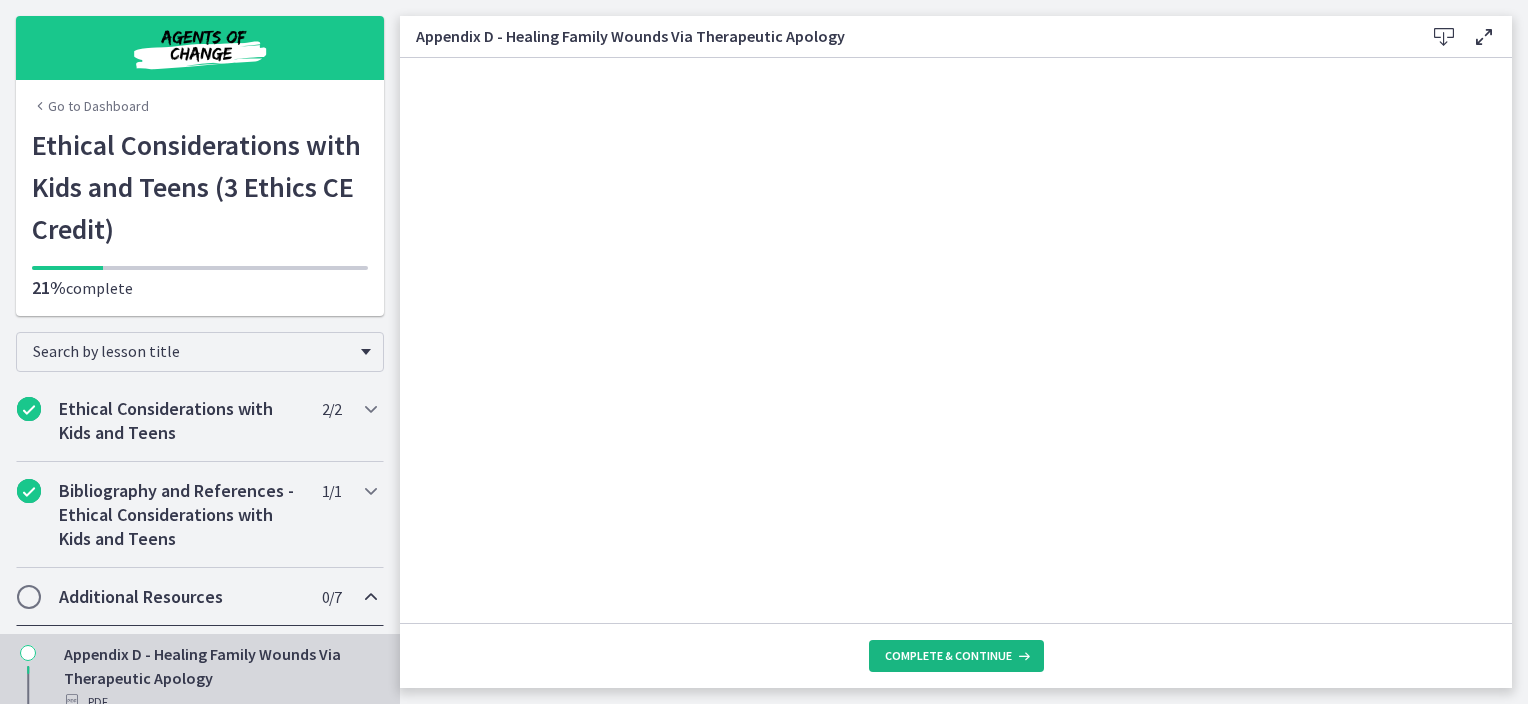 click on "Complete & continue" at bounding box center [948, 656] 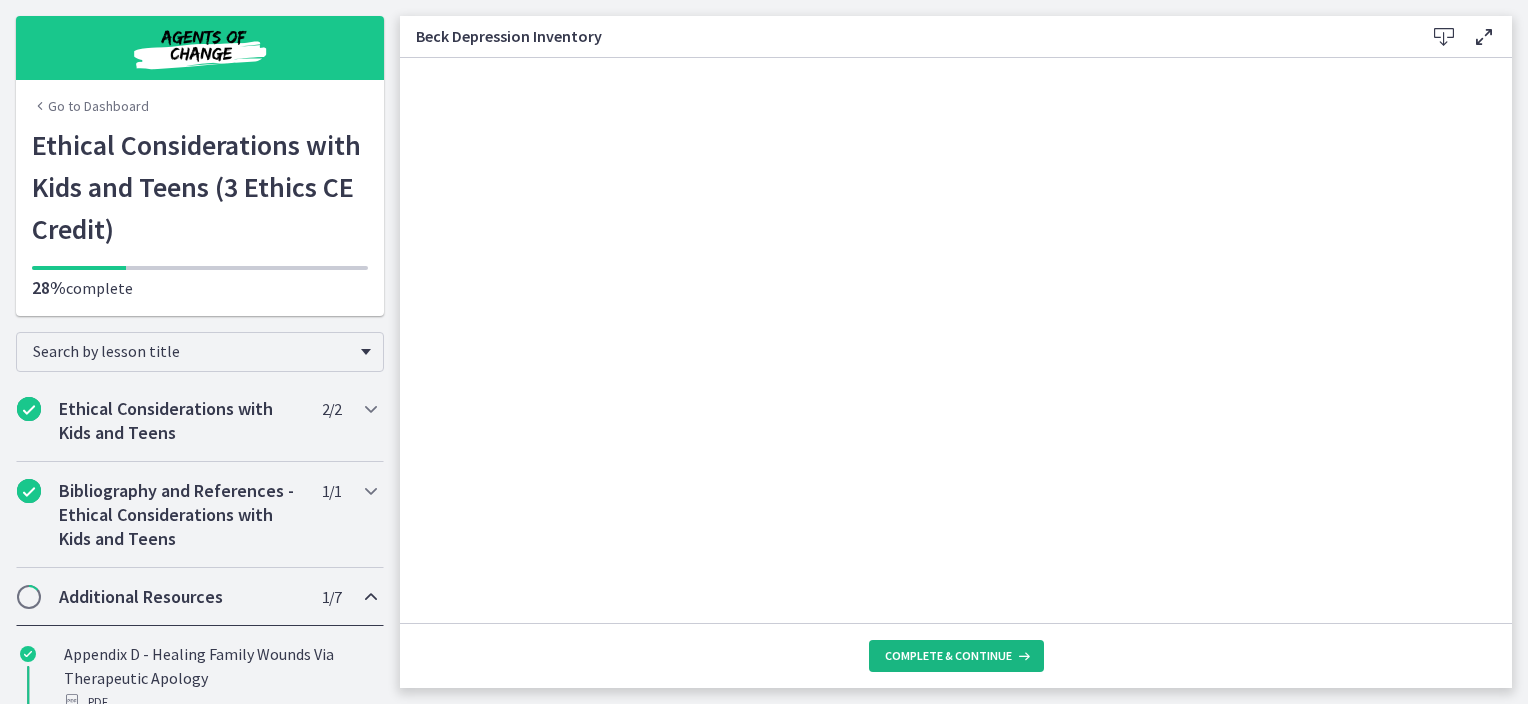 click on "Complete & continue" at bounding box center [948, 656] 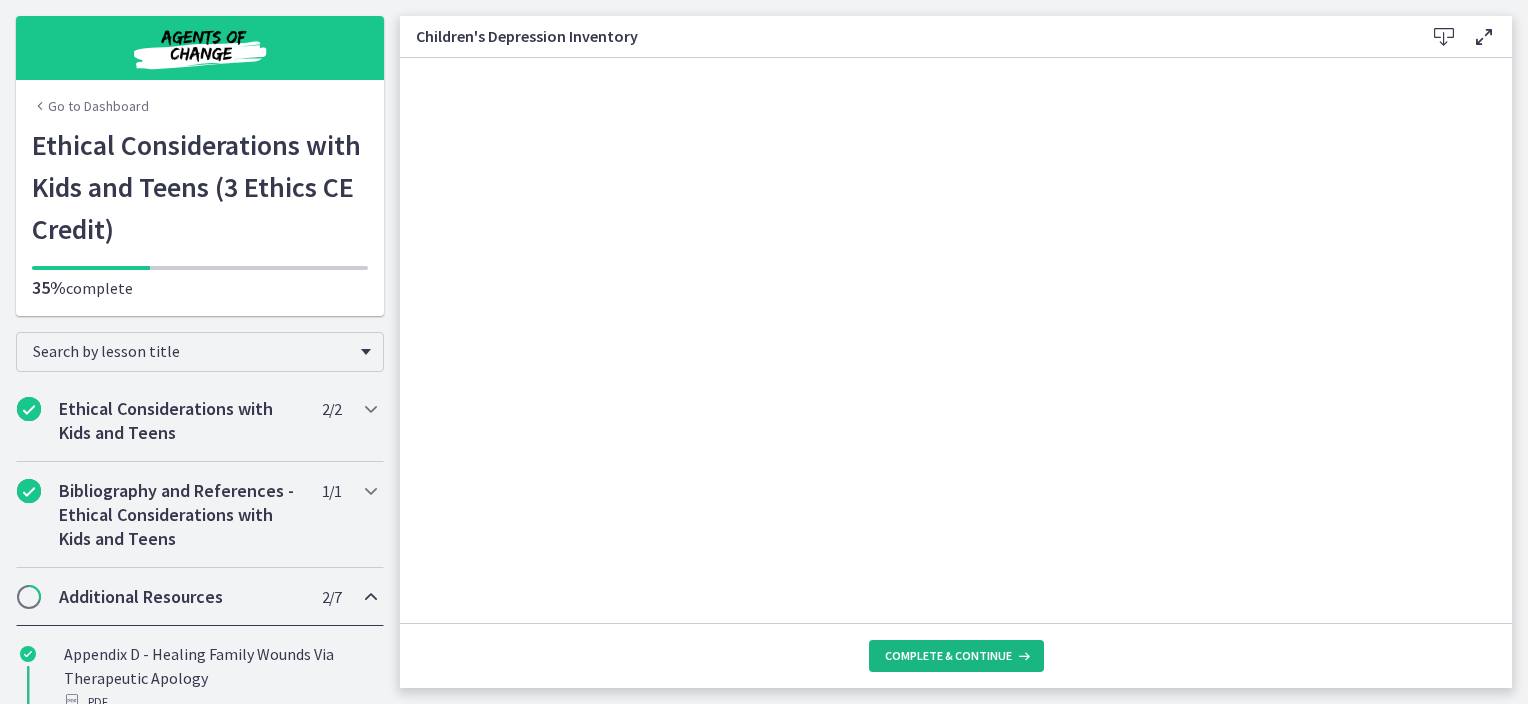 click on "Complete & continue" at bounding box center [948, 656] 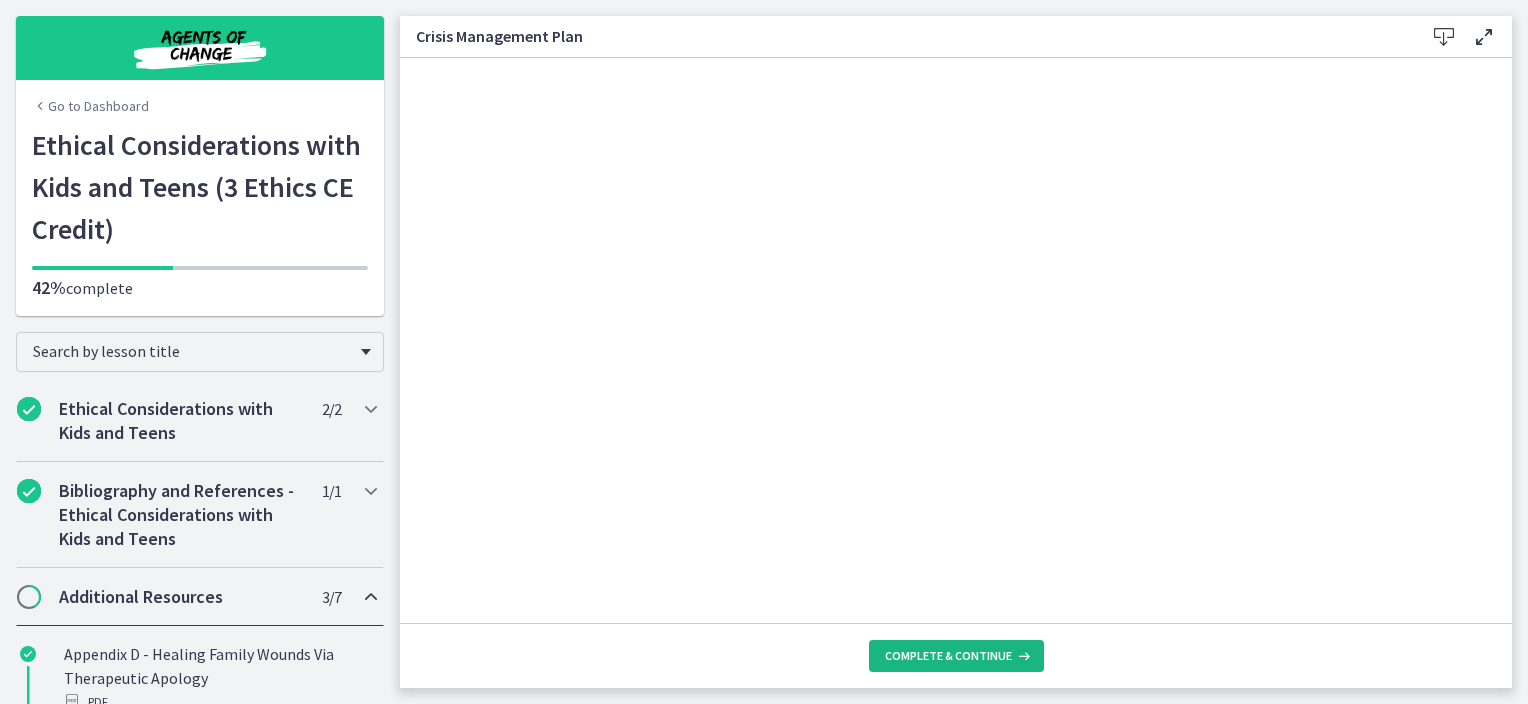 click on "Complete & continue" at bounding box center [956, 656] 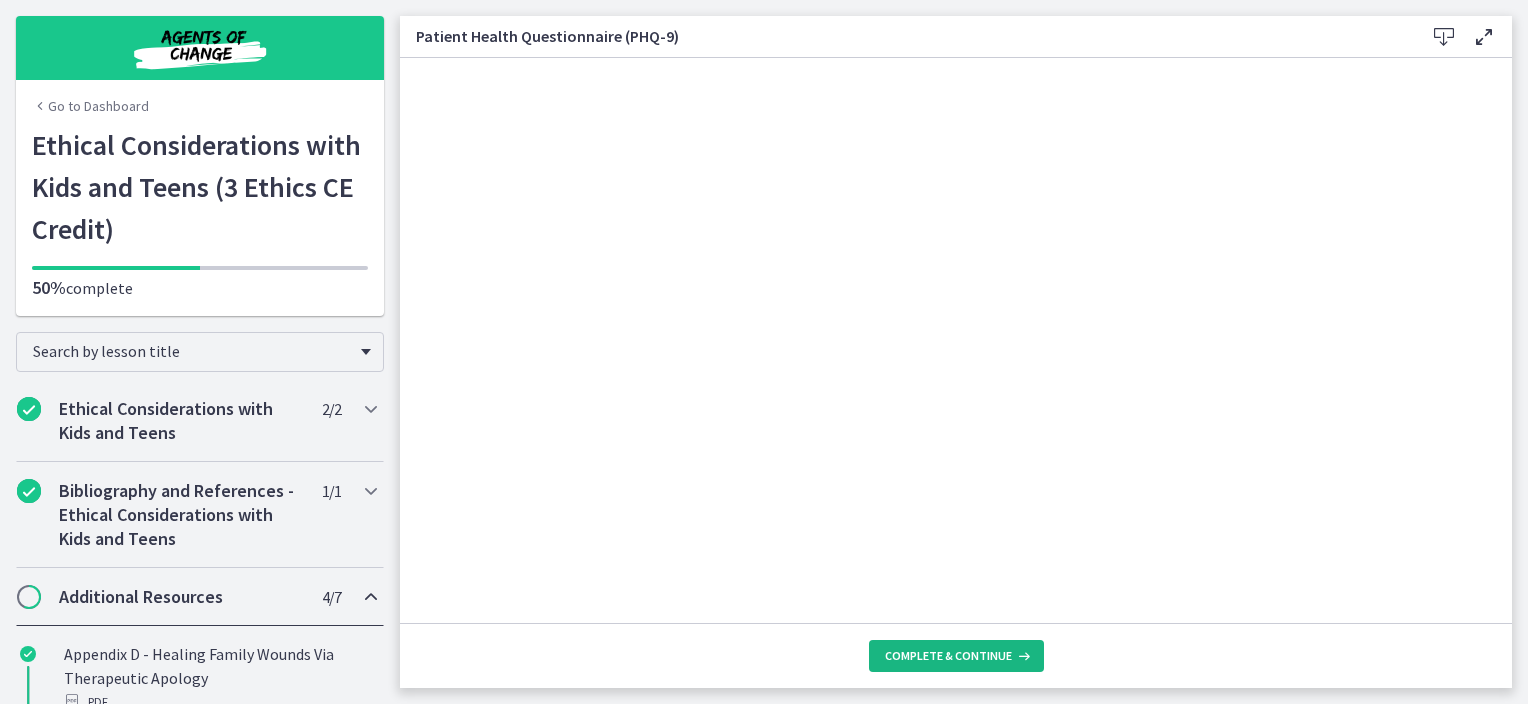 click on "Complete & continue" at bounding box center [948, 656] 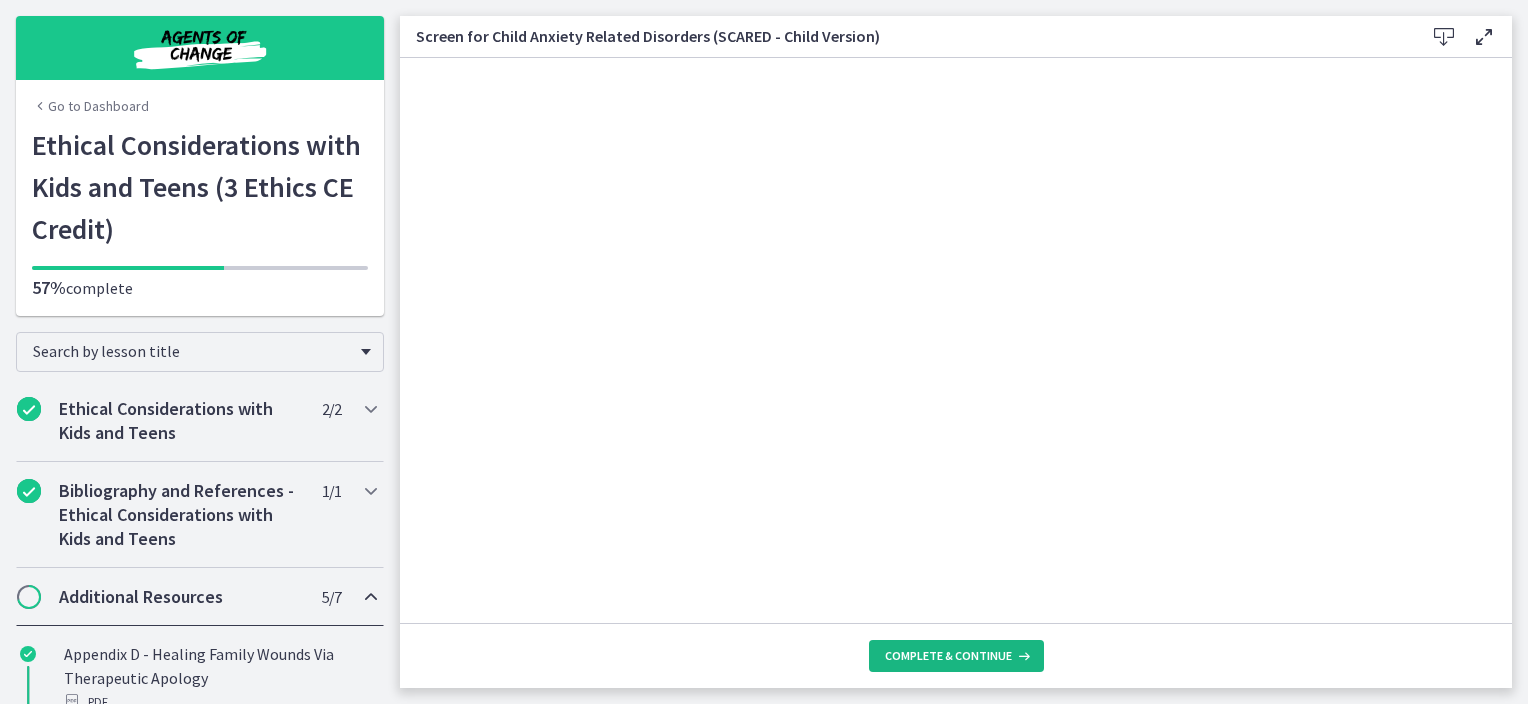 click on "Complete & continue" at bounding box center [956, 656] 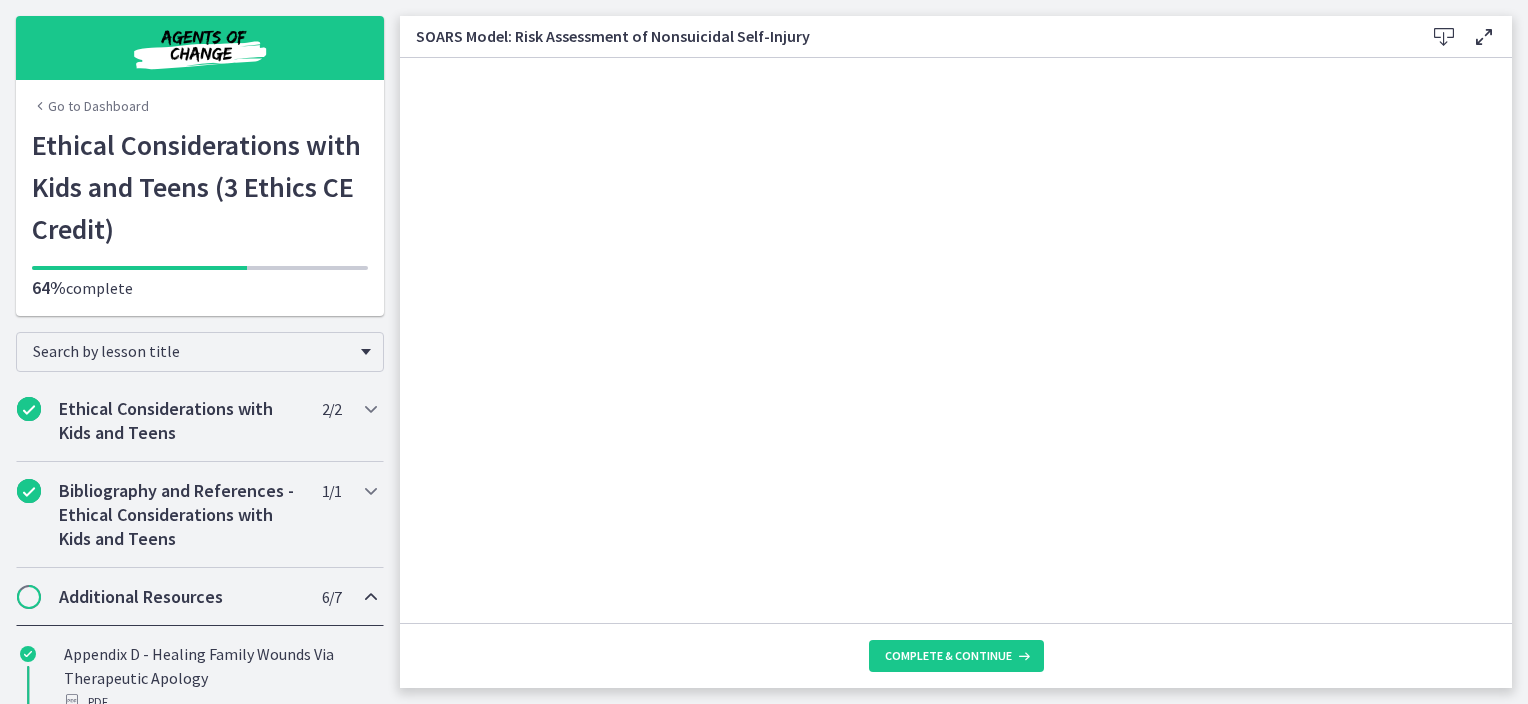click at bounding box center (1444, 37) 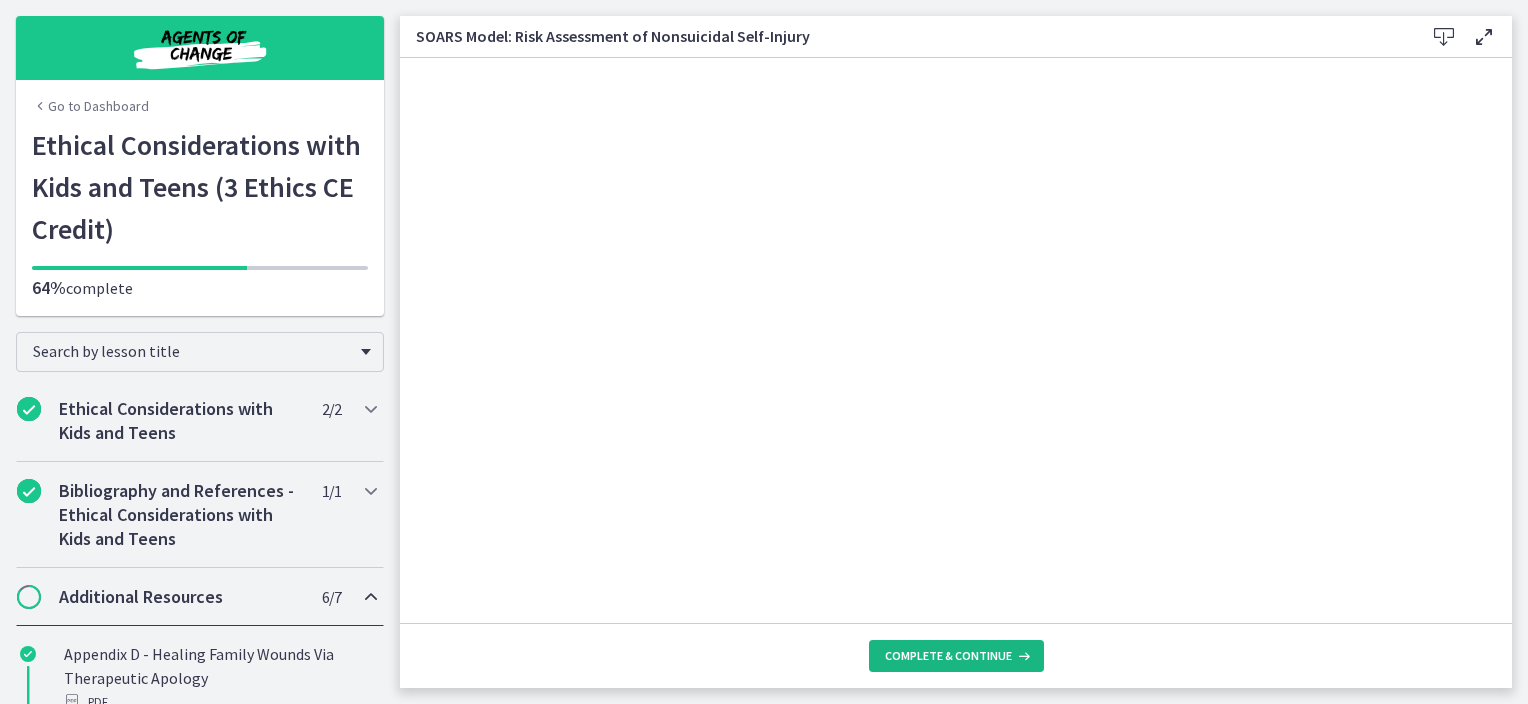 click on "Complete & continue" at bounding box center (956, 656) 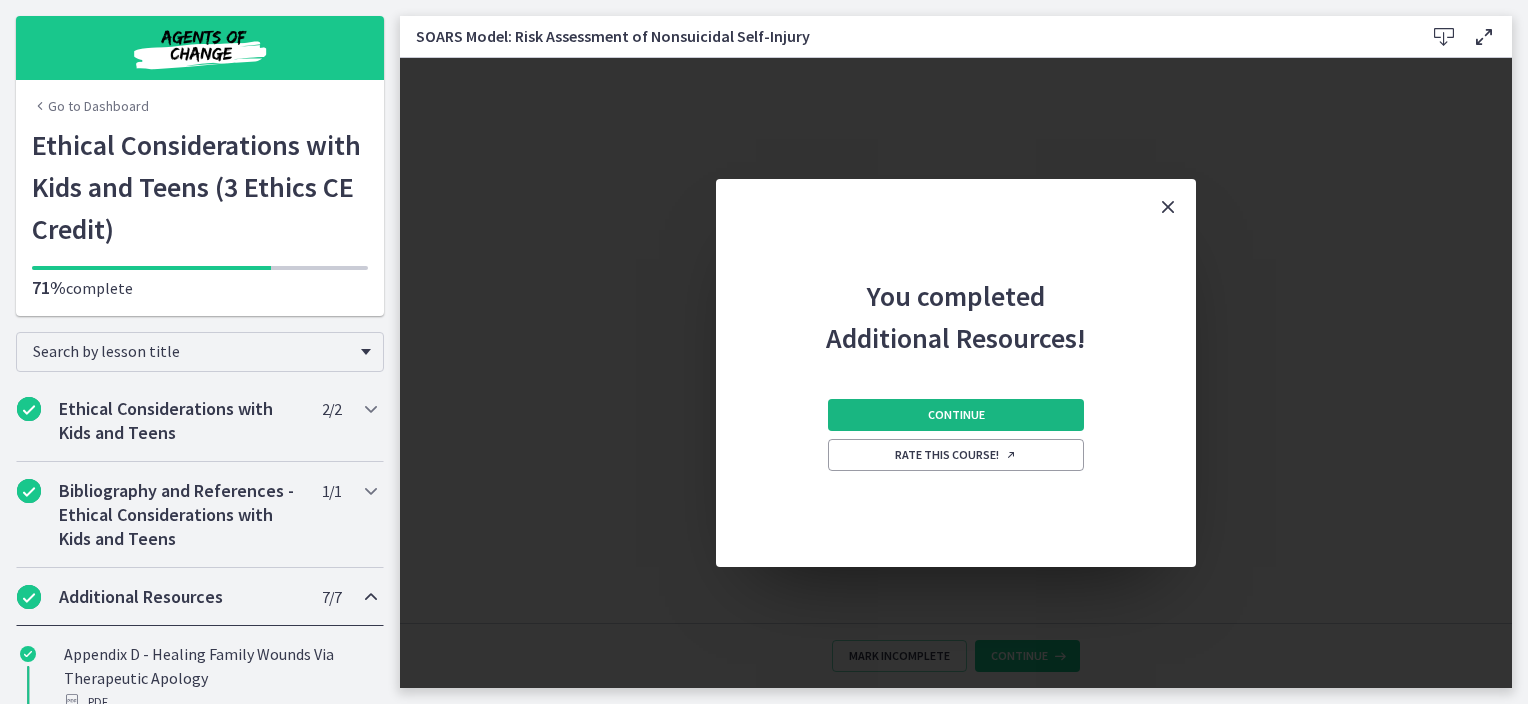 click on "Continue" at bounding box center (956, 415) 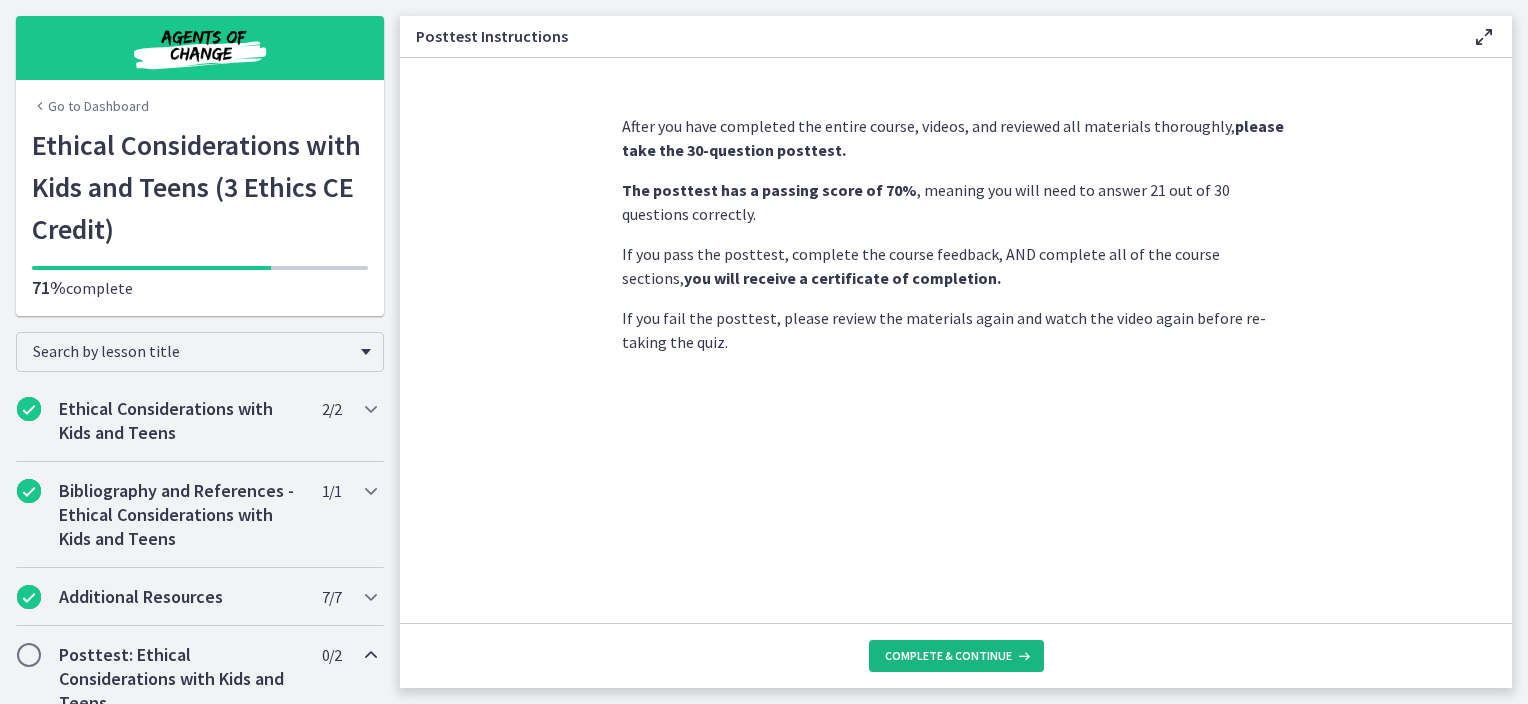 click on "Complete & continue" at bounding box center [948, 656] 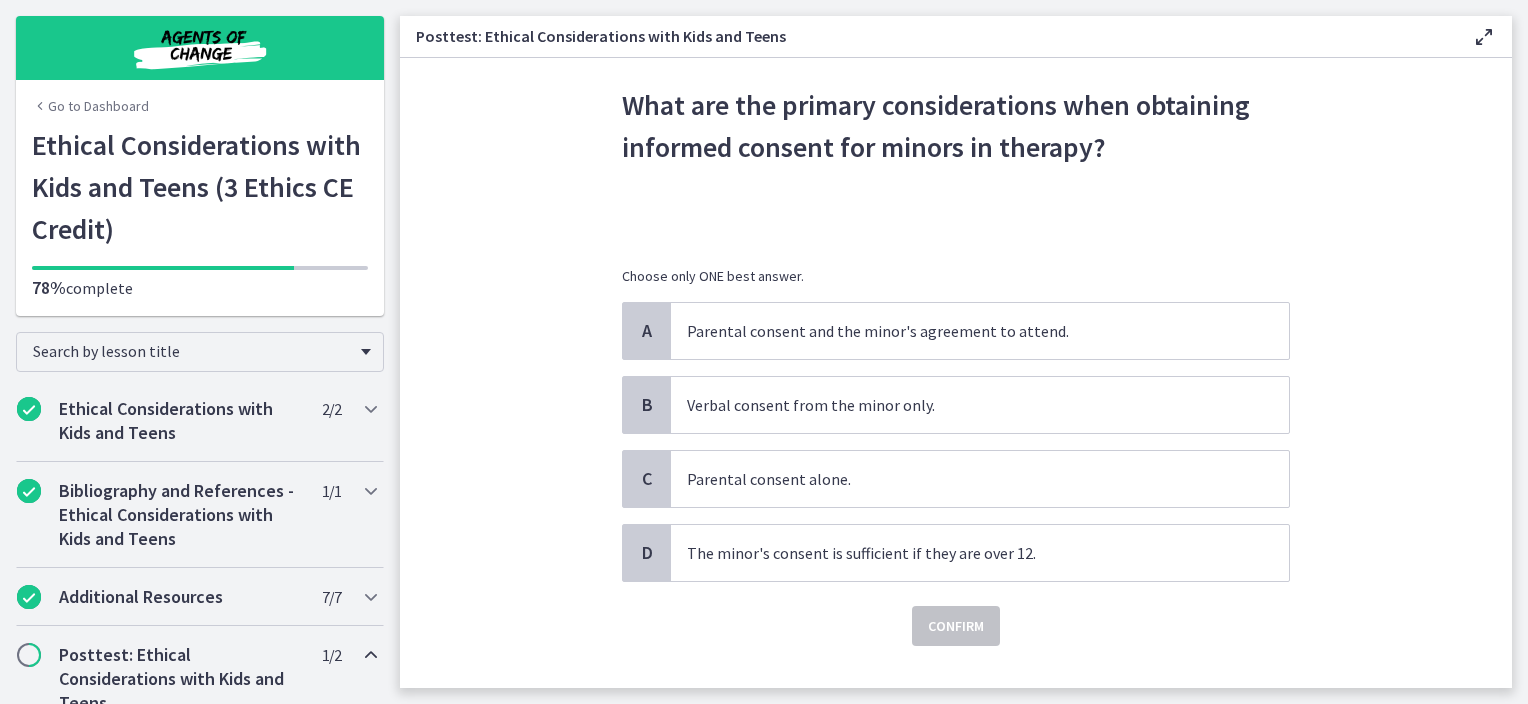 scroll, scrollTop: 100, scrollLeft: 0, axis: vertical 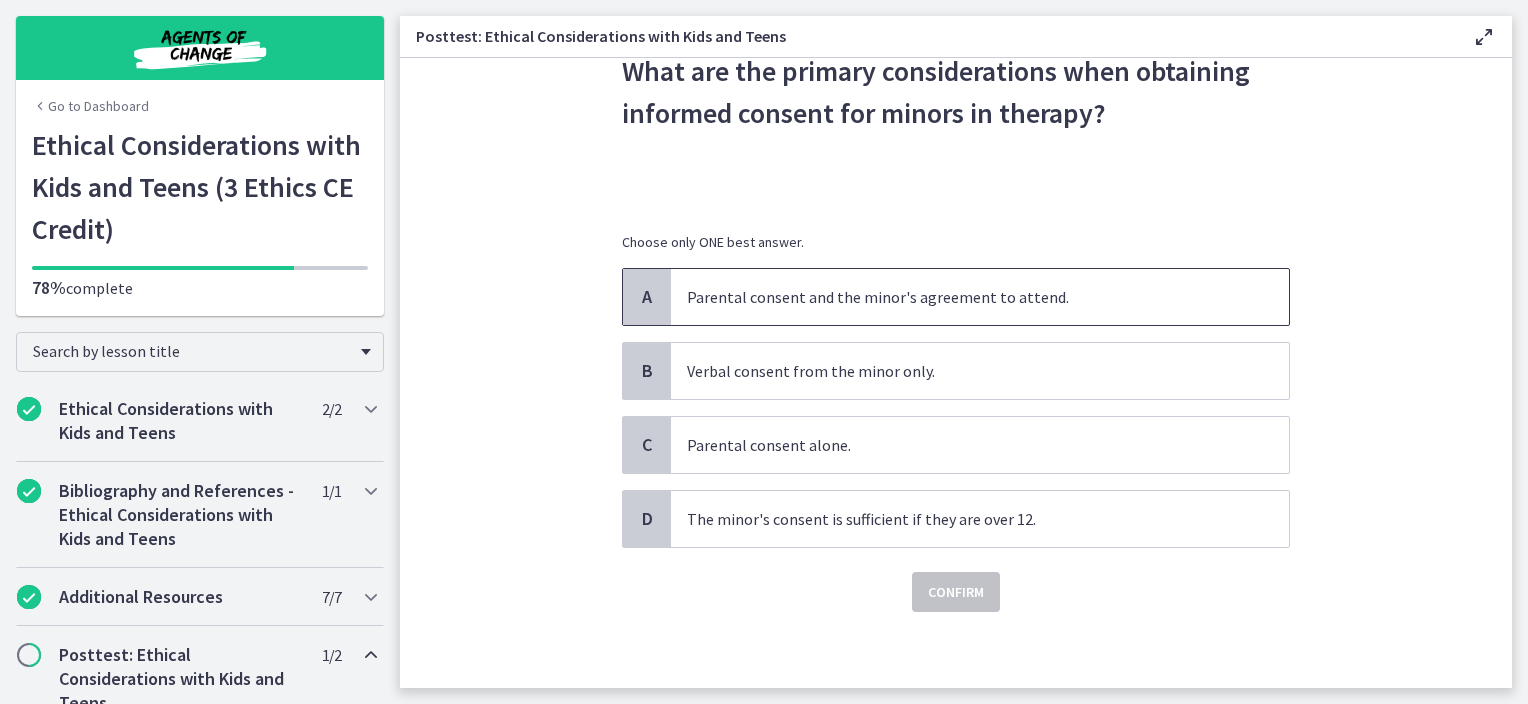click on "Parental consent and the minor's agreement to attend." at bounding box center (960, 297) 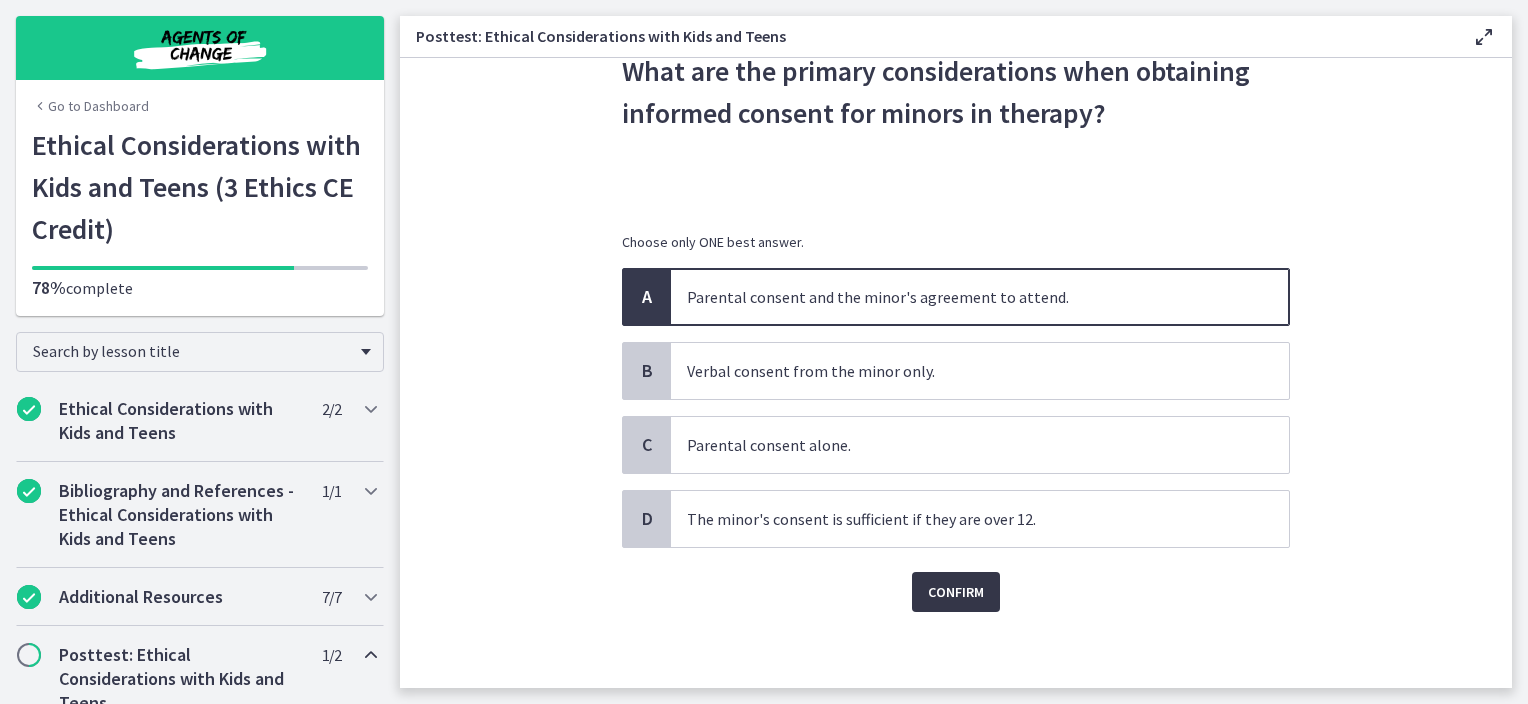 click on "Confirm" at bounding box center [956, 592] 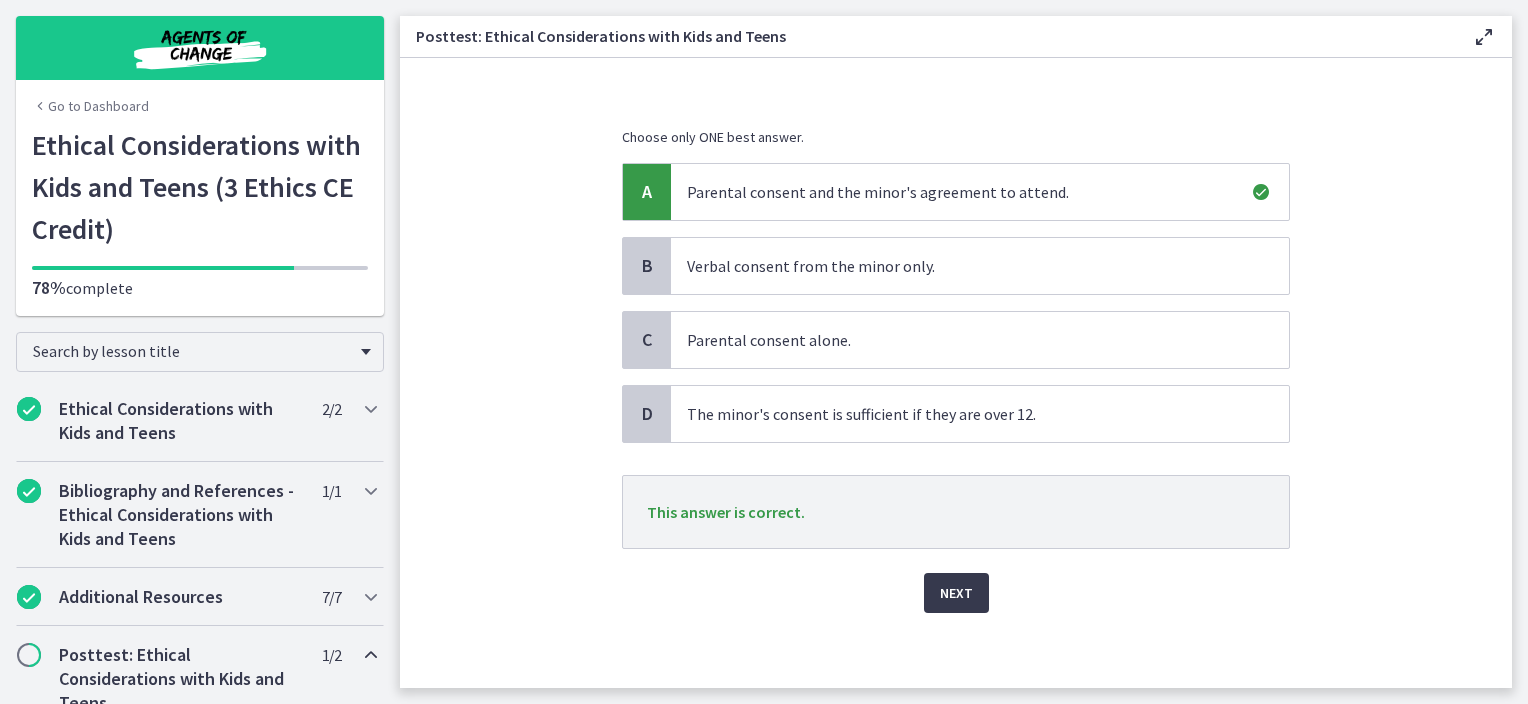 scroll, scrollTop: 208, scrollLeft: 0, axis: vertical 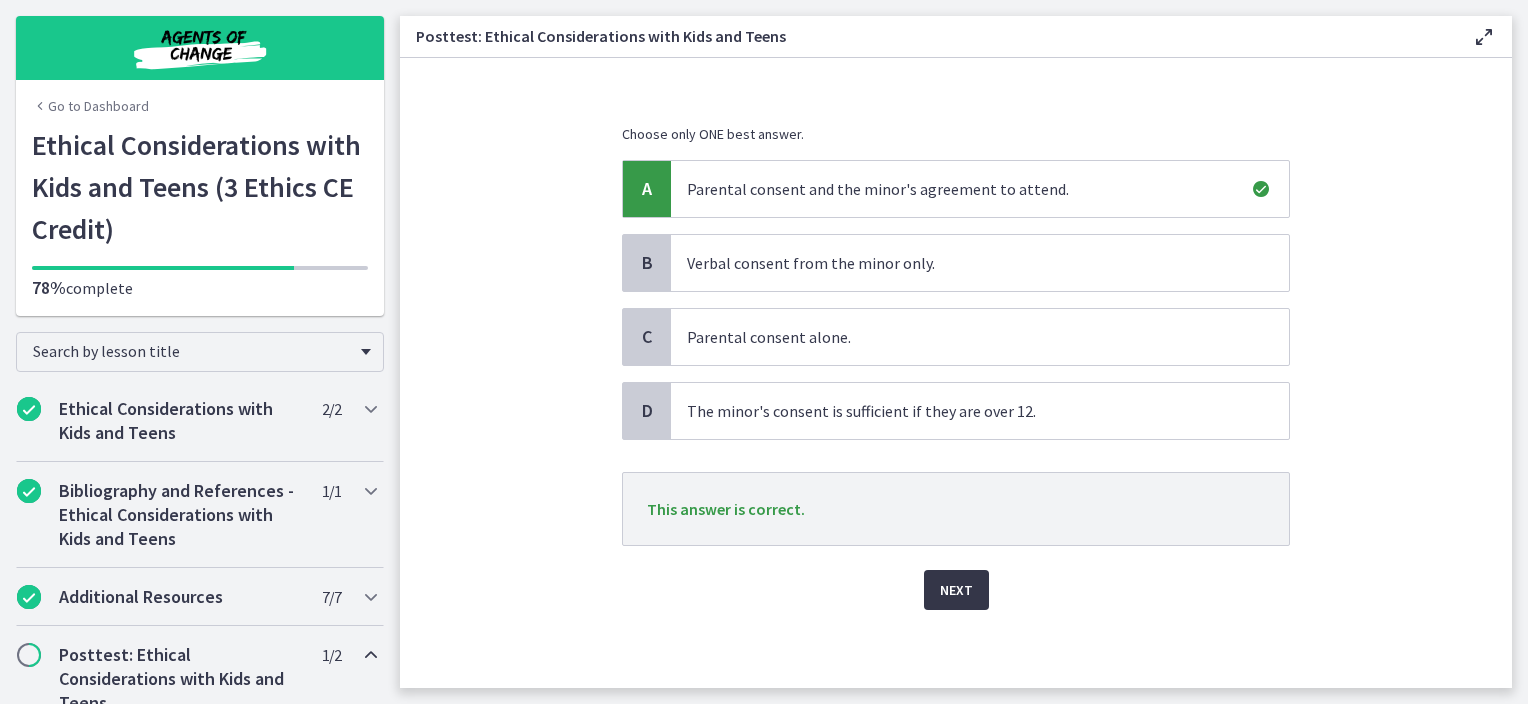 click on "Next" at bounding box center [956, 590] 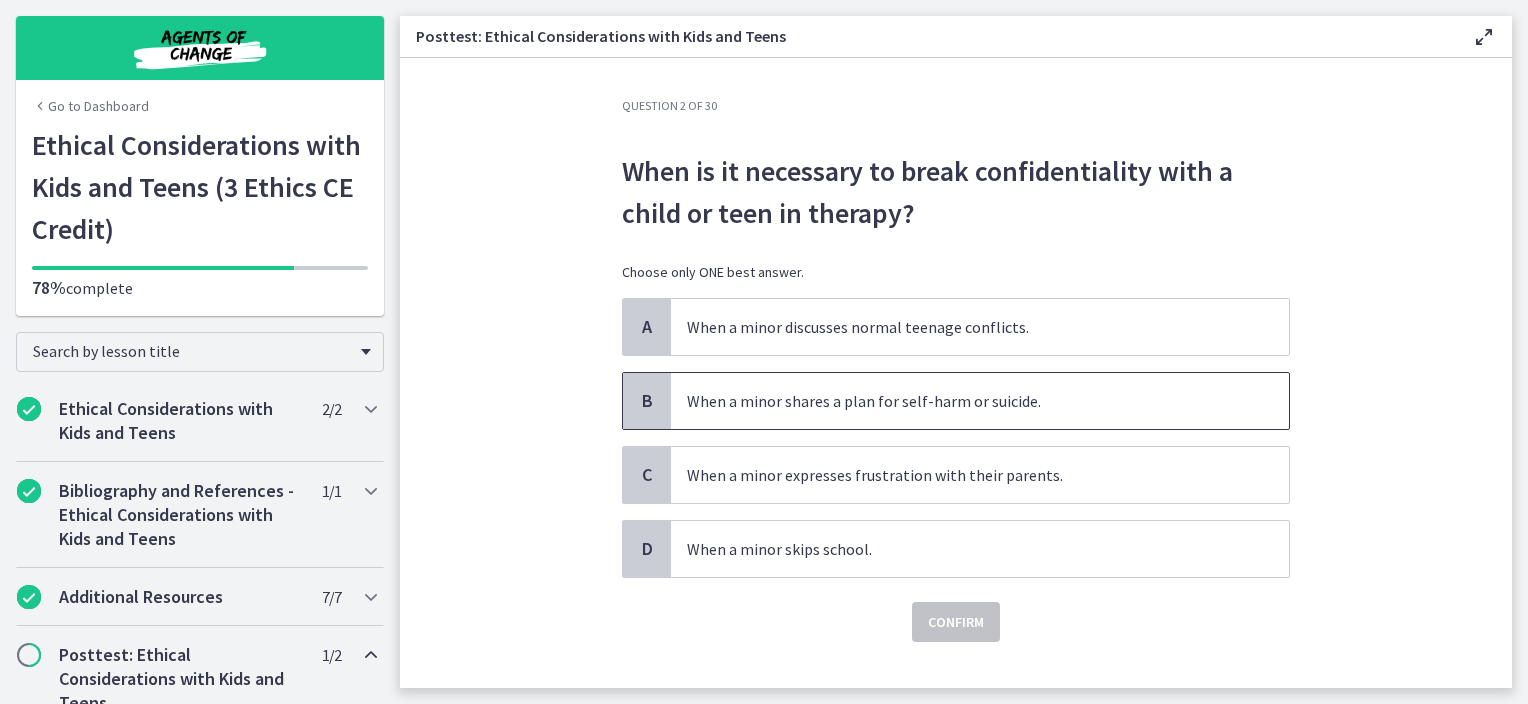 click on "When a minor shares a plan for self-harm or suicide." at bounding box center (960, 401) 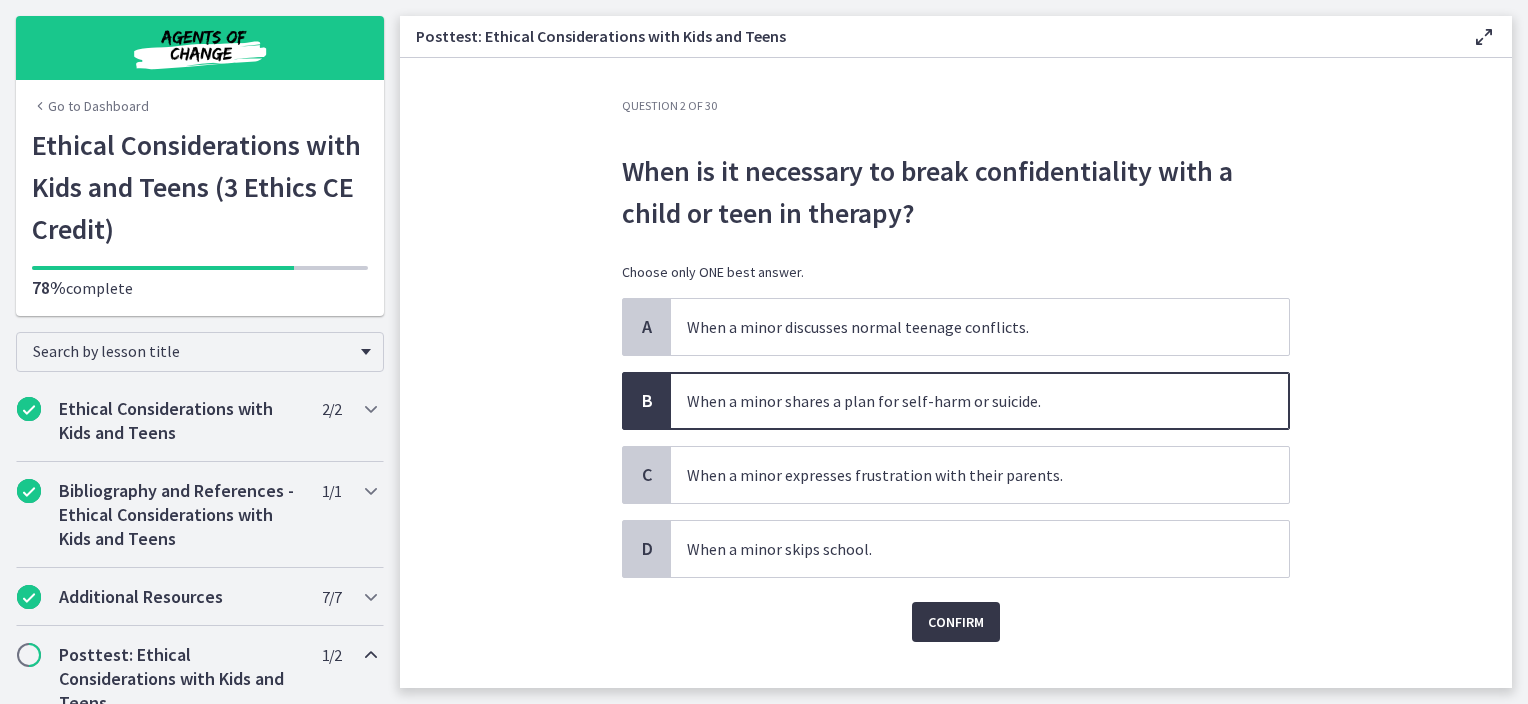 click on "Confirm" at bounding box center (956, 622) 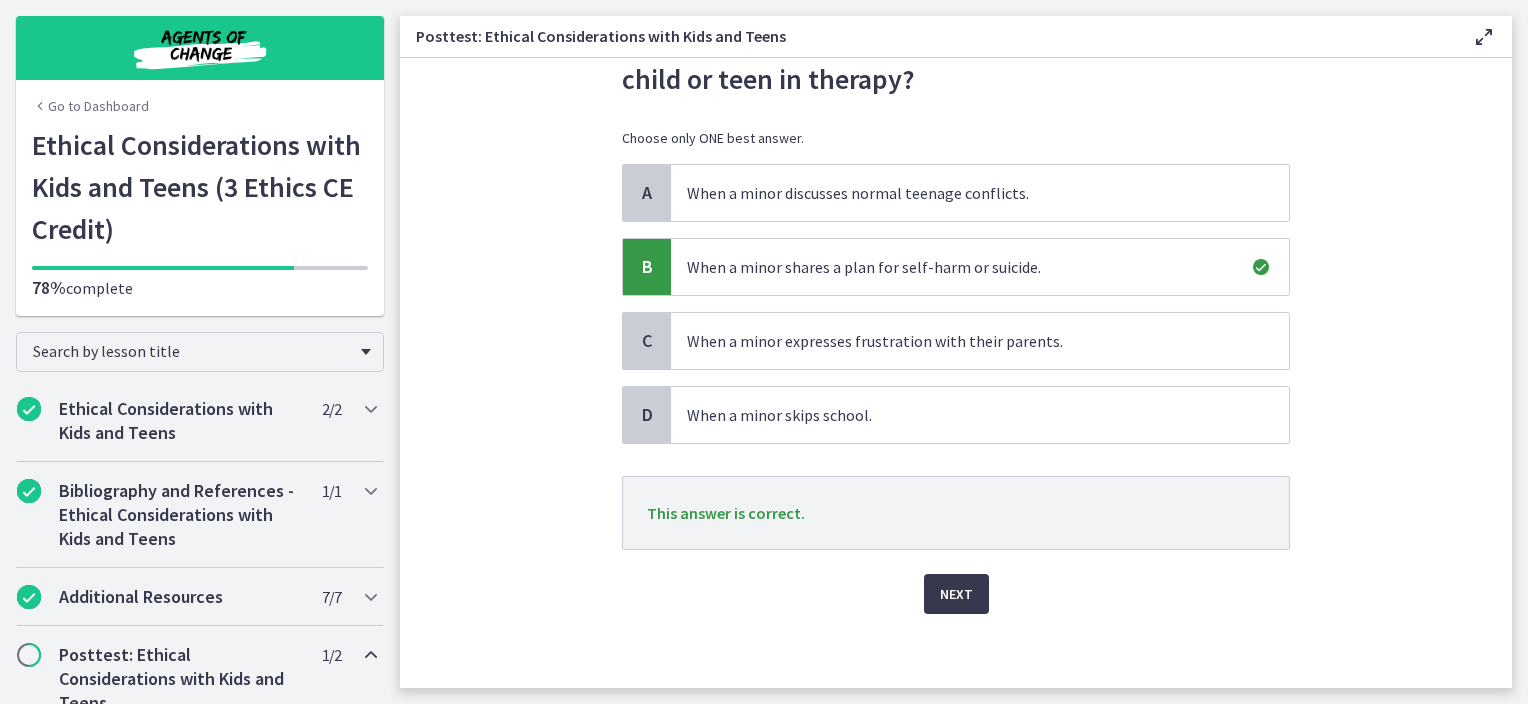 scroll, scrollTop: 137, scrollLeft: 0, axis: vertical 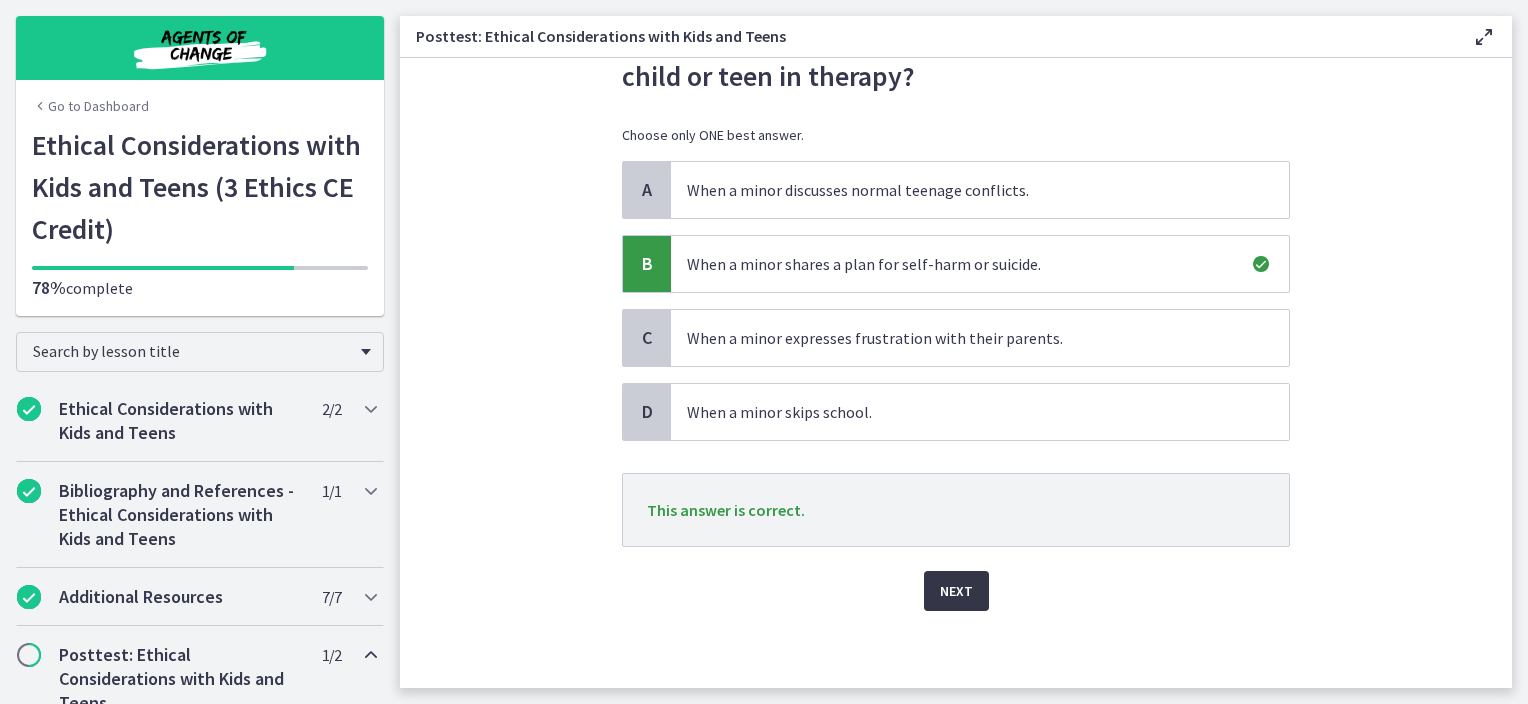 click on "Next" at bounding box center (956, 591) 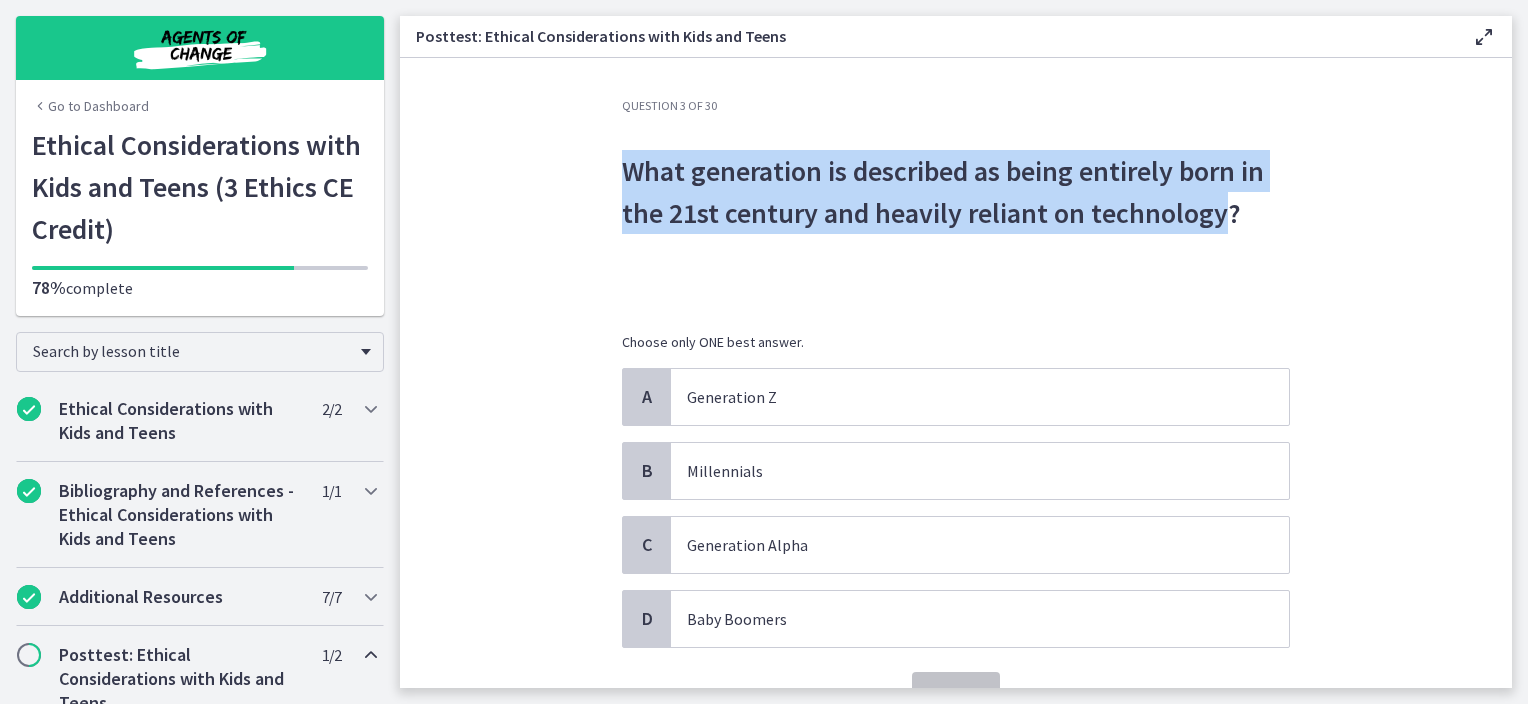 drag, startPoint x: 1215, startPoint y: 215, endPoint x: 604, endPoint y: 165, distance: 613.0424 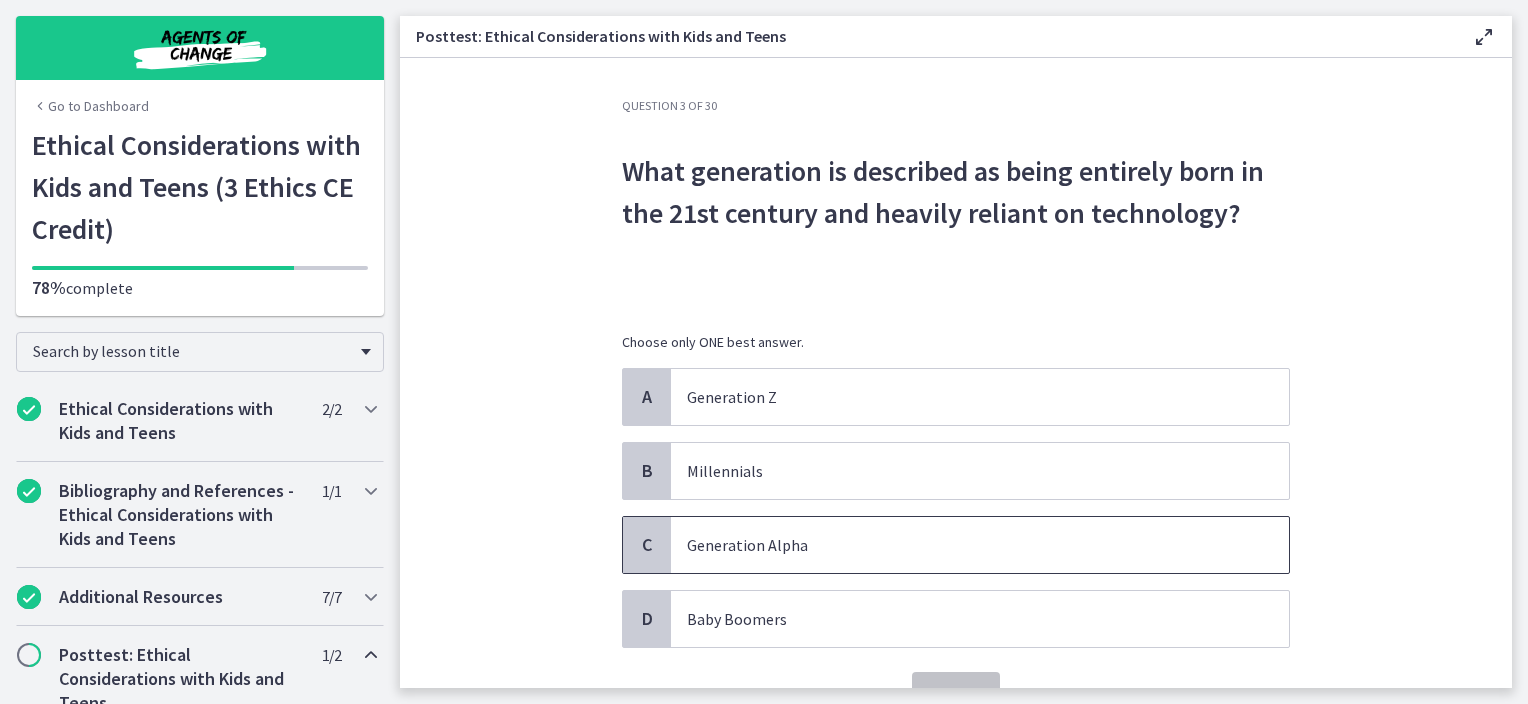click on "Generation Alpha" at bounding box center (960, 545) 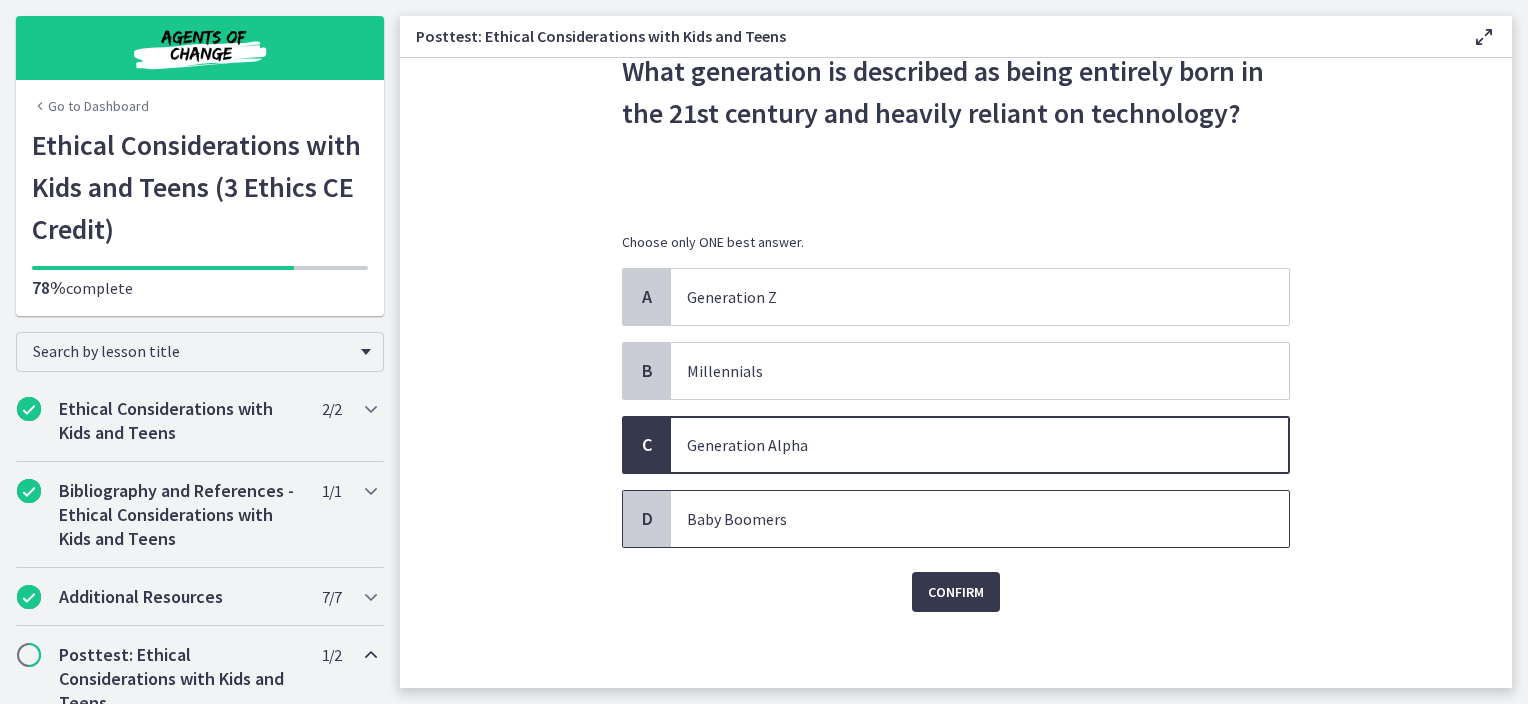 scroll, scrollTop: 102, scrollLeft: 0, axis: vertical 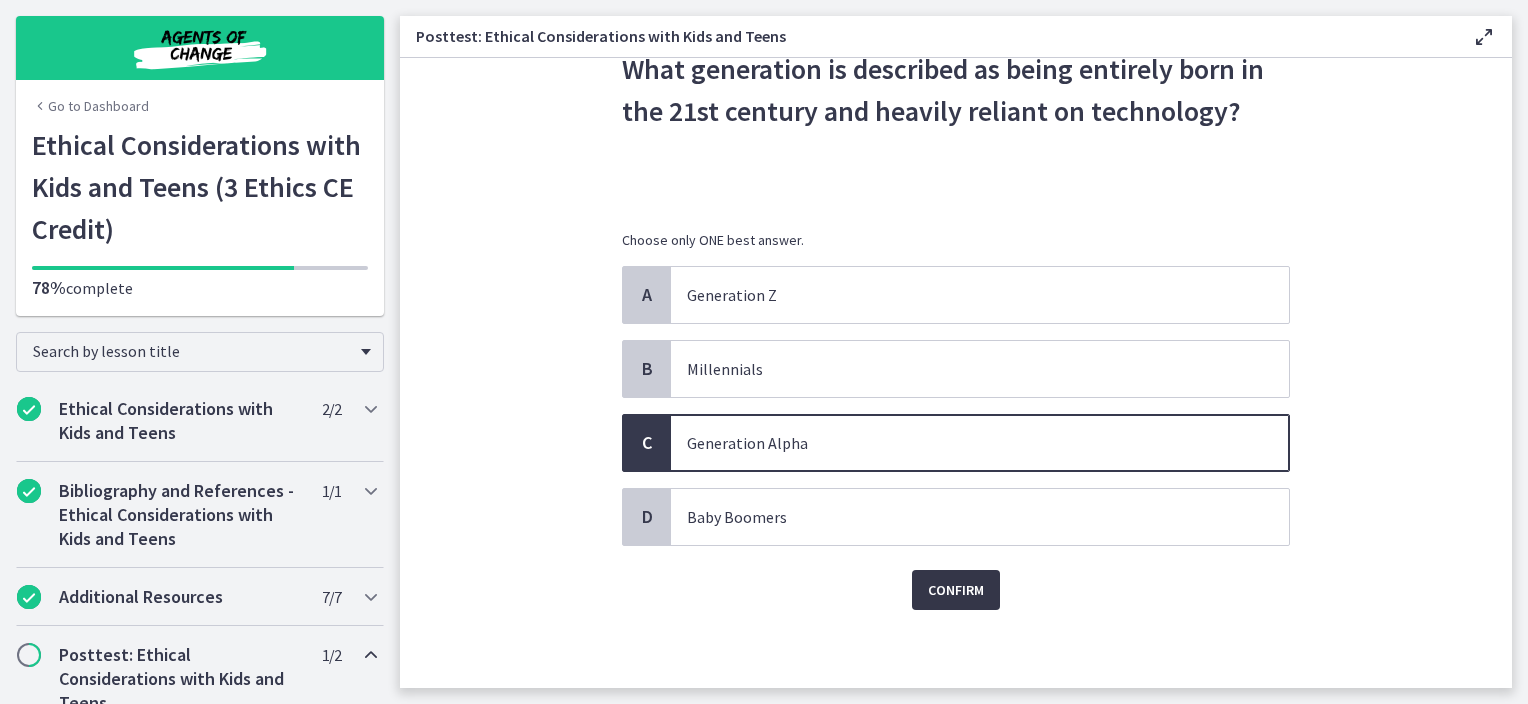 click on "Confirm" at bounding box center (956, 590) 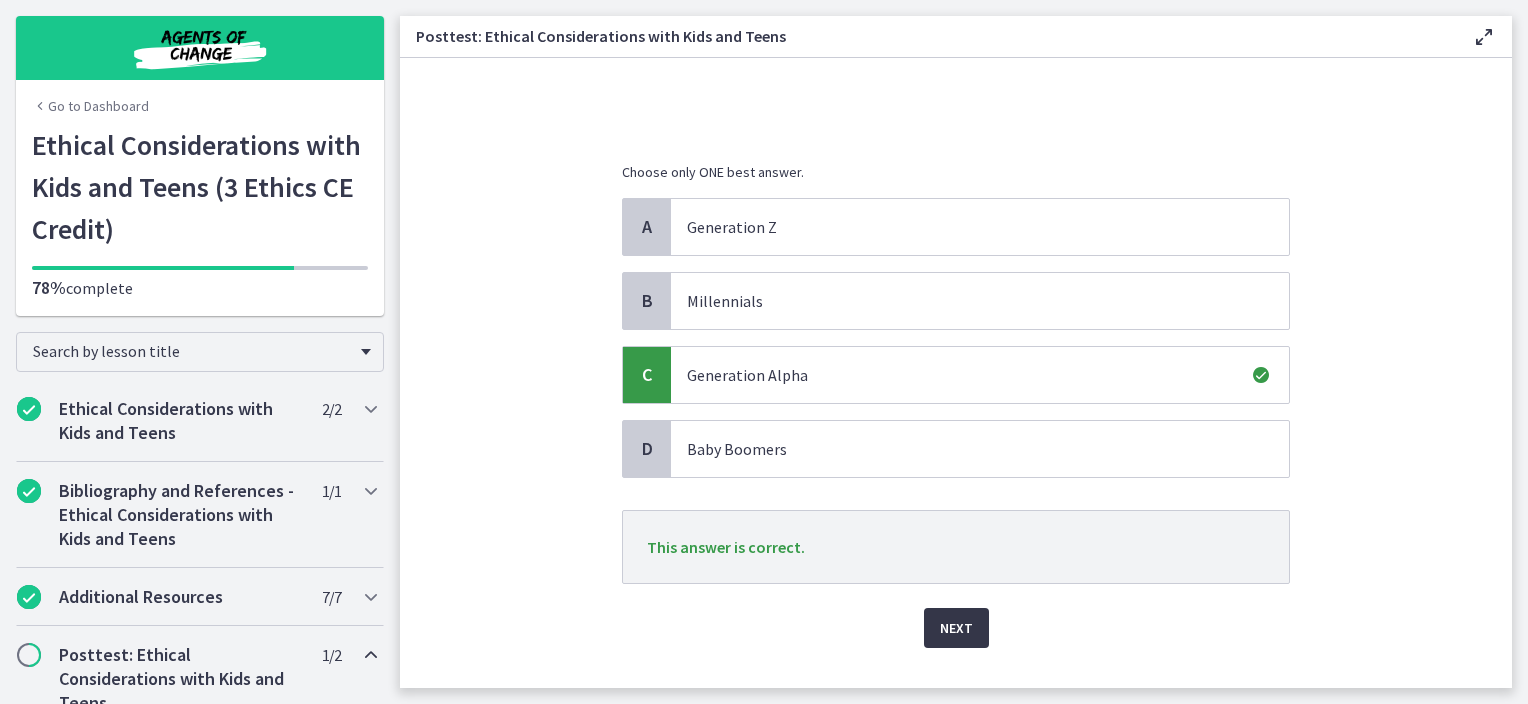 scroll, scrollTop: 202, scrollLeft: 0, axis: vertical 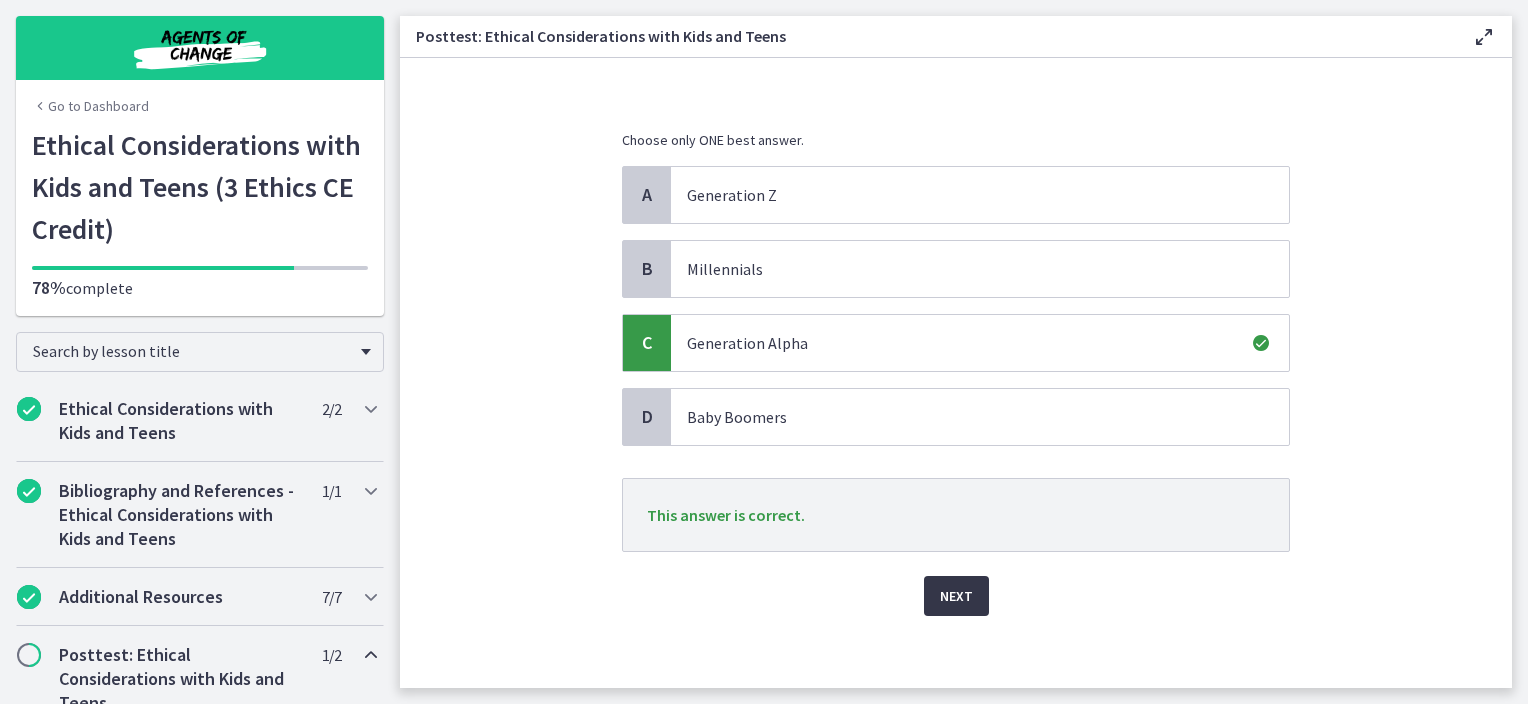click on "Next" at bounding box center (956, 596) 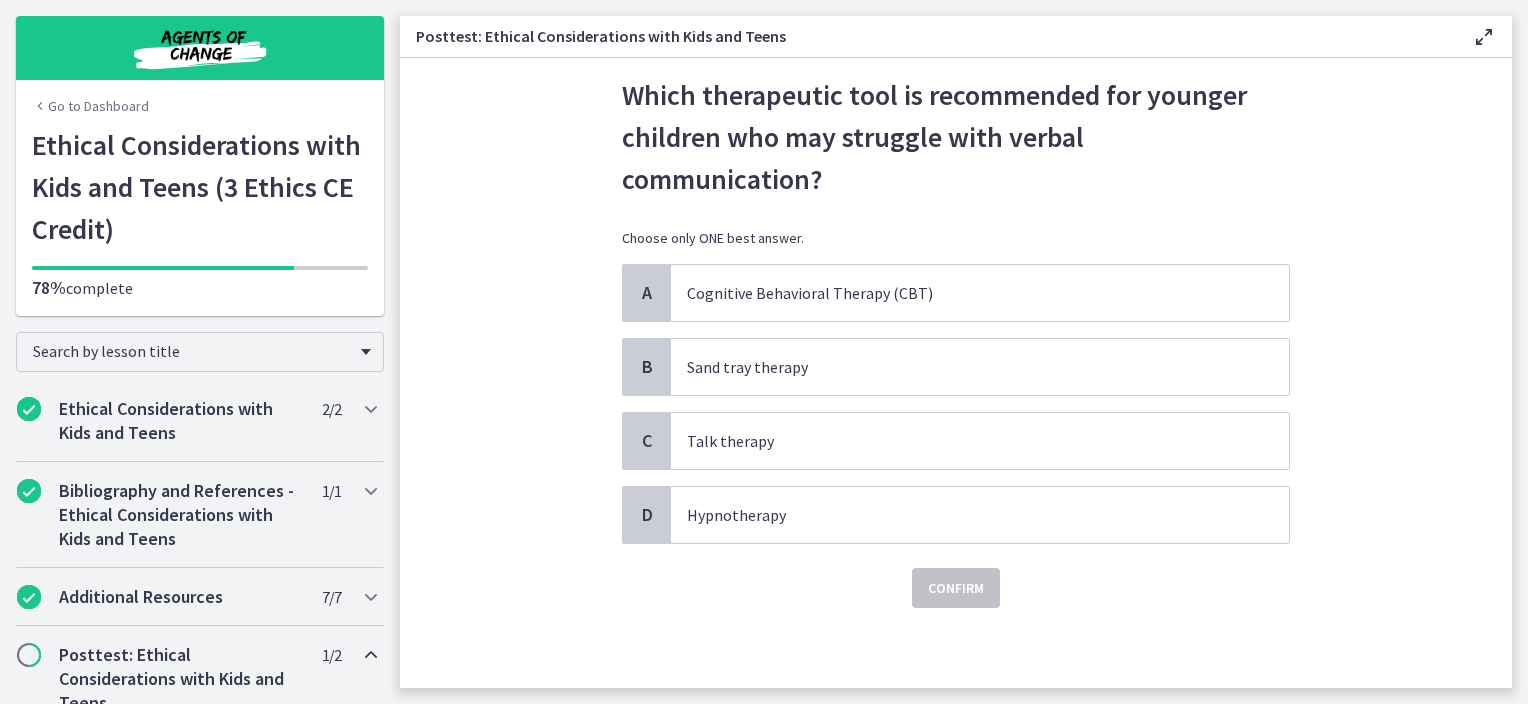 scroll, scrollTop: 0, scrollLeft: 0, axis: both 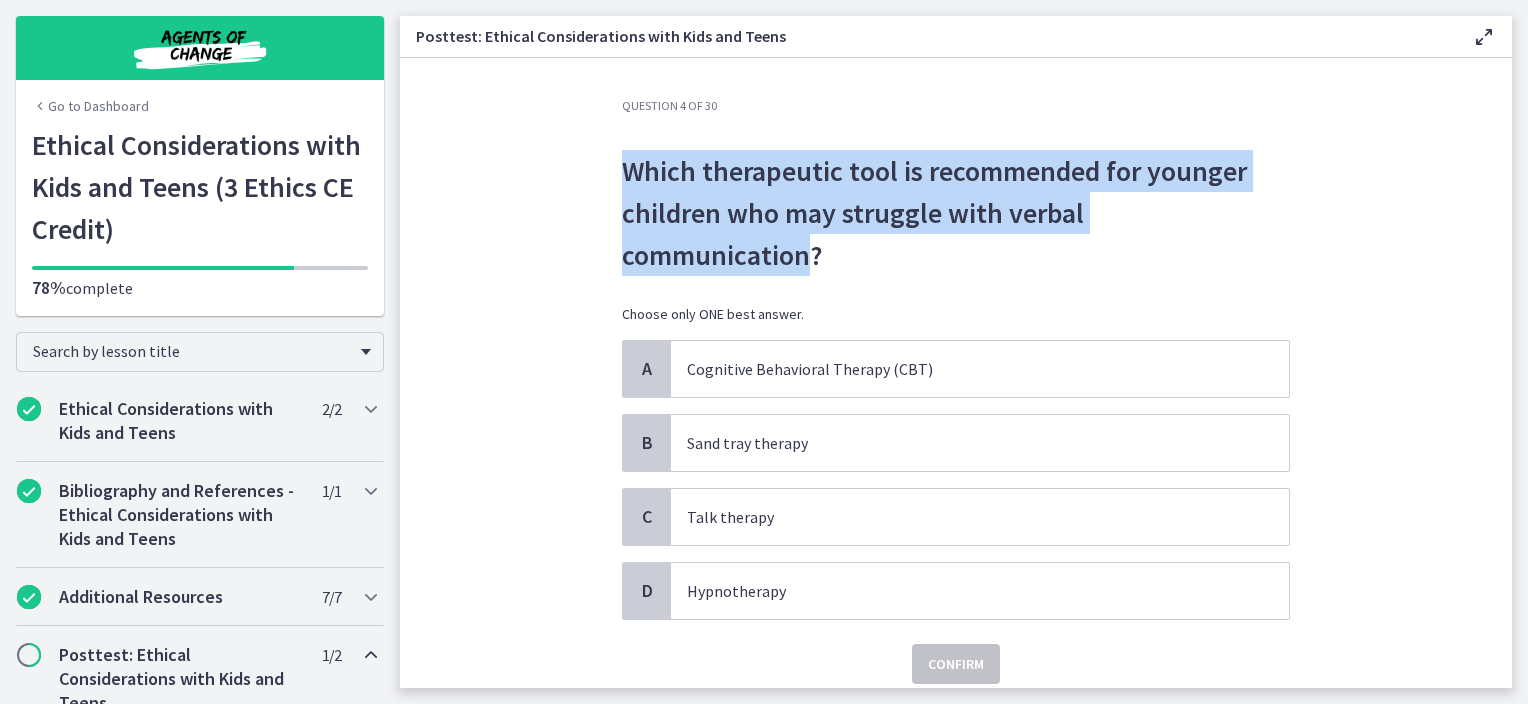 drag, startPoint x: 609, startPoint y: 169, endPoint x: 1264, endPoint y: 215, distance: 656.6133 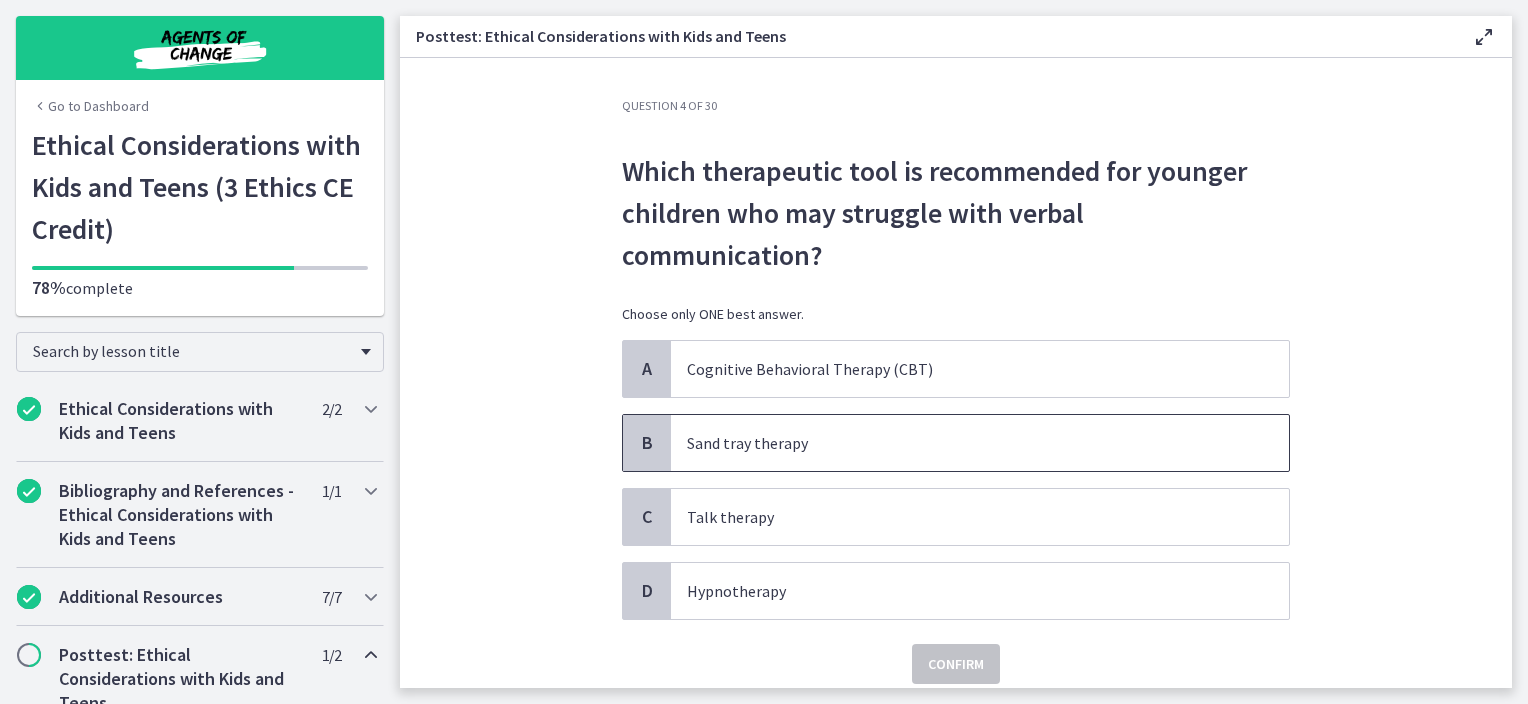 click on "Sand tray therapy" at bounding box center (960, 443) 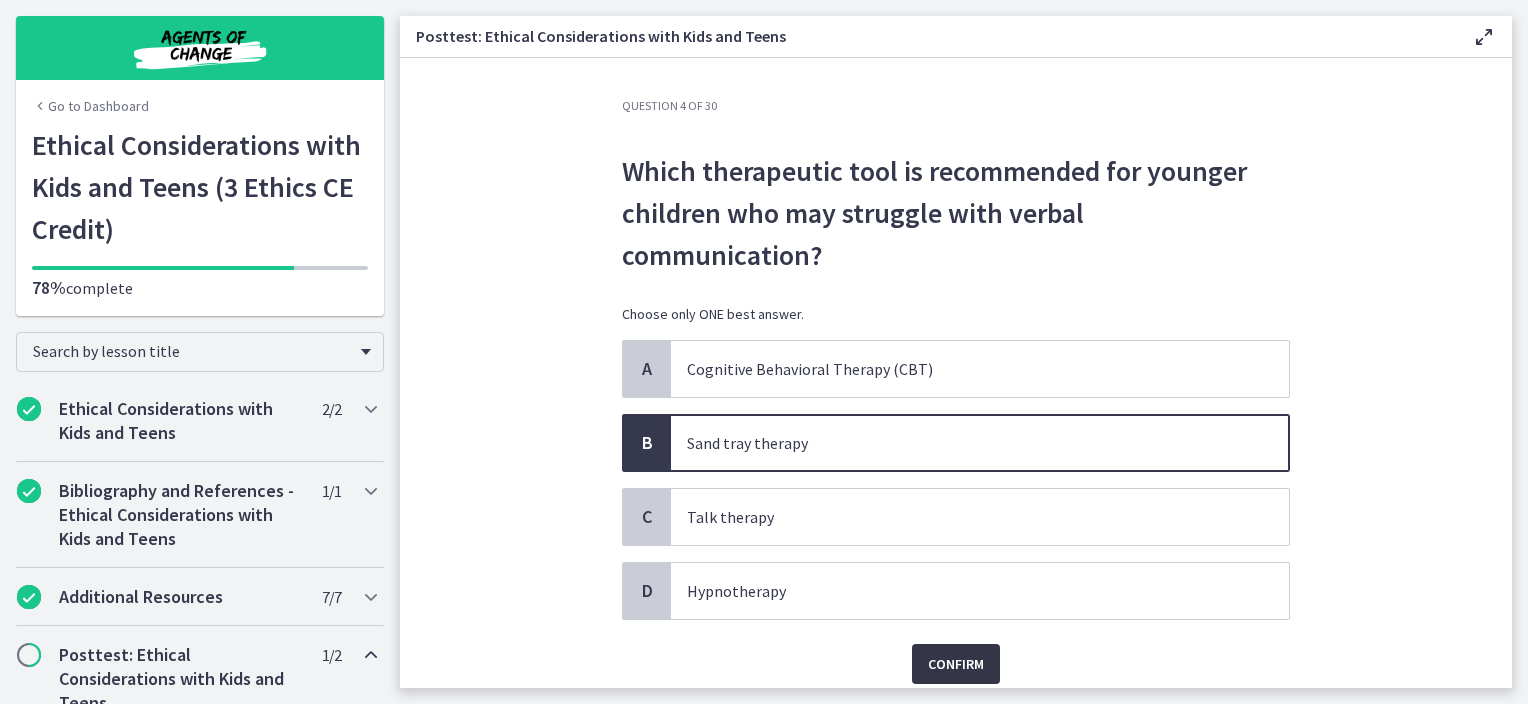 click on "Confirm" at bounding box center [956, 664] 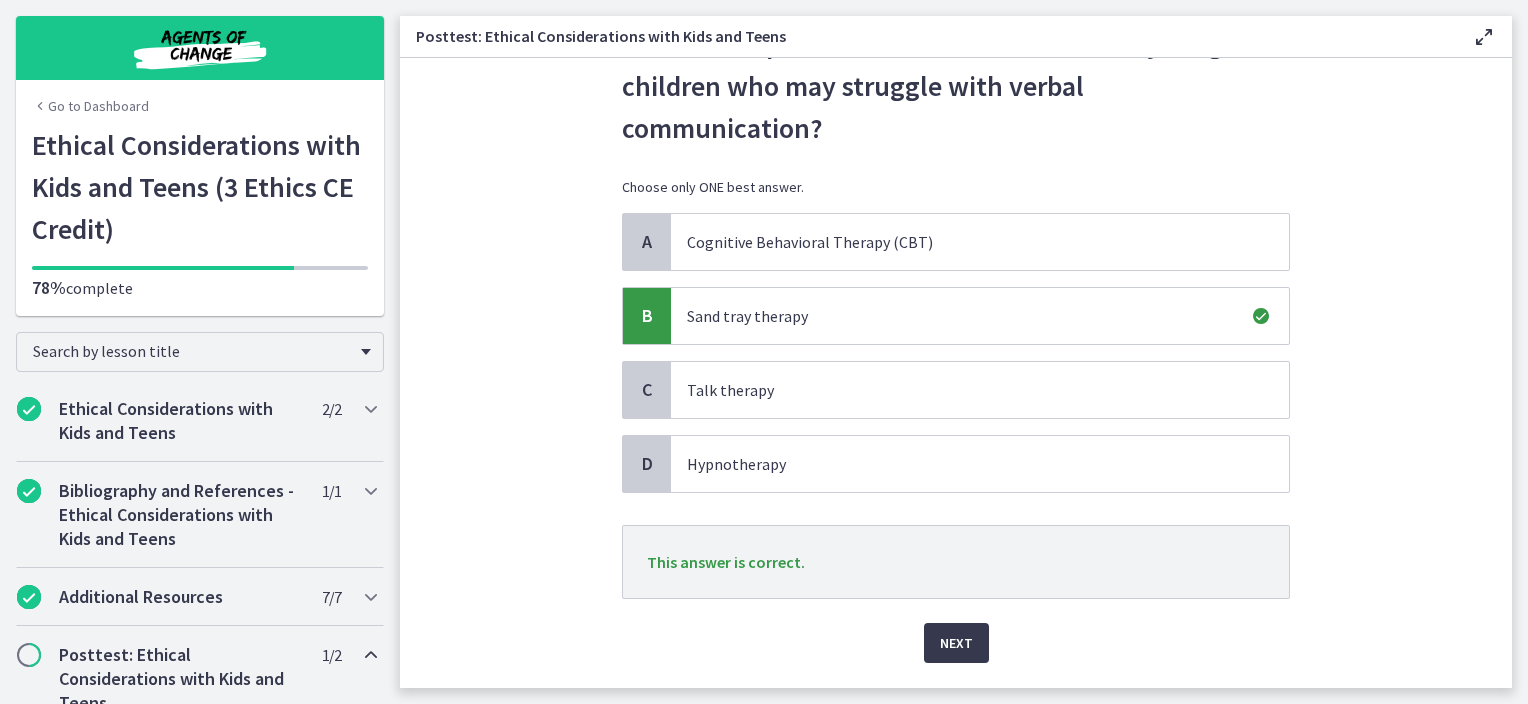 scroll, scrollTop: 137, scrollLeft: 0, axis: vertical 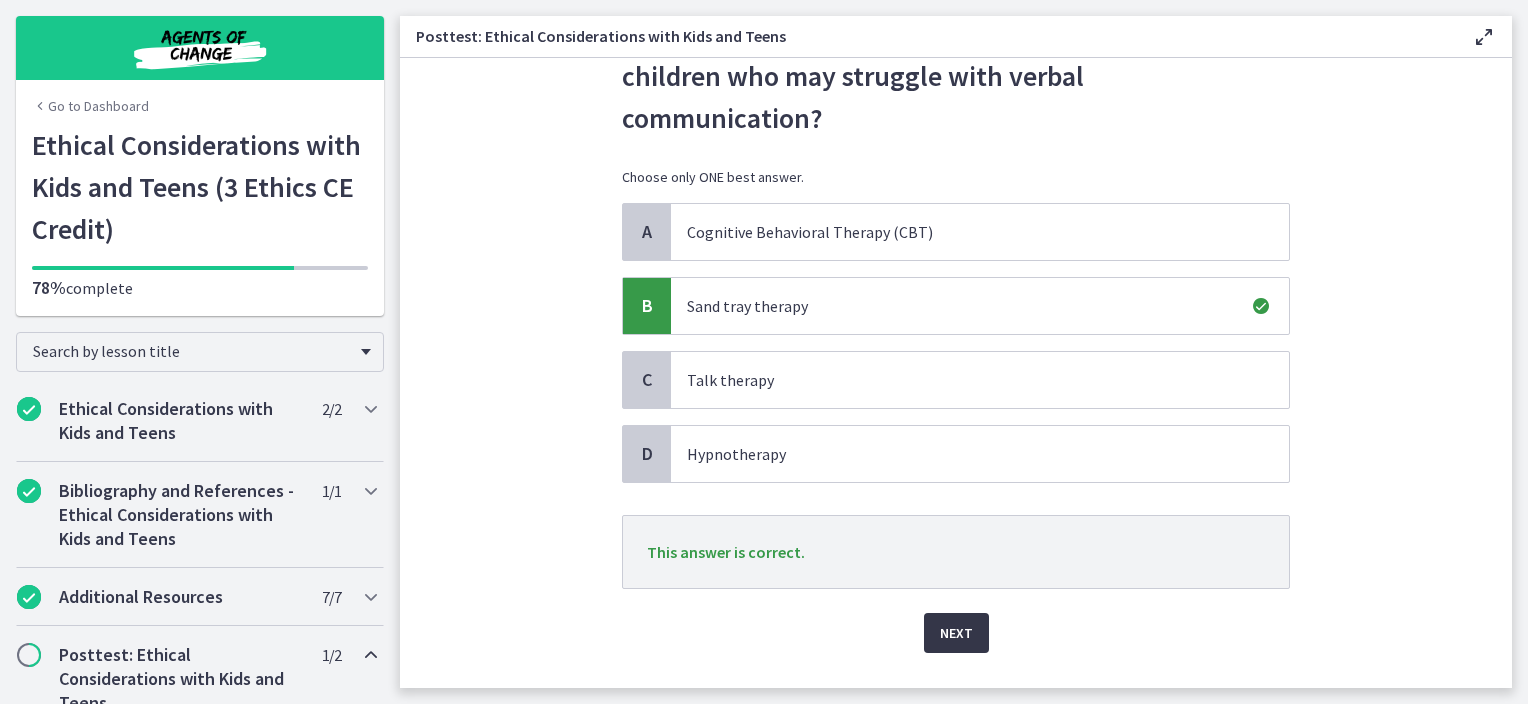 click on "Next" at bounding box center [956, 633] 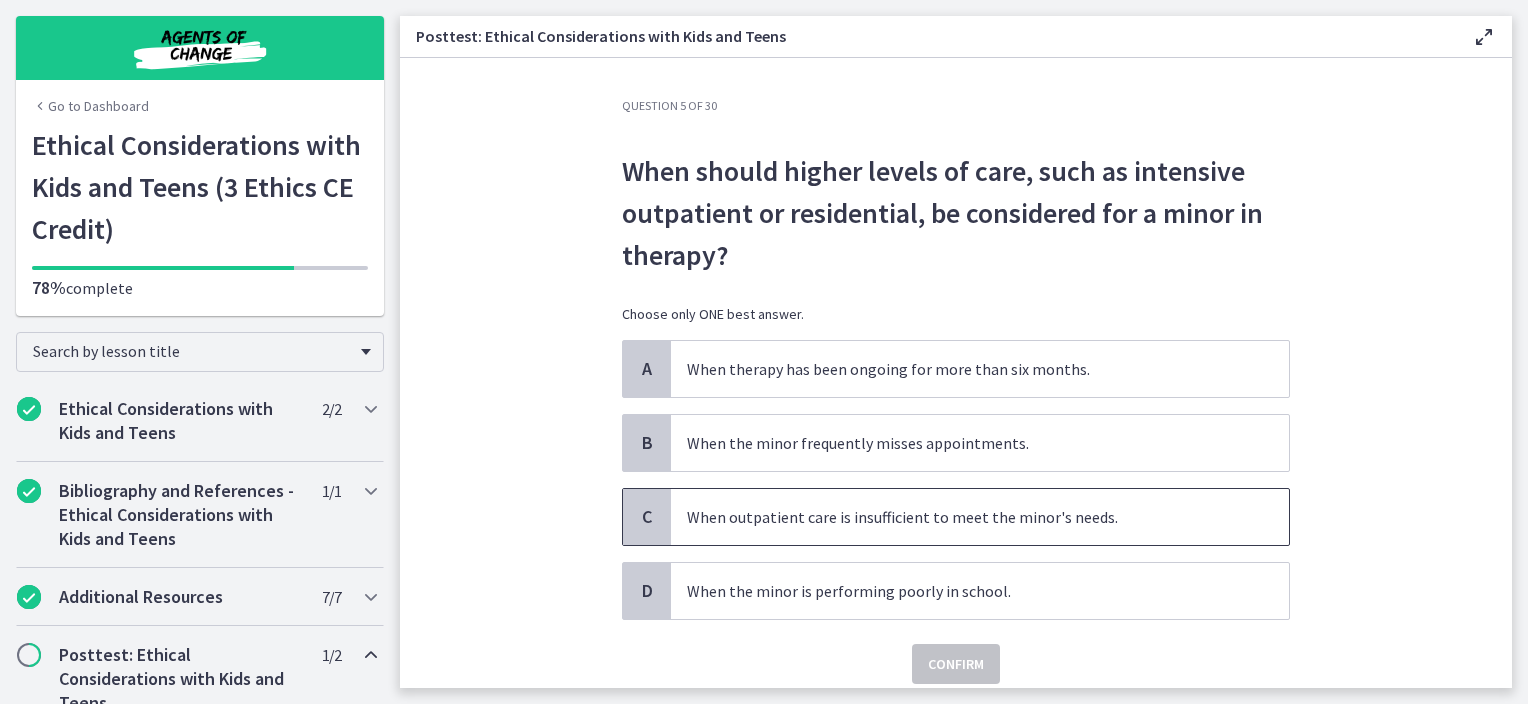 click on "When outpatient care is insufficient to meet the minor's needs." at bounding box center [960, 517] 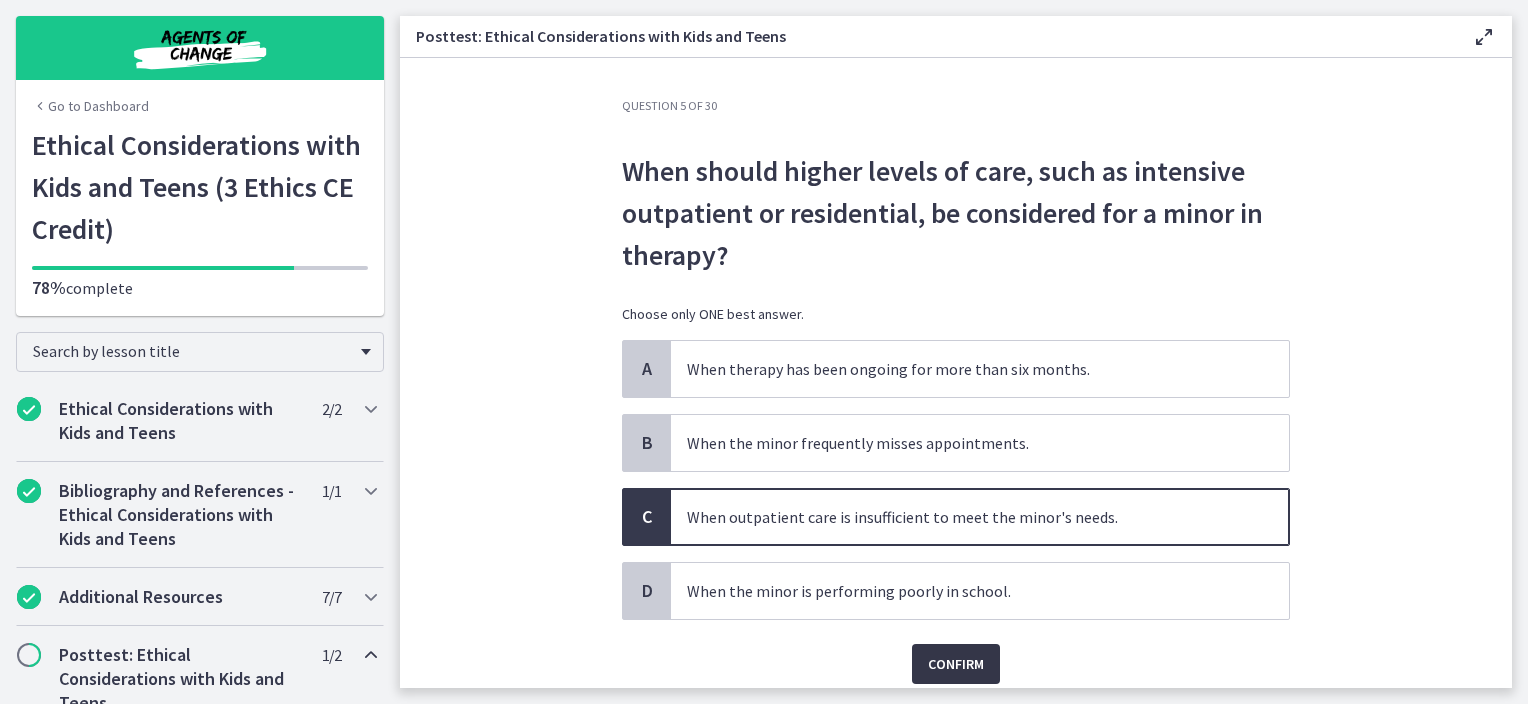 click on "Confirm" at bounding box center (956, 664) 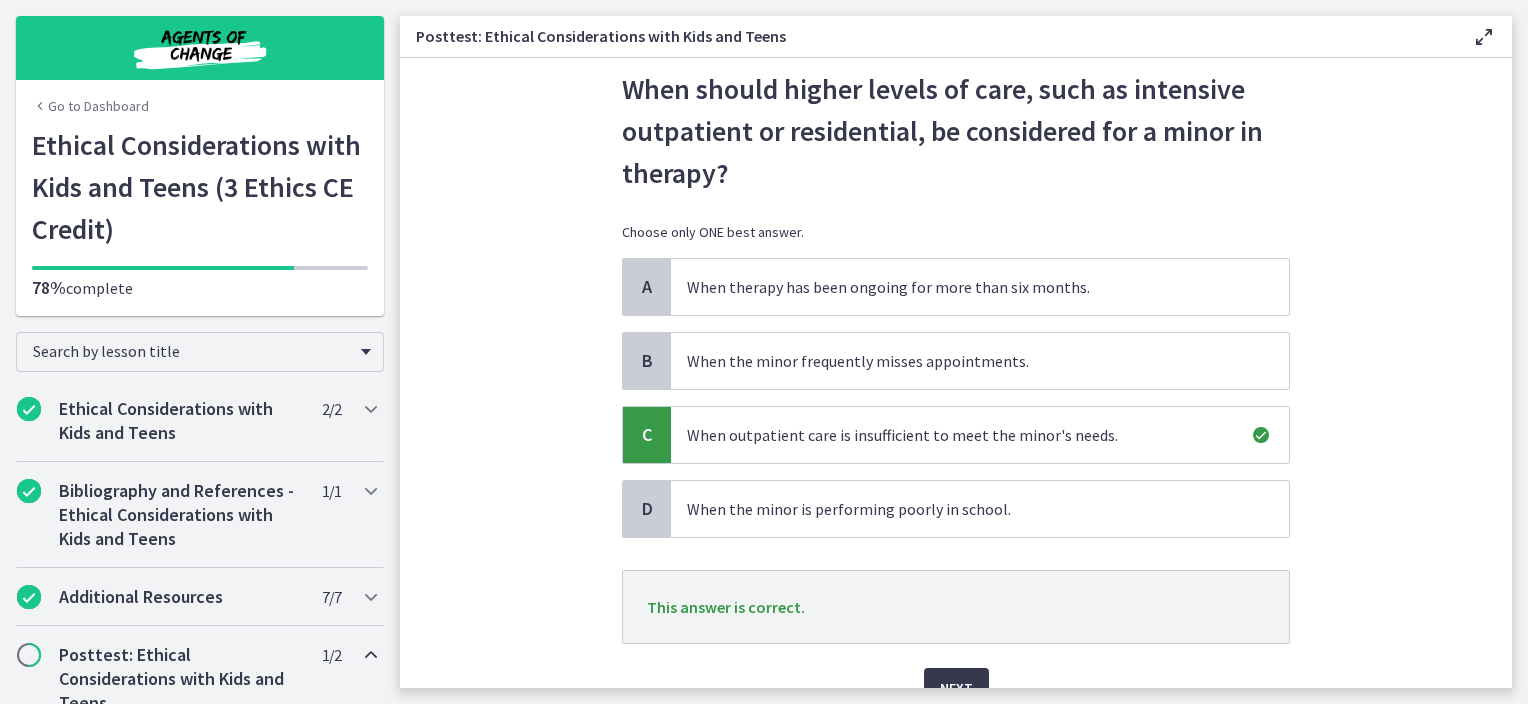 scroll, scrollTop: 180, scrollLeft: 0, axis: vertical 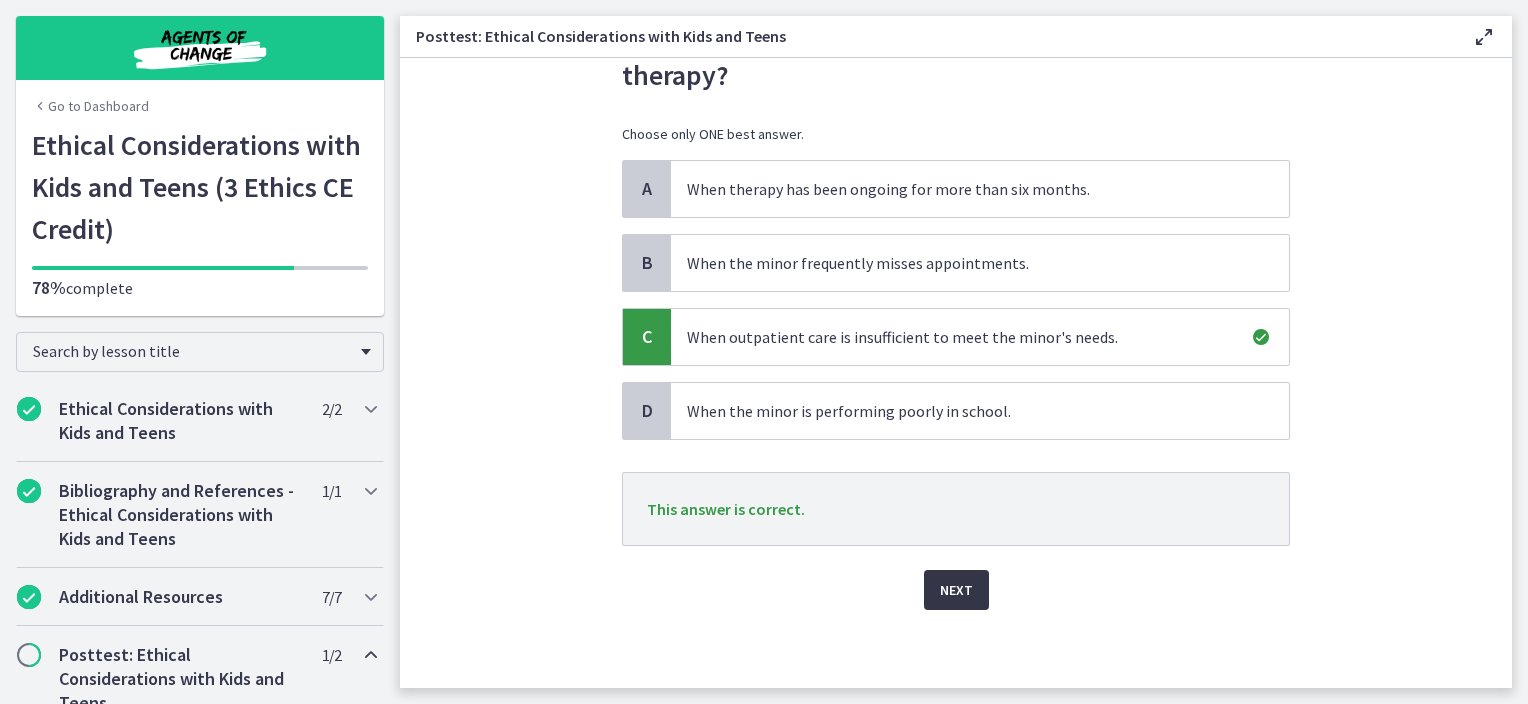 click on "Next" at bounding box center [956, 590] 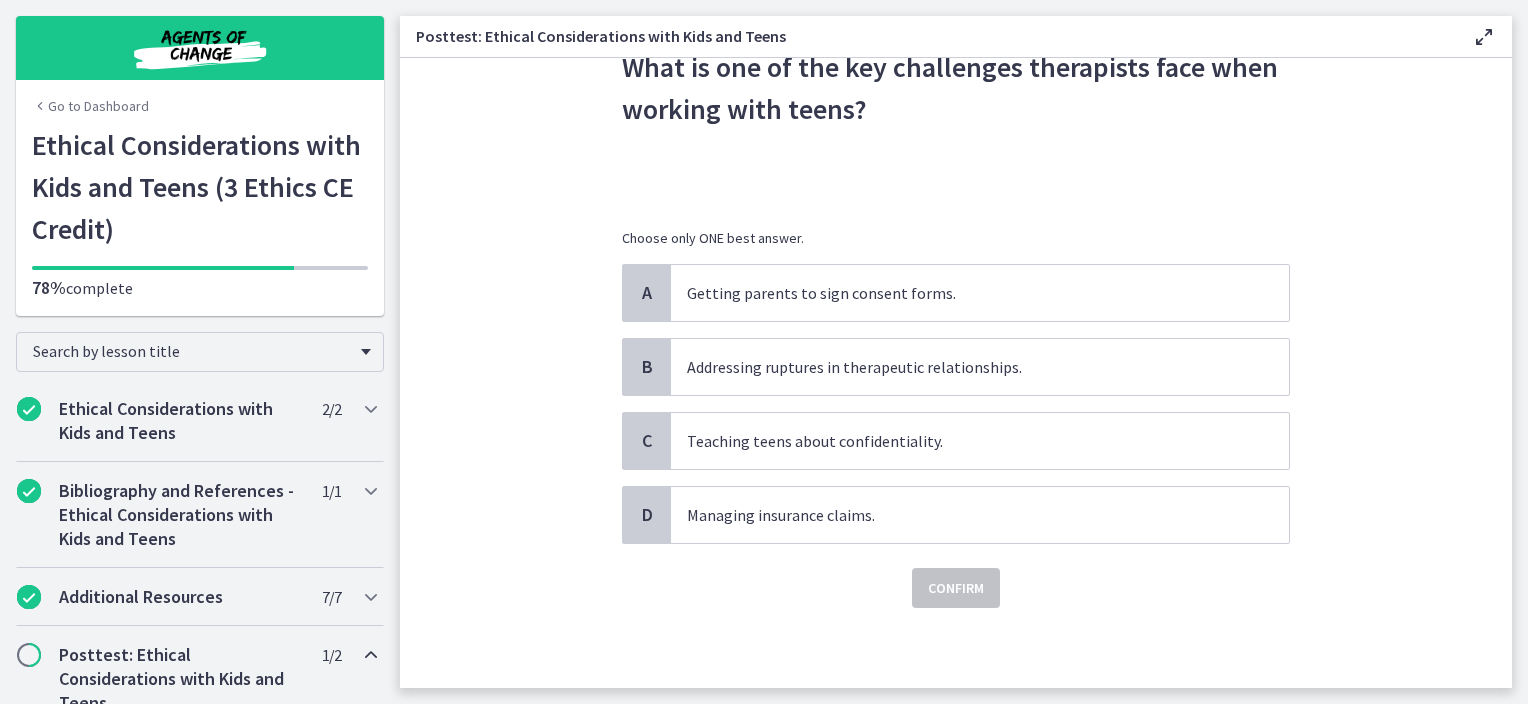 scroll, scrollTop: 0, scrollLeft: 0, axis: both 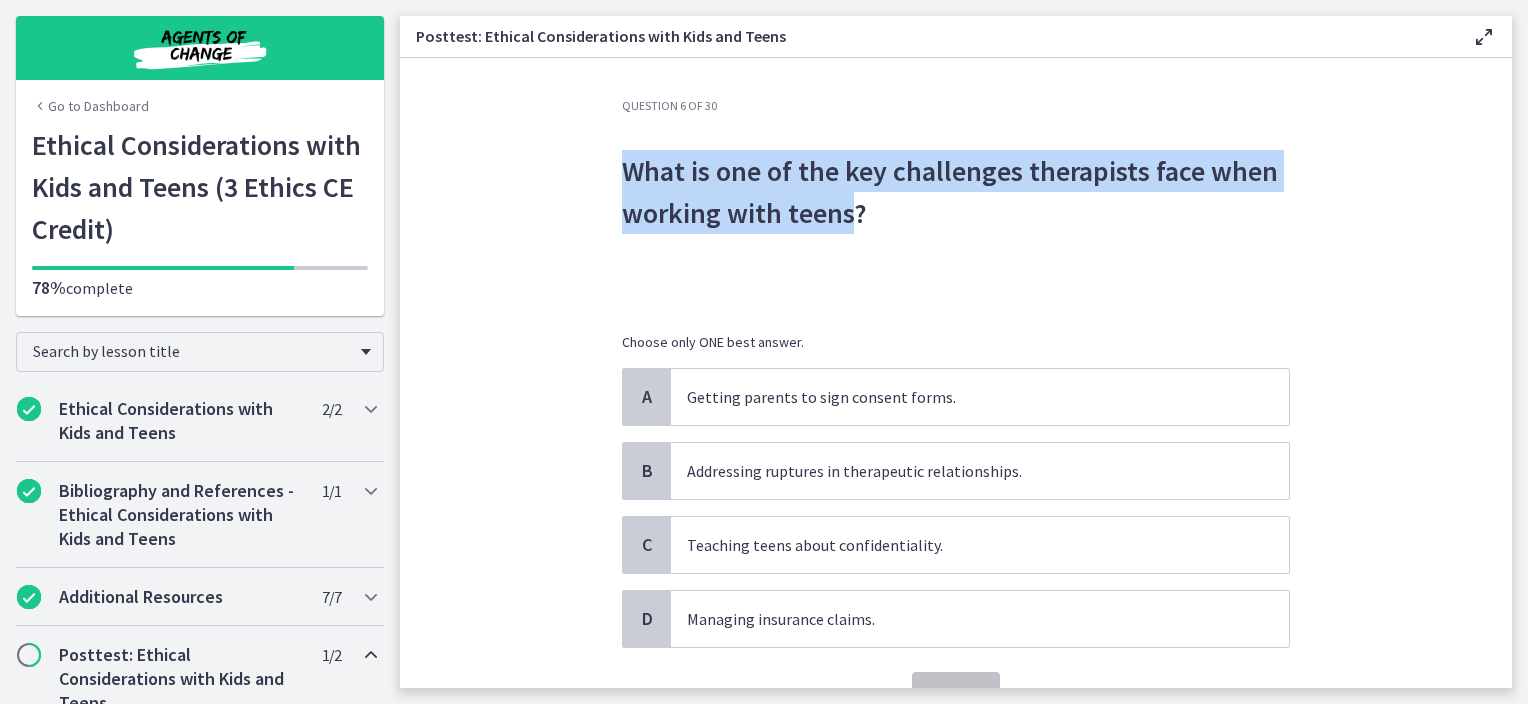 drag, startPoint x: 844, startPoint y: 217, endPoint x: 587, endPoint y: 168, distance: 261.62952 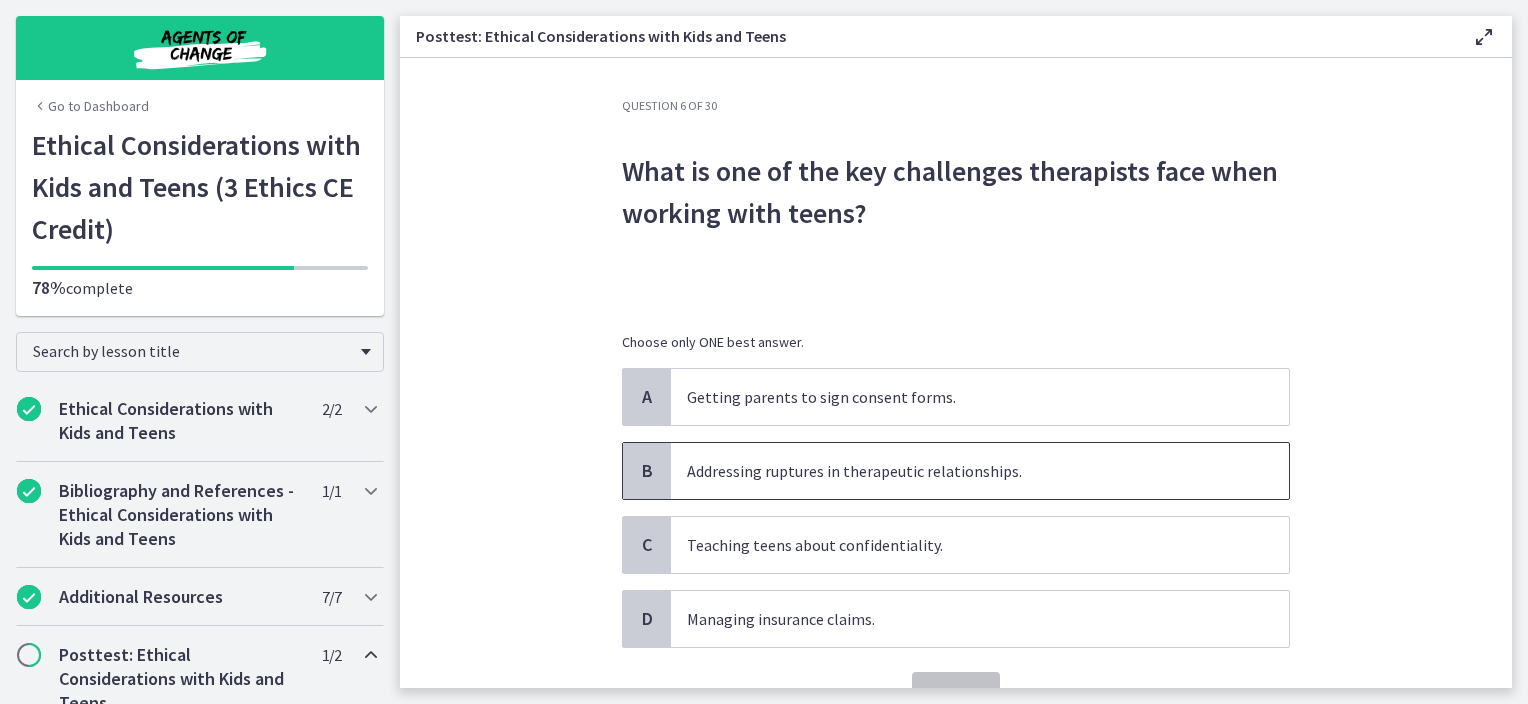 click on "Addressing ruptures in therapeutic relationships." at bounding box center (980, 471) 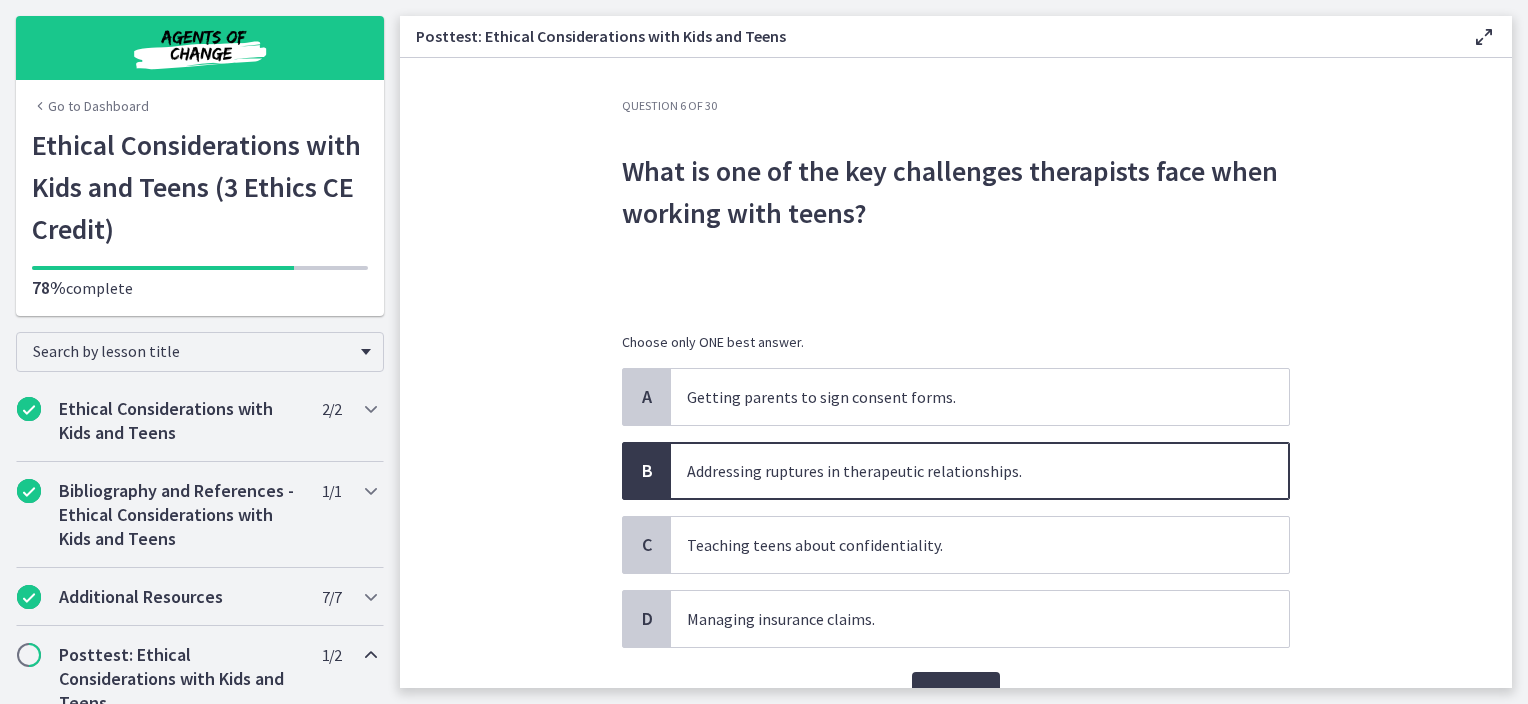 click on "What is one of the key challenges therapists face when working with teens?" at bounding box center (956, 227) 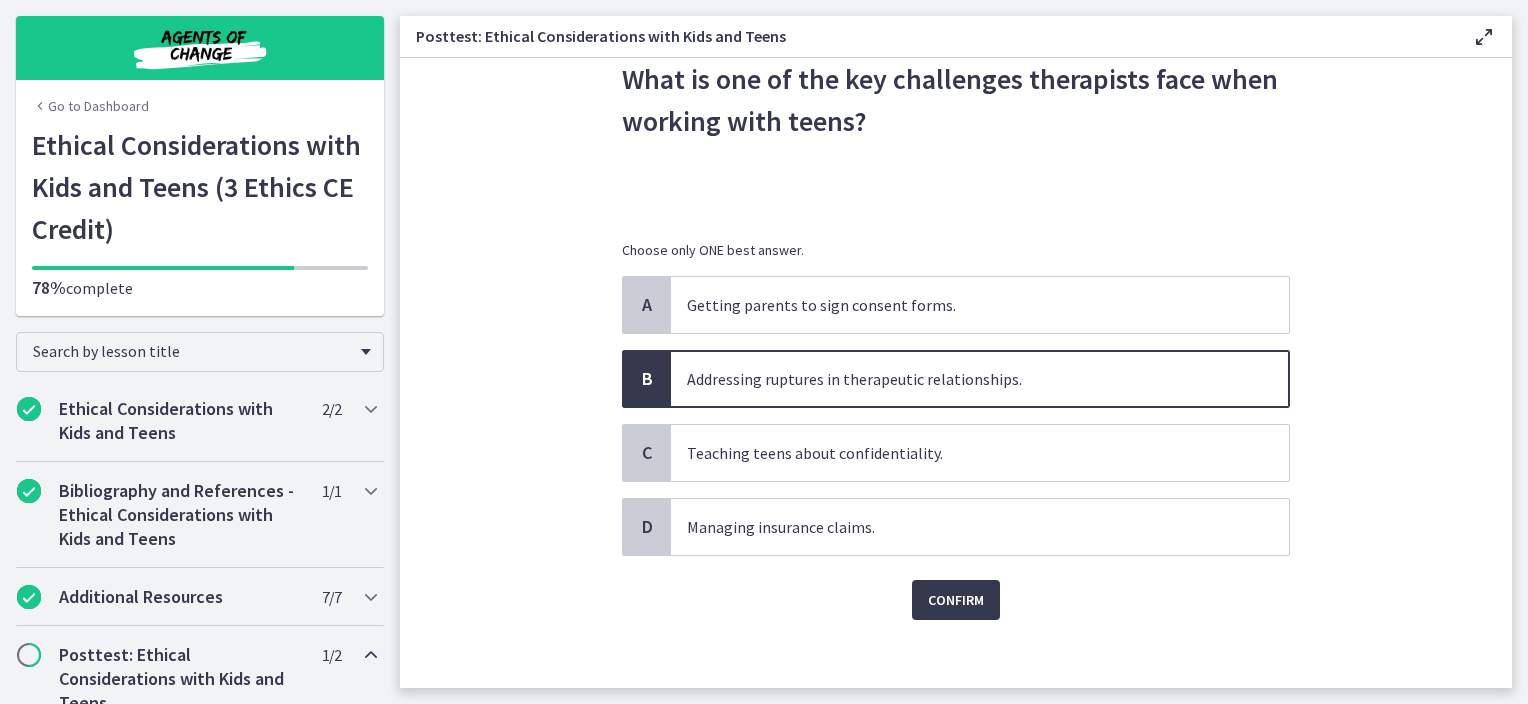 scroll, scrollTop: 102, scrollLeft: 0, axis: vertical 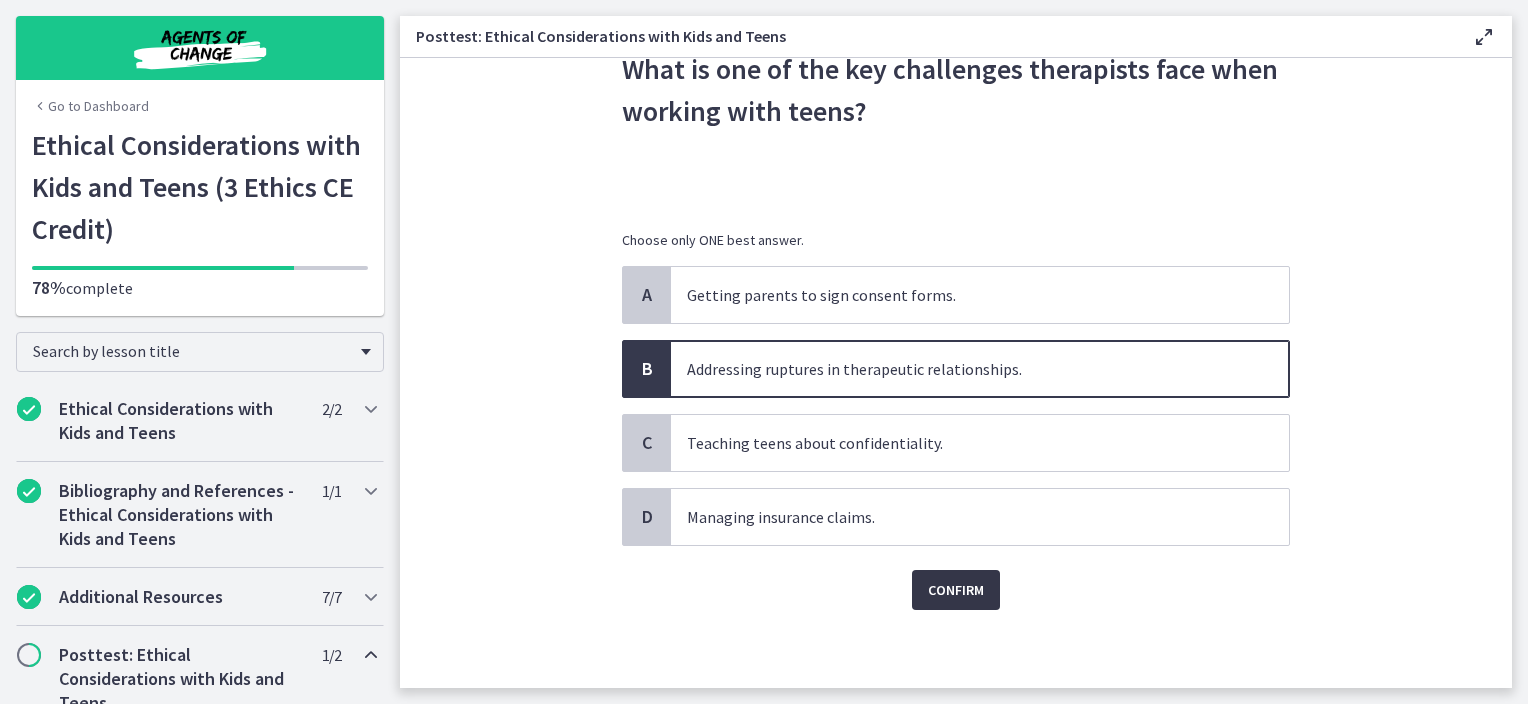 click on "Confirm" at bounding box center (956, 590) 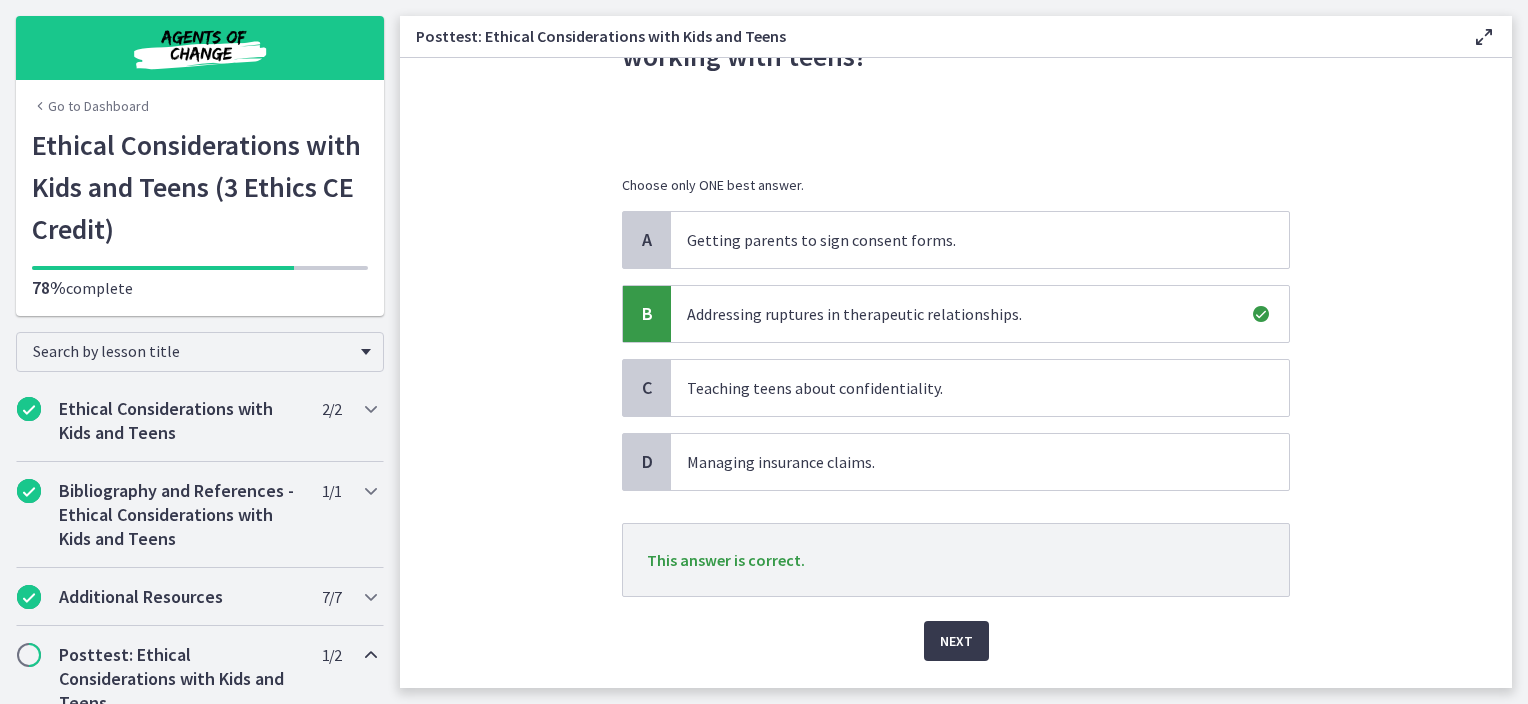 scroll, scrollTop: 202, scrollLeft: 0, axis: vertical 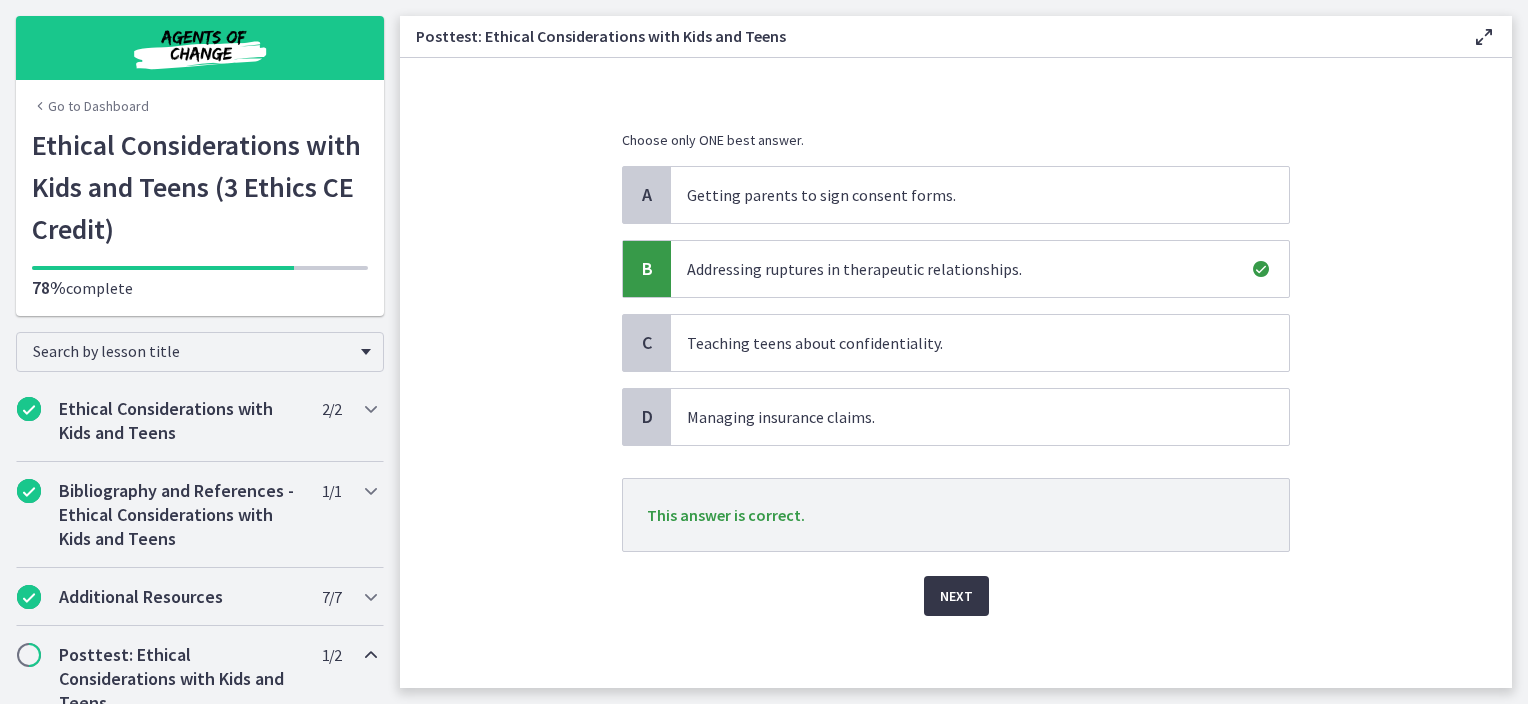 click on "Next" at bounding box center [956, 596] 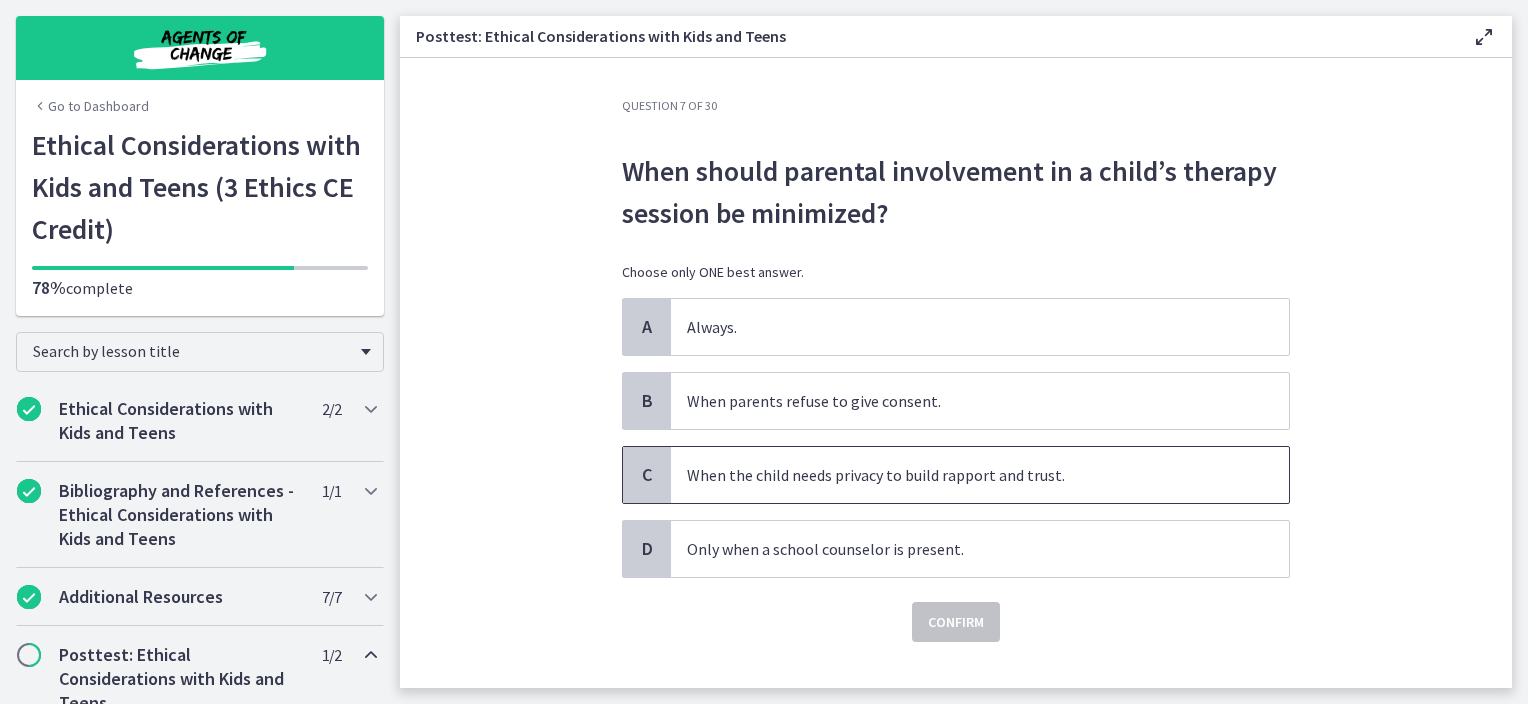 click on "When the child needs privacy to build rapport and trust." at bounding box center [980, 475] 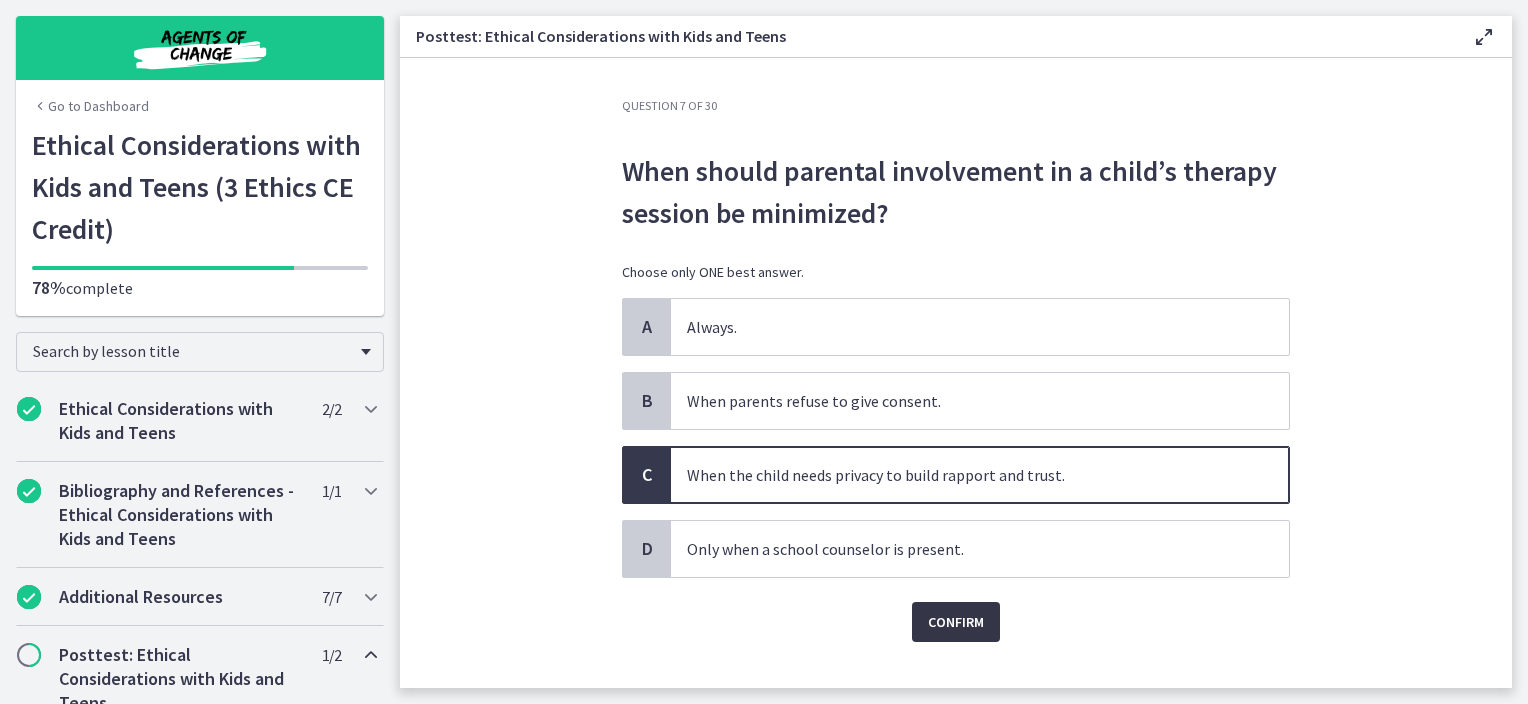 click on "Confirm" at bounding box center (956, 622) 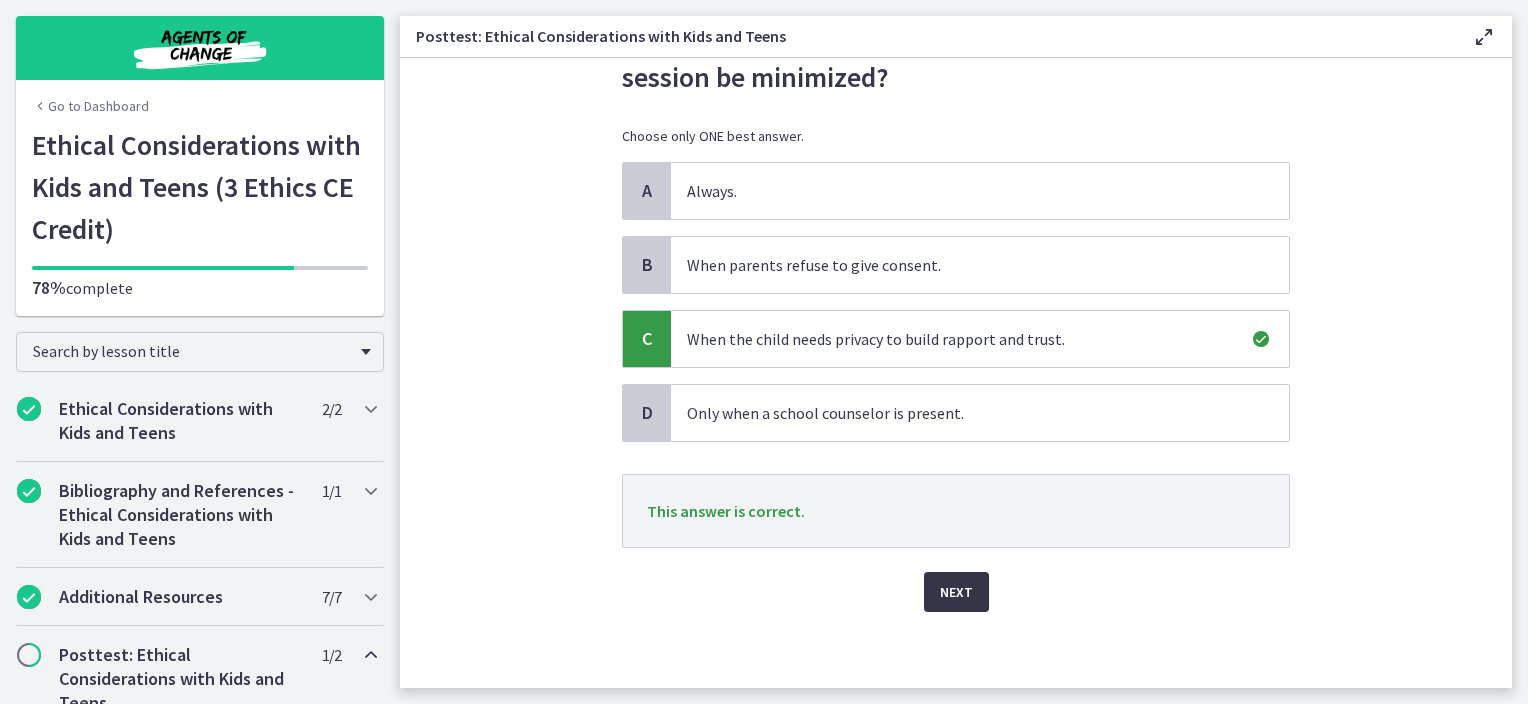 scroll, scrollTop: 137, scrollLeft: 0, axis: vertical 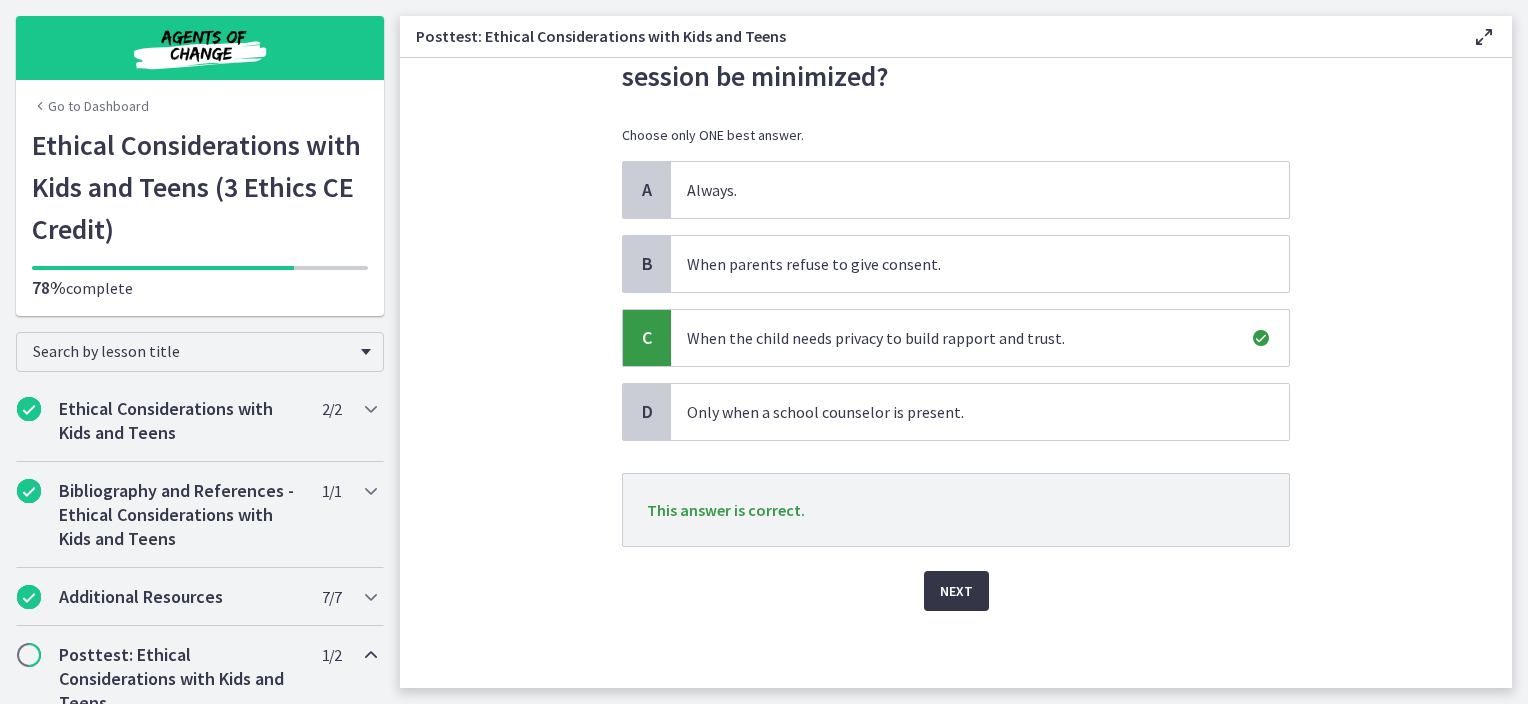 click on "Next" at bounding box center [956, 591] 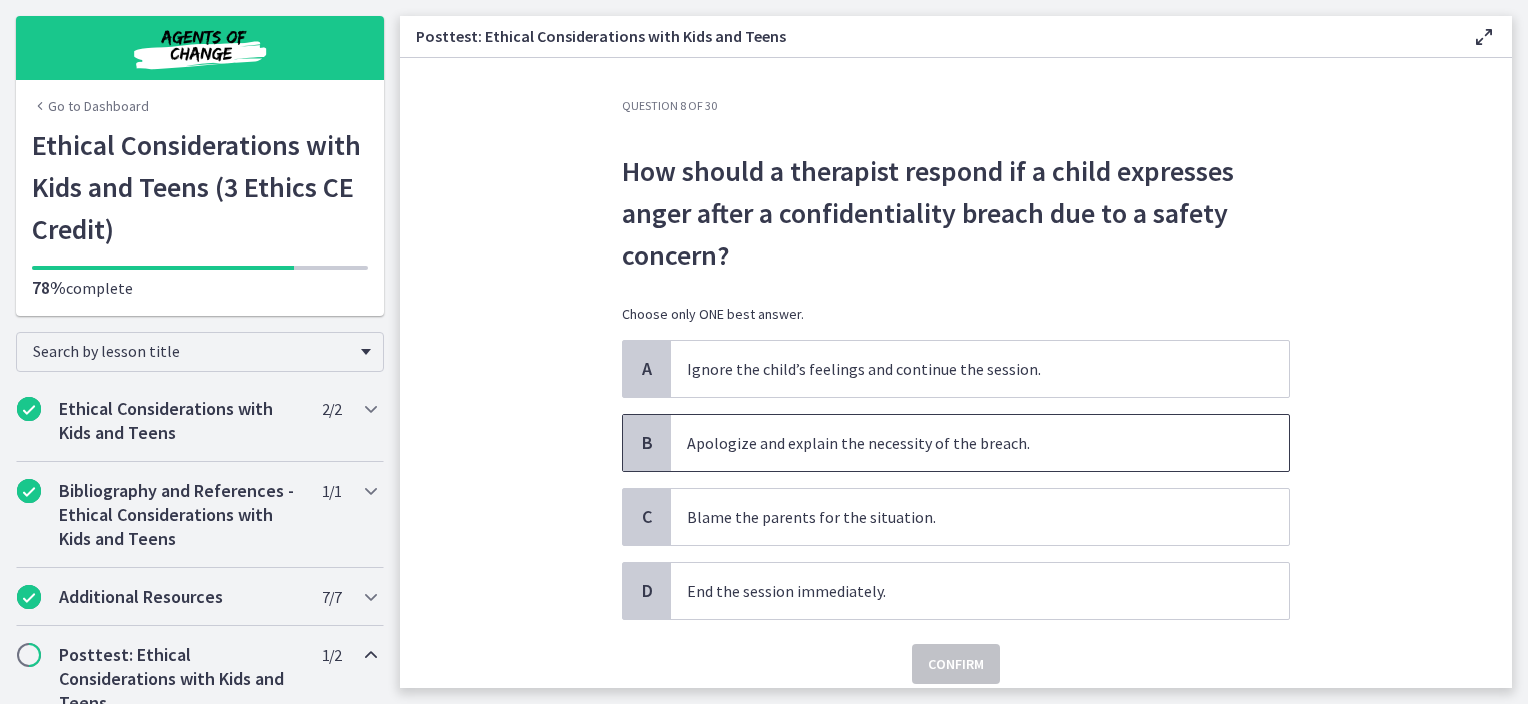 click on "Apologize and explain the necessity of the breach." at bounding box center [980, 443] 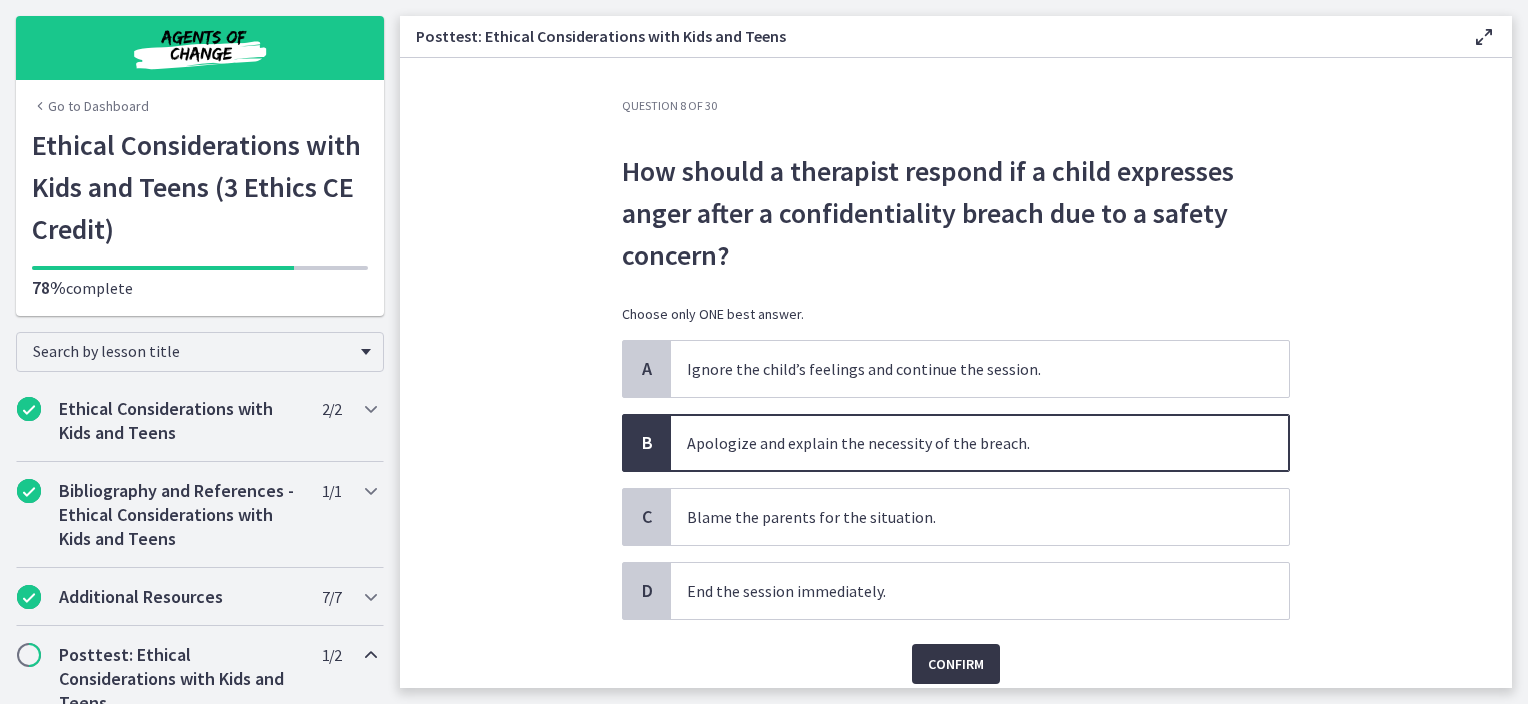 click on "Confirm" at bounding box center [956, 664] 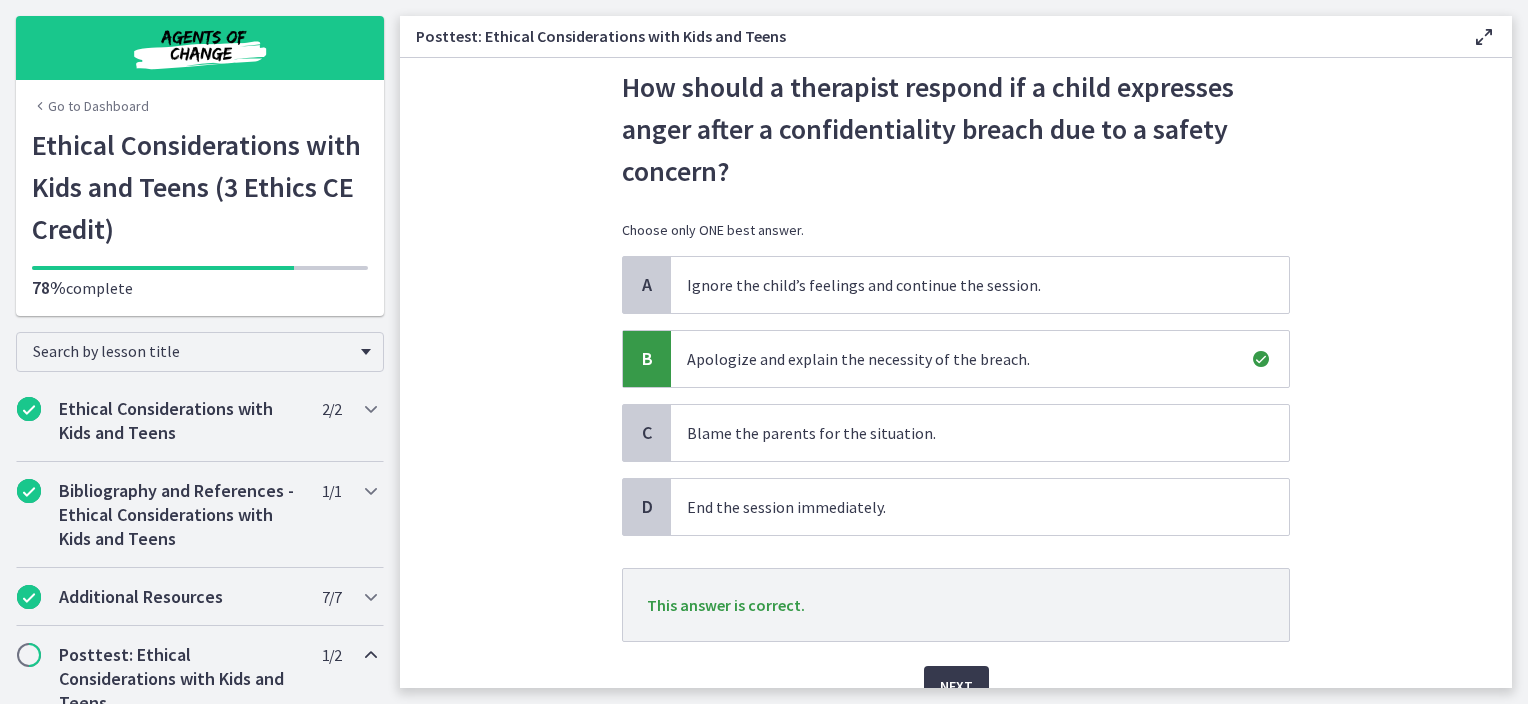 scroll, scrollTop: 180, scrollLeft: 0, axis: vertical 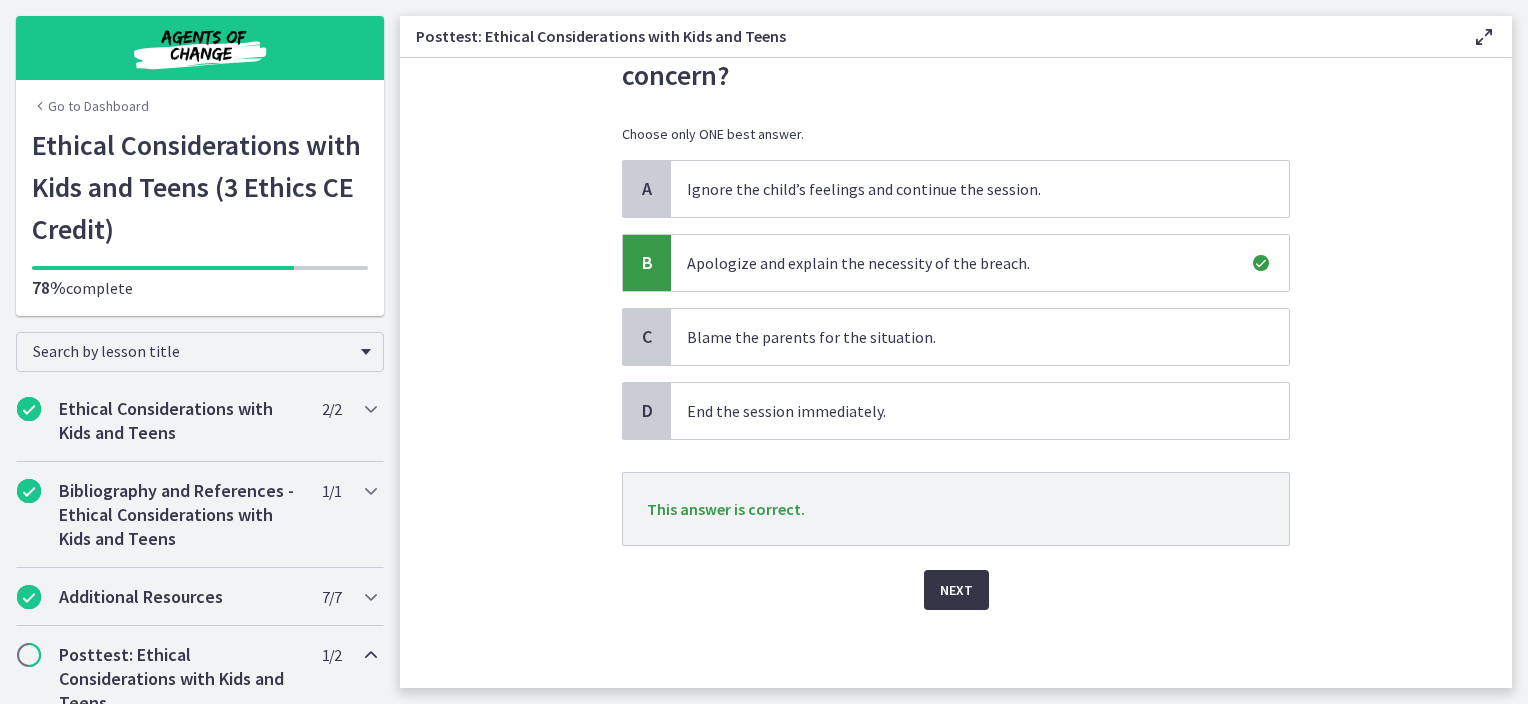 click on "Next" at bounding box center [956, 590] 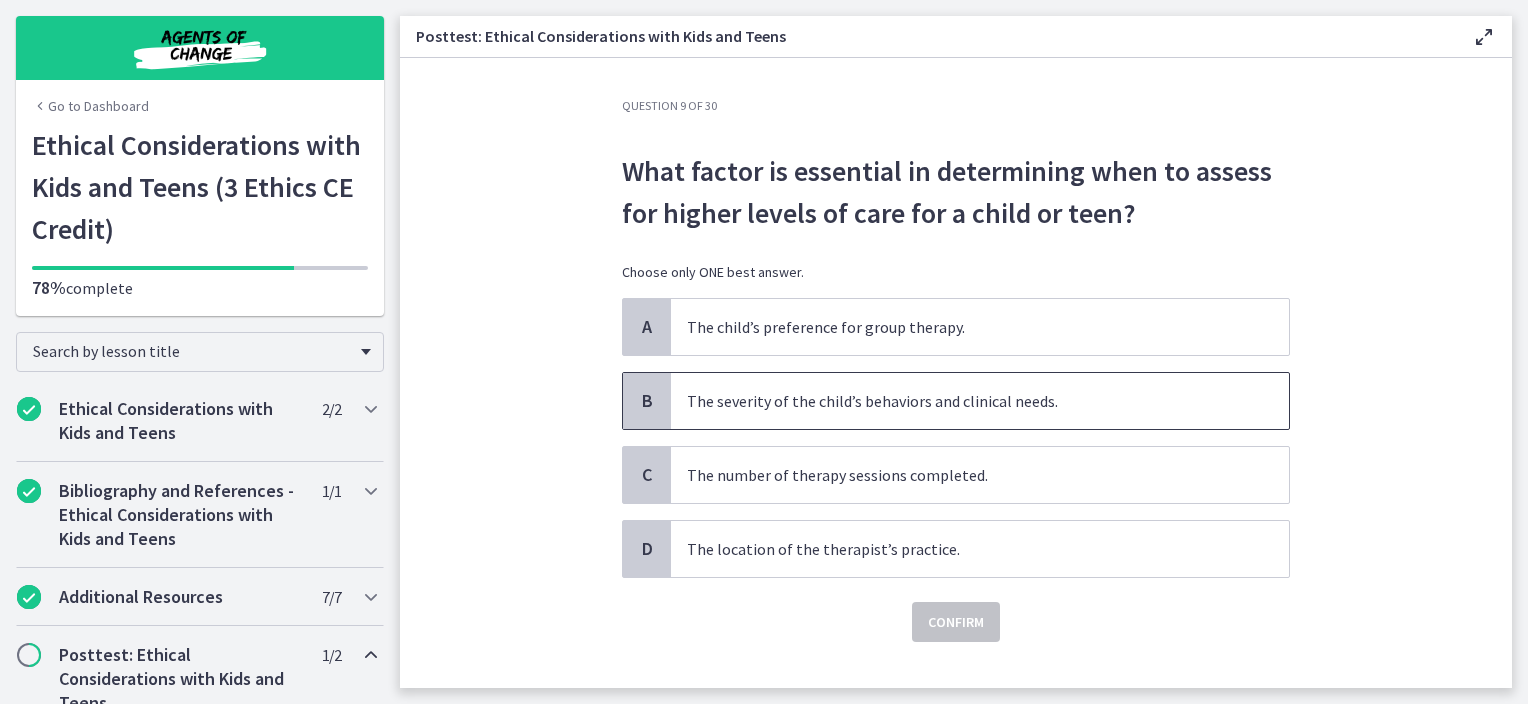 click on "The severity of the child’s behaviors and clinical needs." at bounding box center [960, 401] 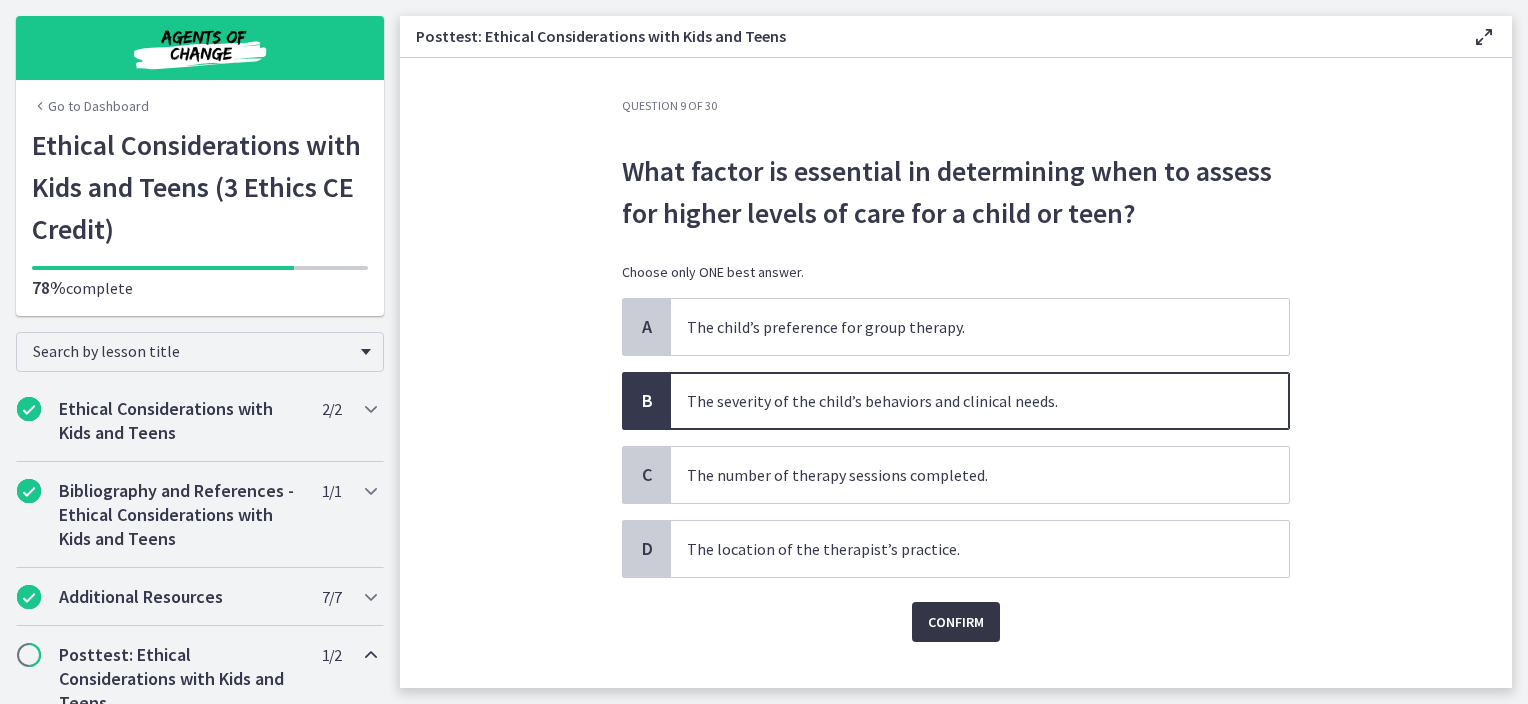click on "Confirm" at bounding box center [956, 622] 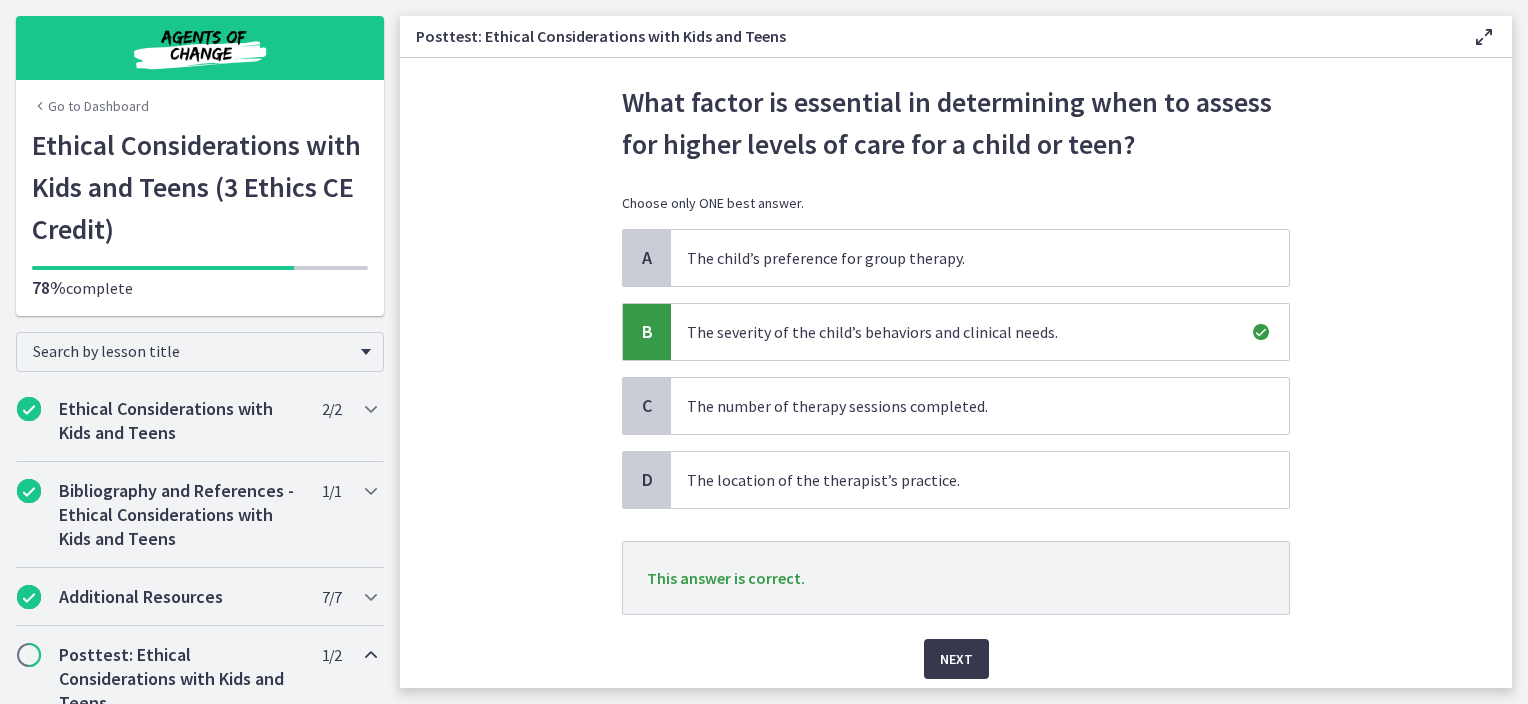 scroll, scrollTop: 137, scrollLeft: 0, axis: vertical 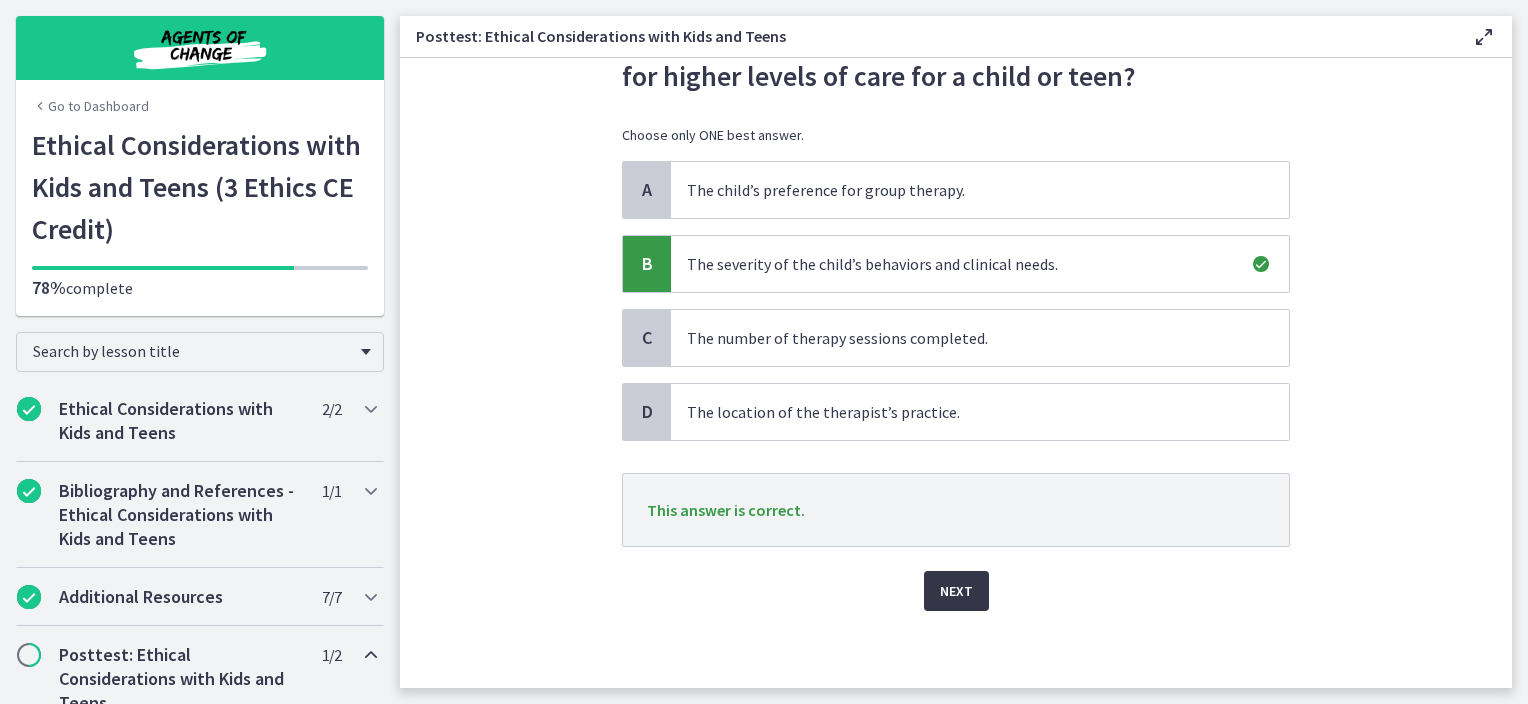 click on "Next" at bounding box center [956, 591] 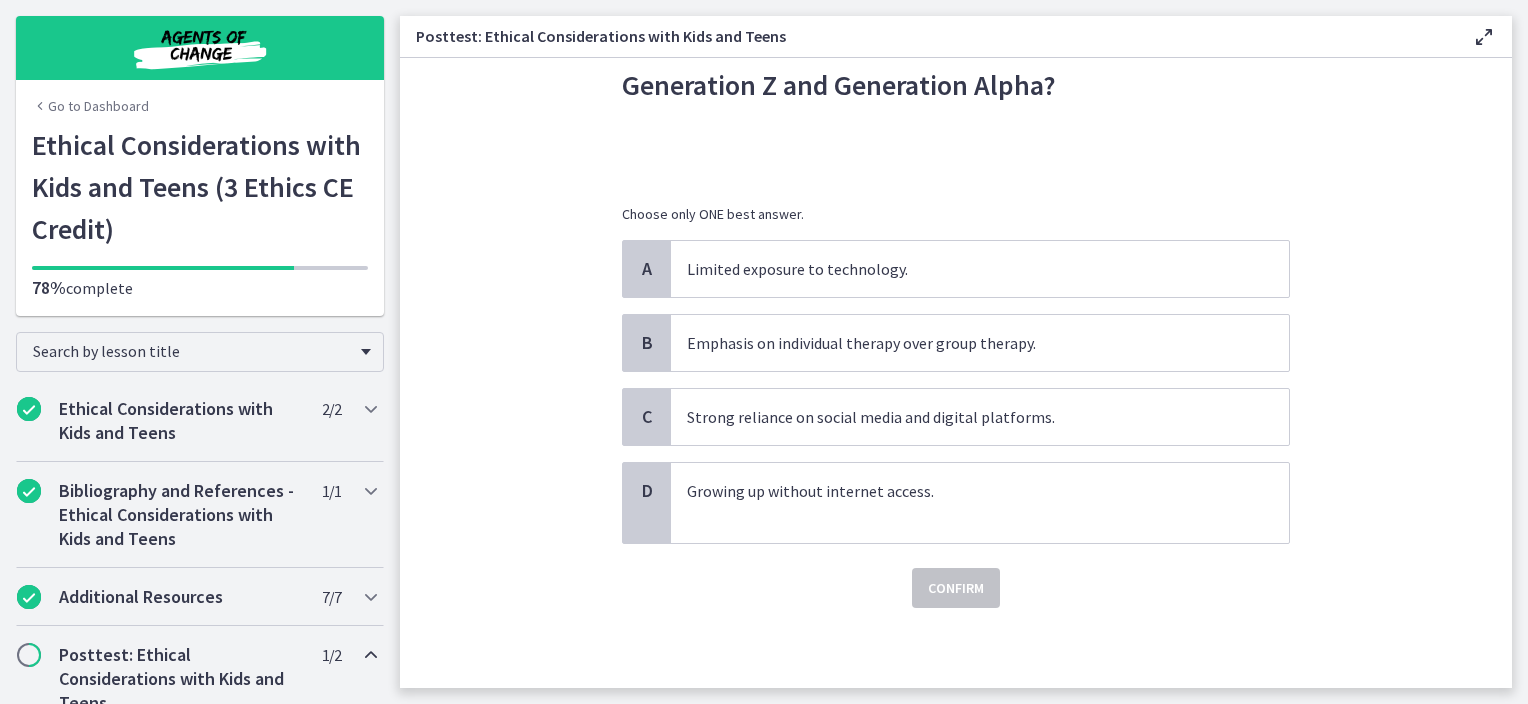scroll, scrollTop: 0, scrollLeft: 0, axis: both 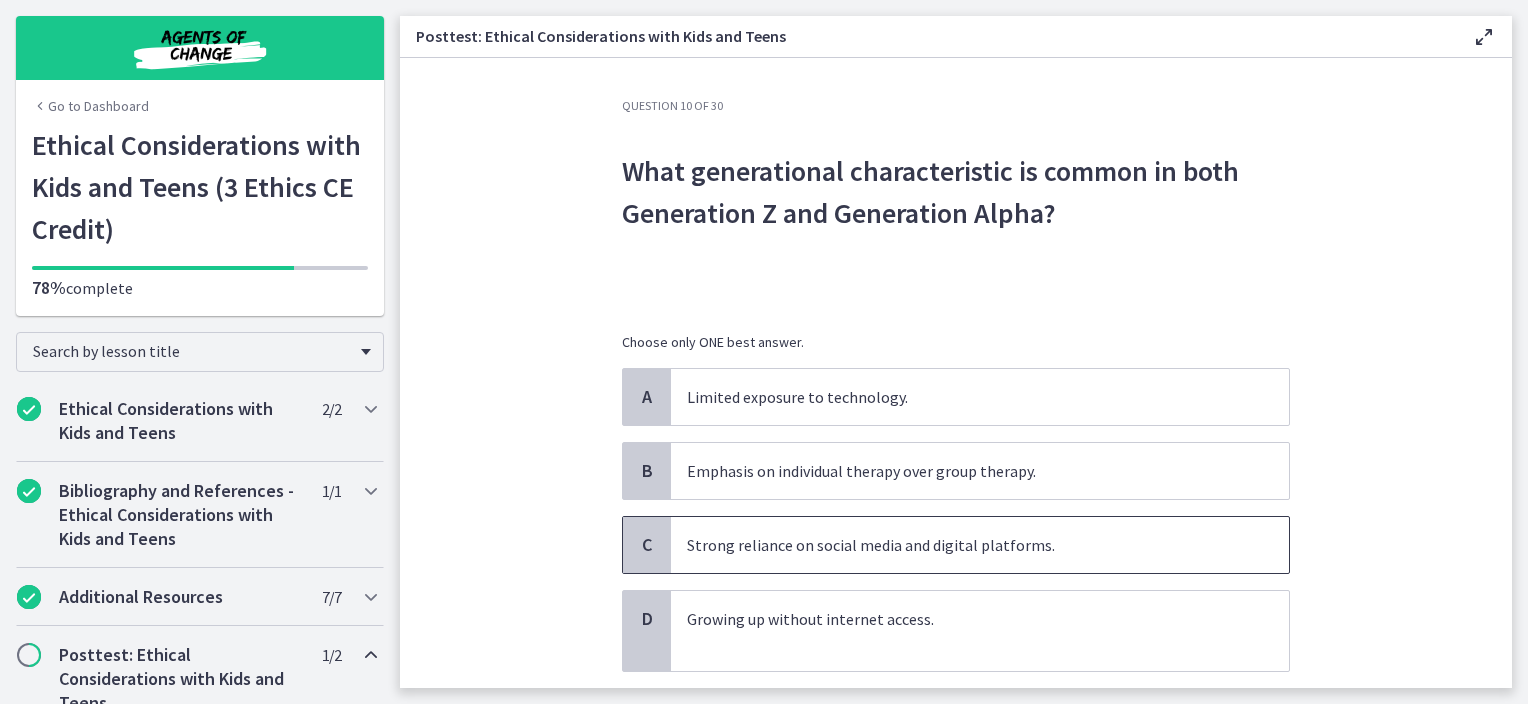 click on "Strong reliance on social media and digital platforms." at bounding box center [980, 545] 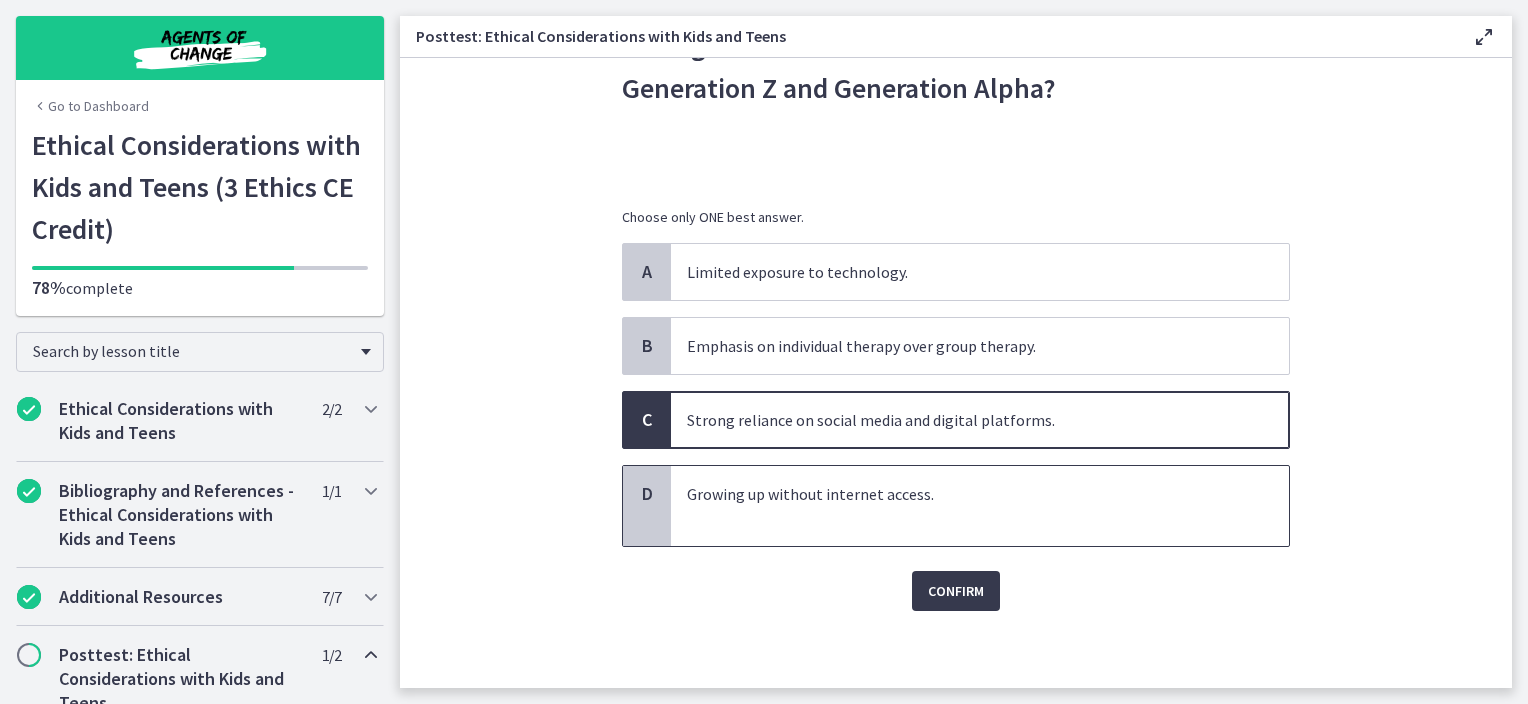 scroll, scrollTop: 126, scrollLeft: 0, axis: vertical 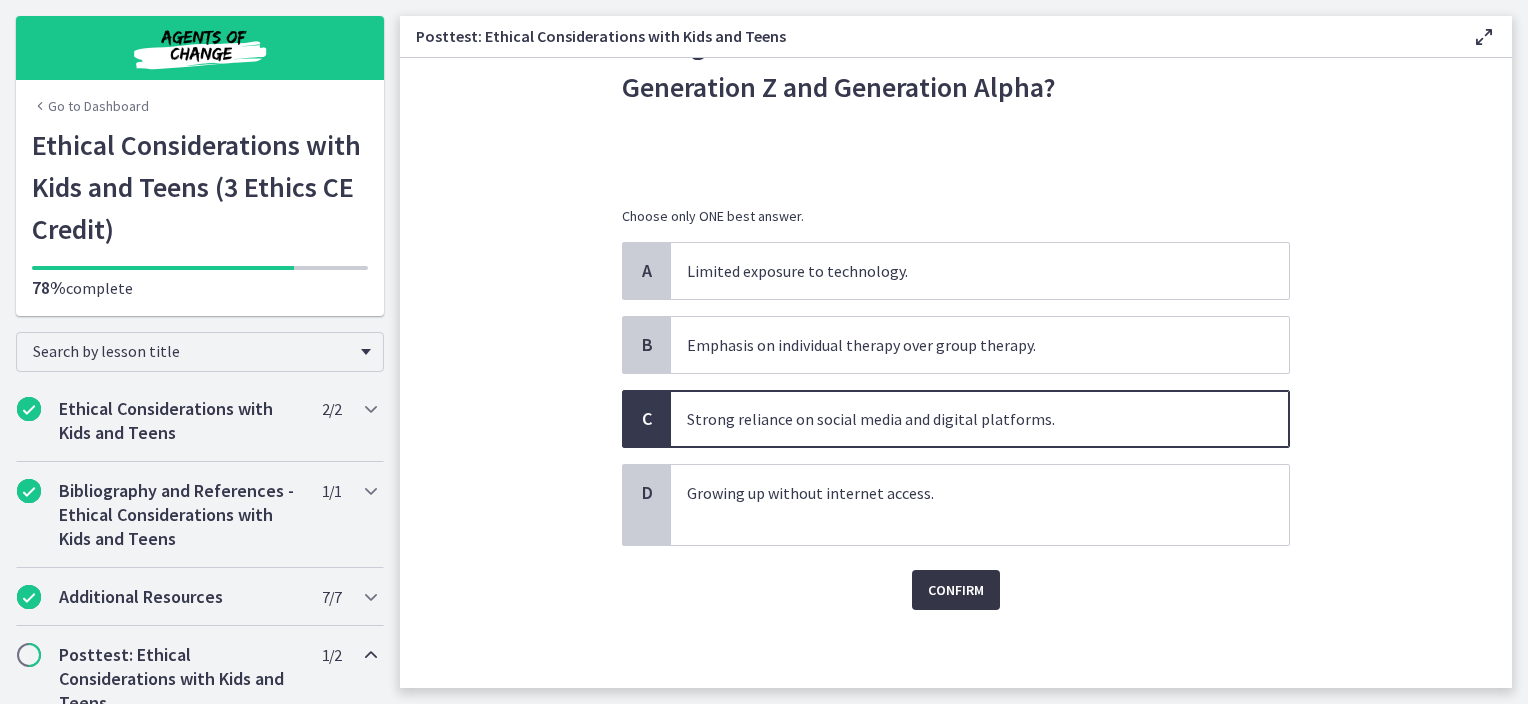 click on "Confirm" at bounding box center [956, 590] 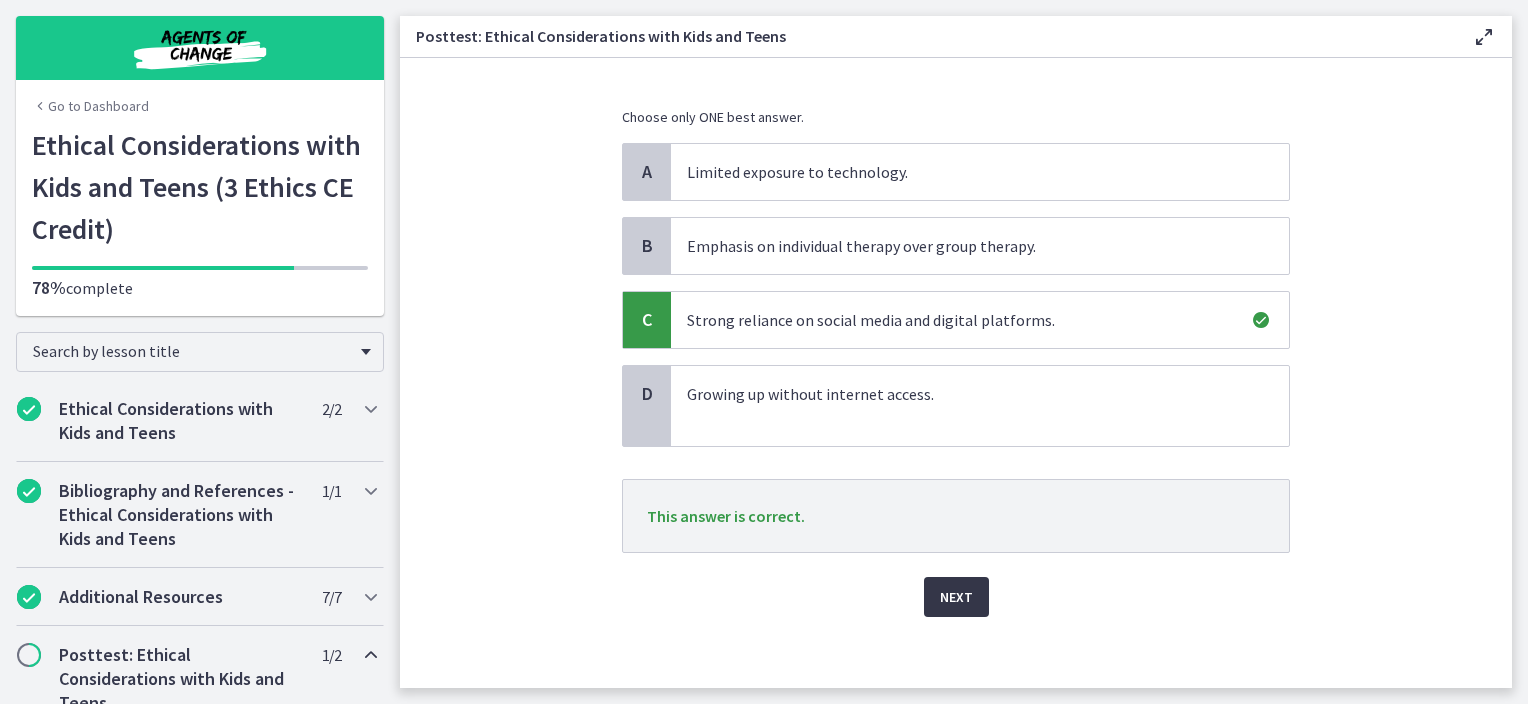 scroll, scrollTop: 232, scrollLeft: 0, axis: vertical 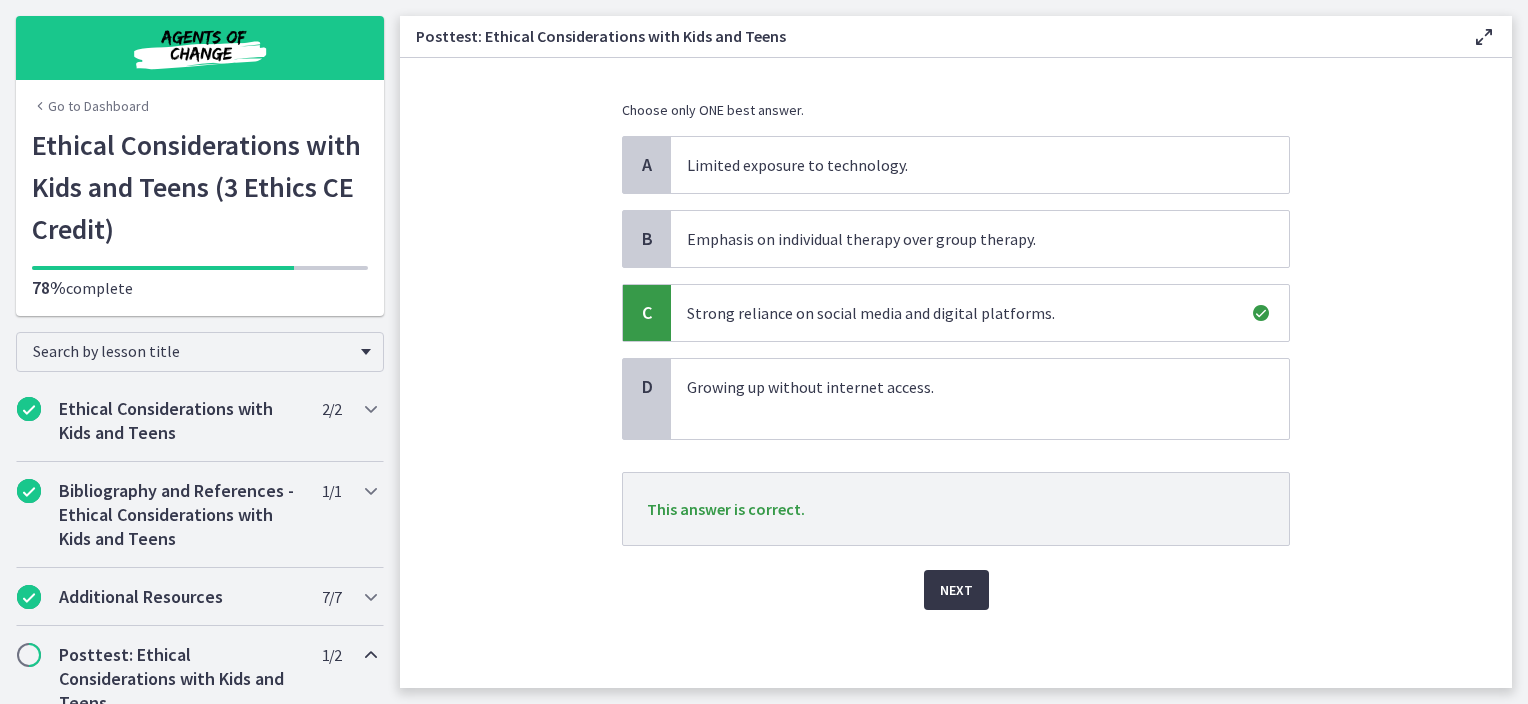 click on "Next" at bounding box center (956, 590) 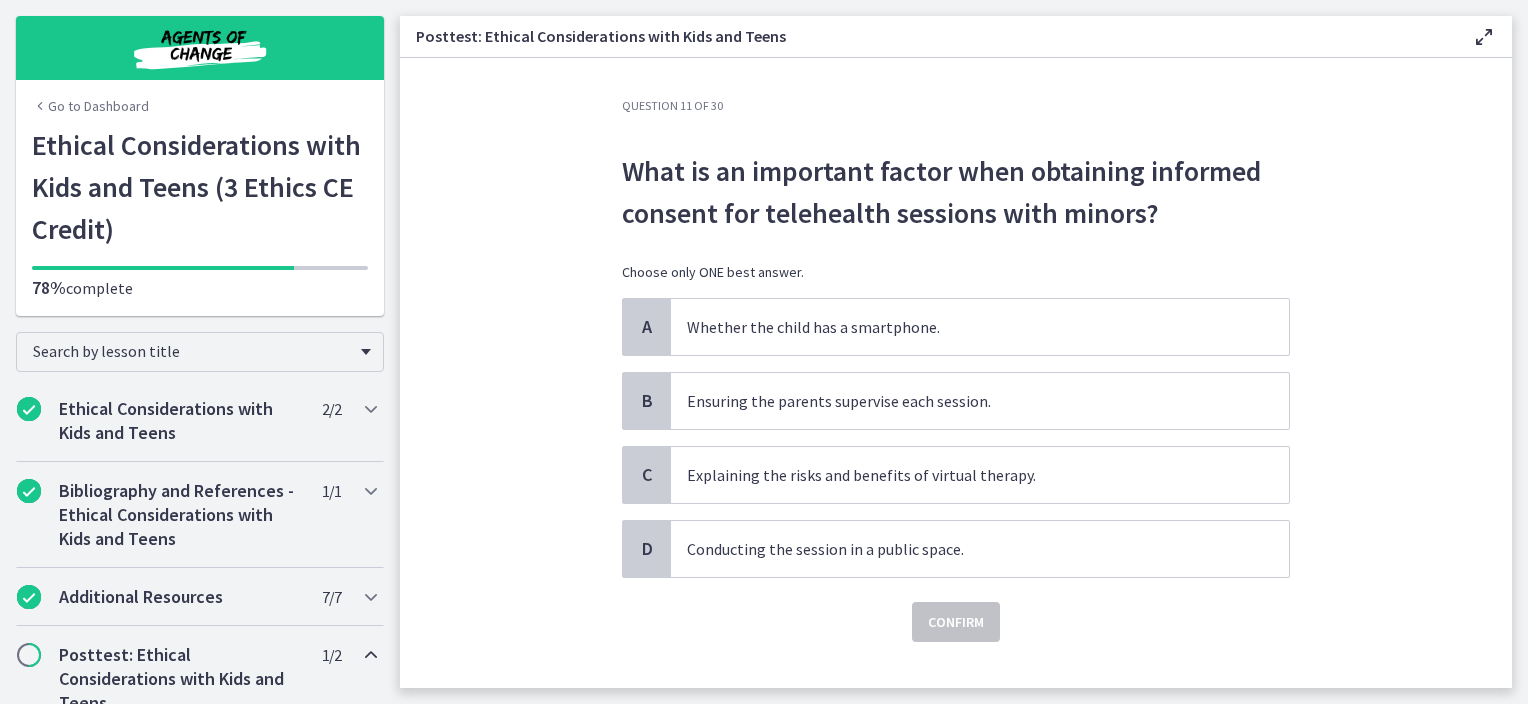 click on "What is an important factor when obtaining informed consent for telehealth sessions with minors?" at bounding box center [956, 192] 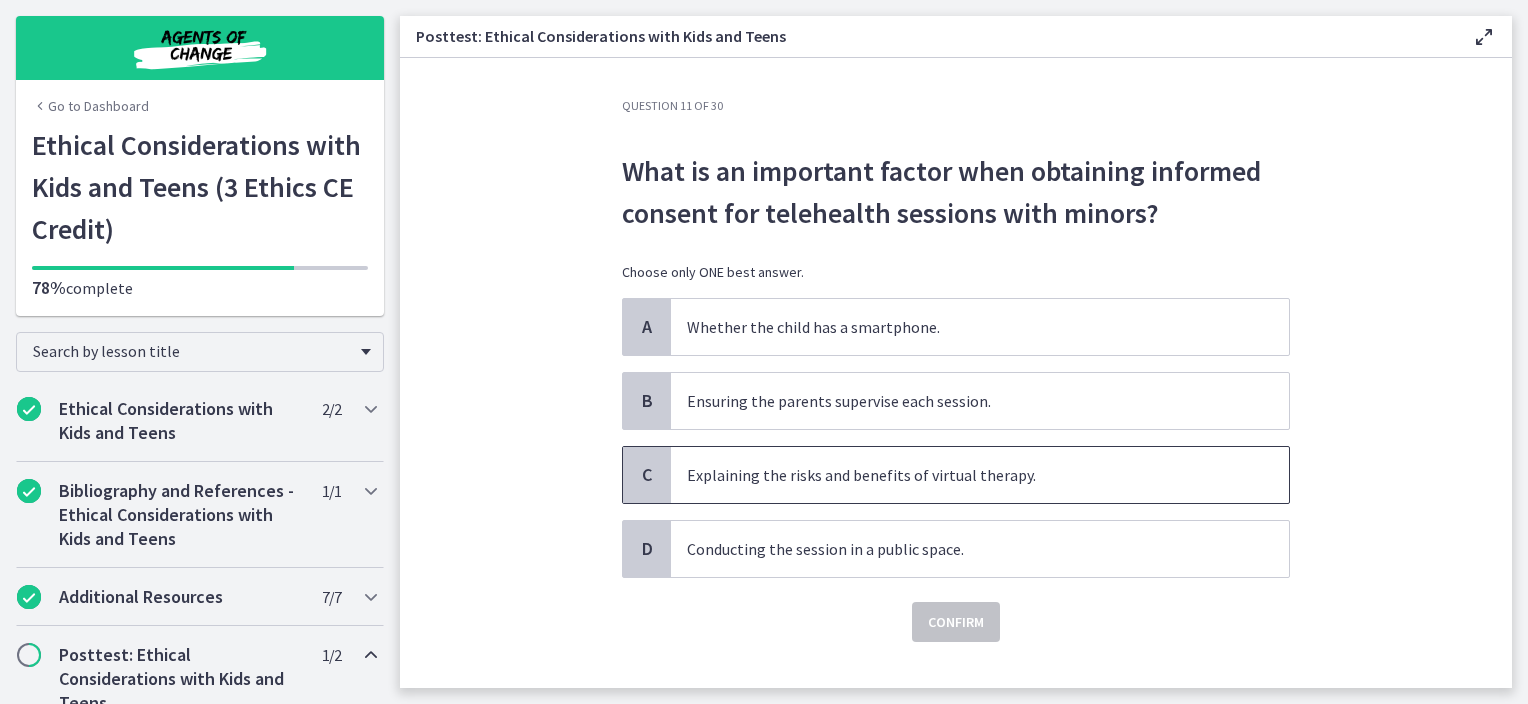 click on "Explaining the risks and benefits of virtual therapy." at bounding box center (960, 475) 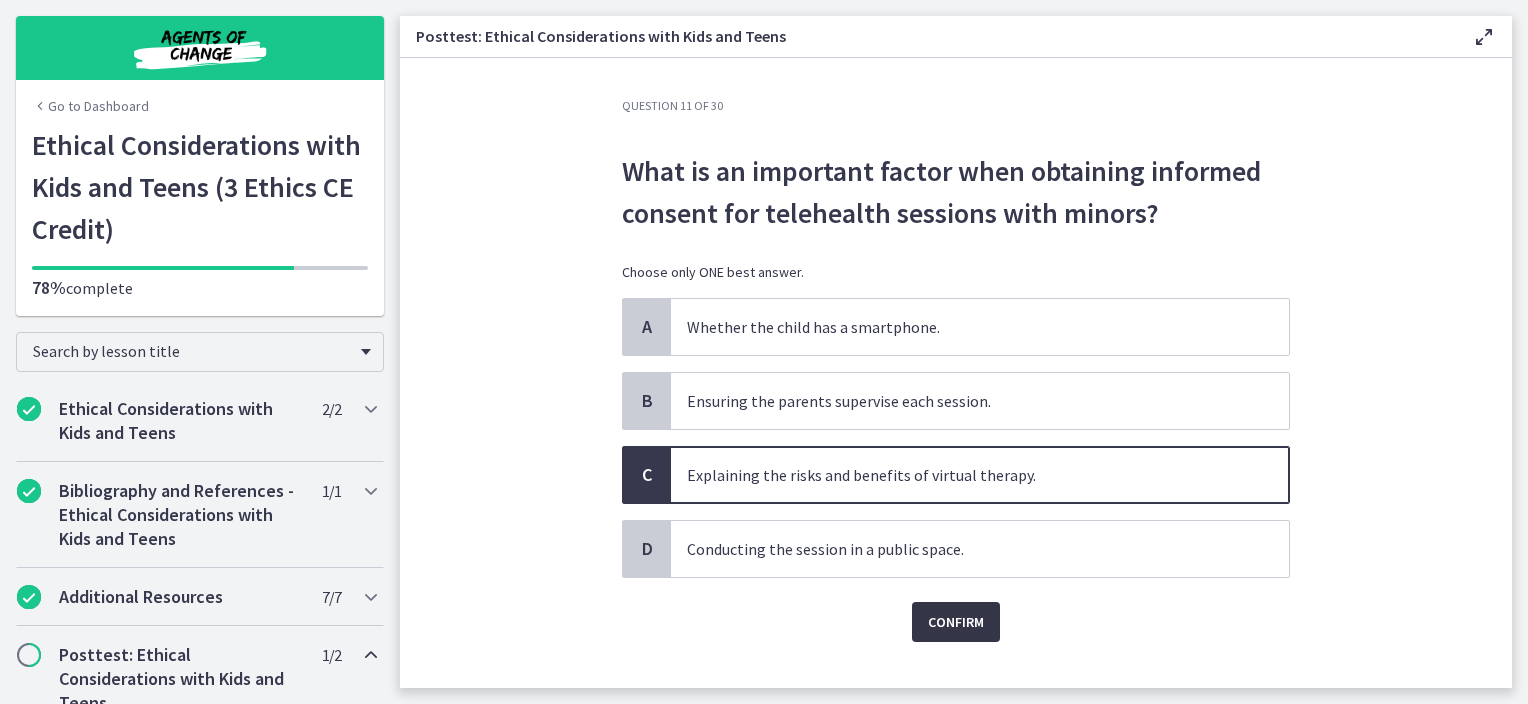 click on "Confirm" at bounding box center [956, 622] 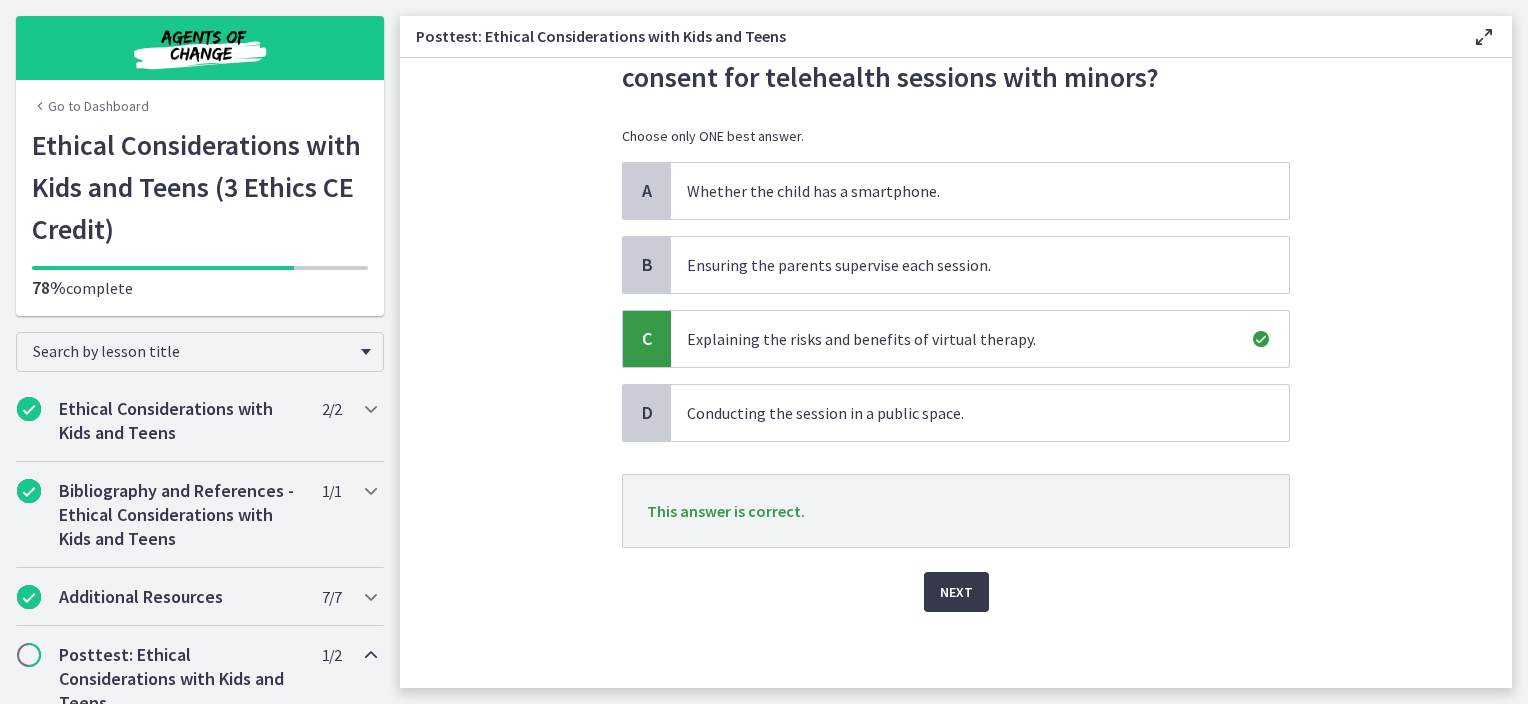 scroll, scrollTop: 137, scrollLeft: 0, axis: vertical 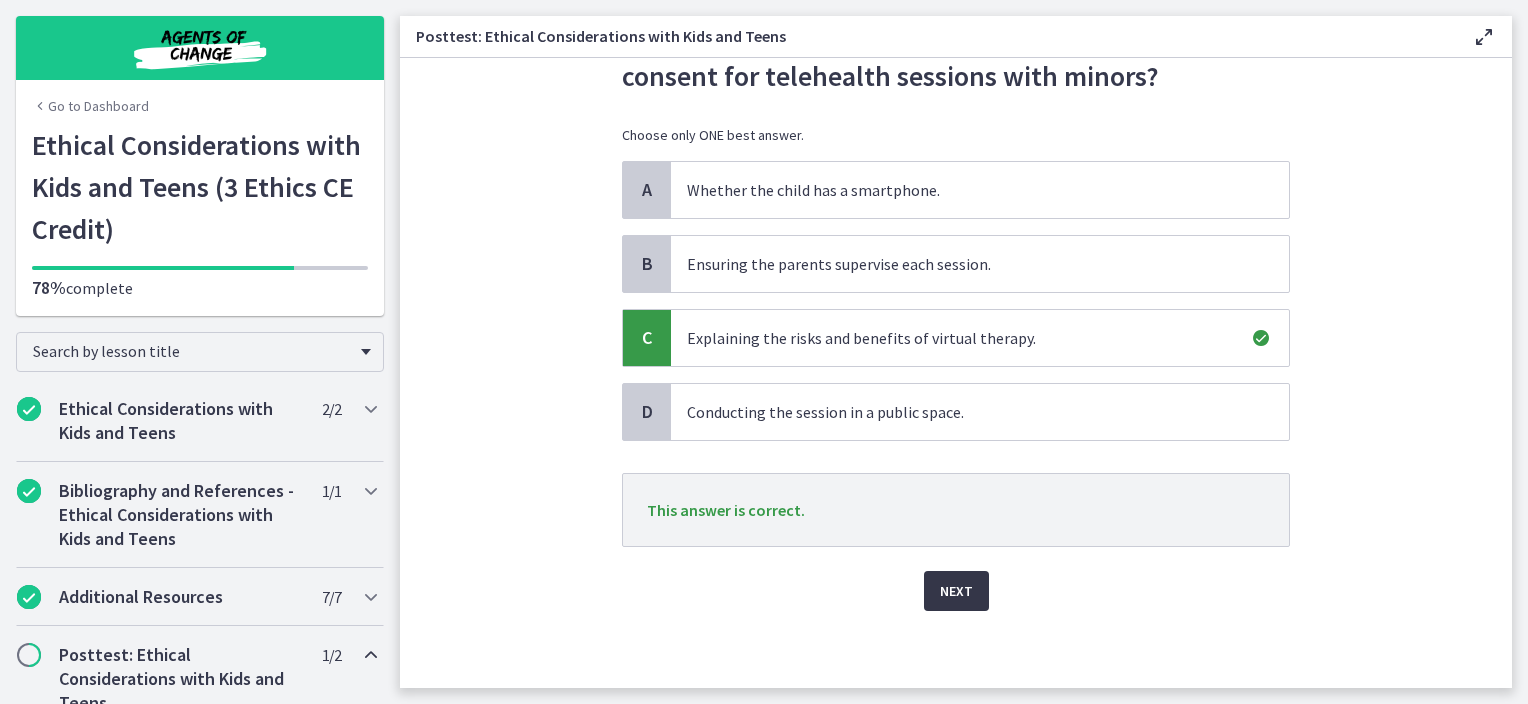 click on "Next" at bounding box center (956, 591) 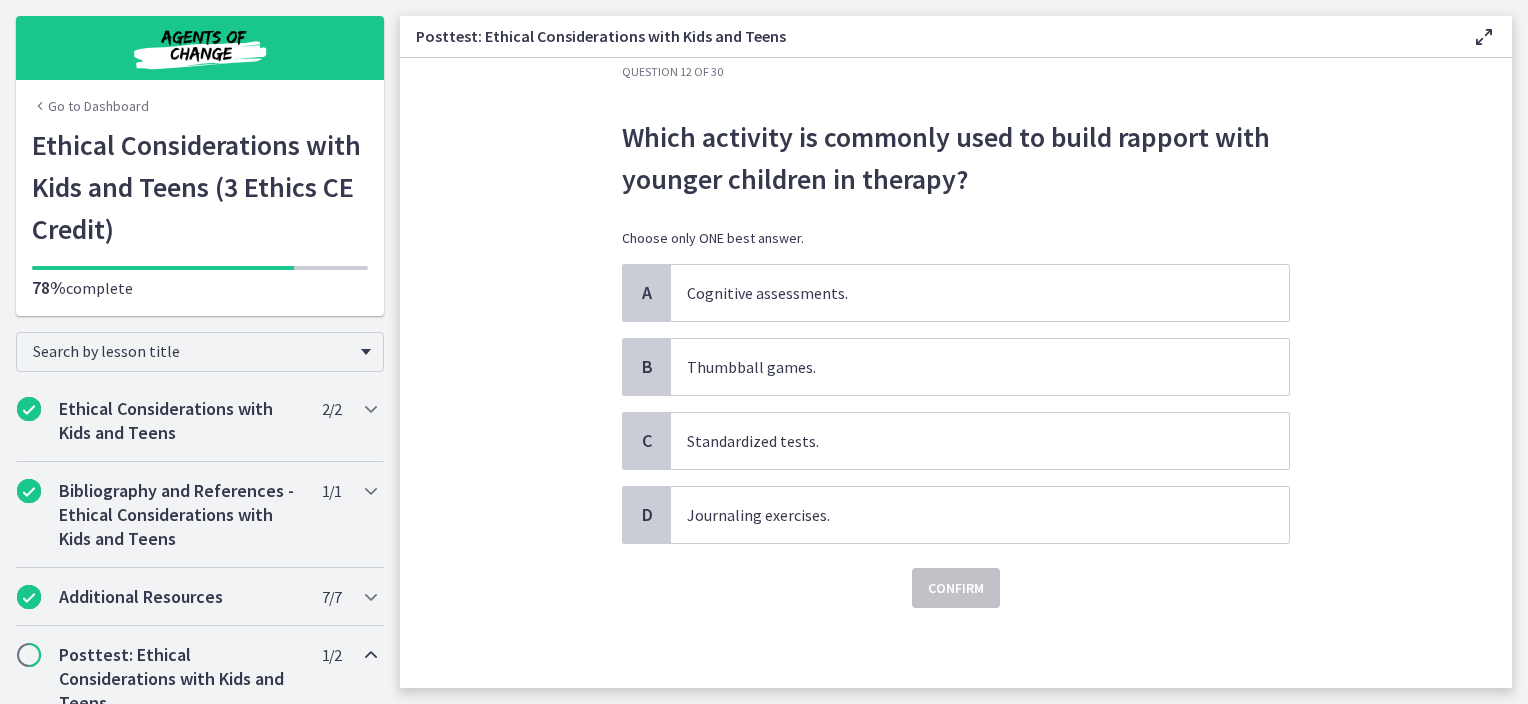 scroll, scrollTop: 0, scrollLeft: 0, axis: both 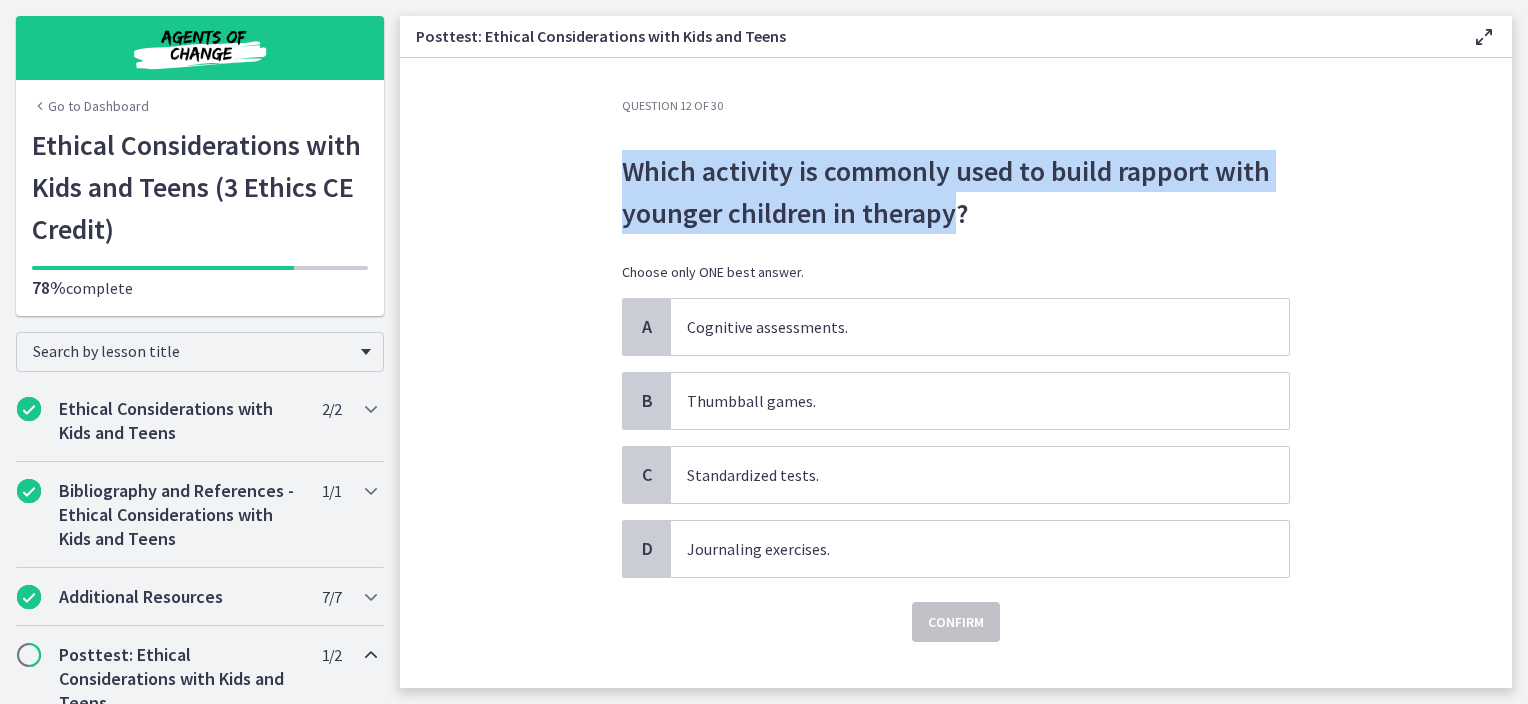 drag, startPoint x: 946, startPoint y: 220, endPoint x: 570, endPoint y: 169, distance: 379.44302 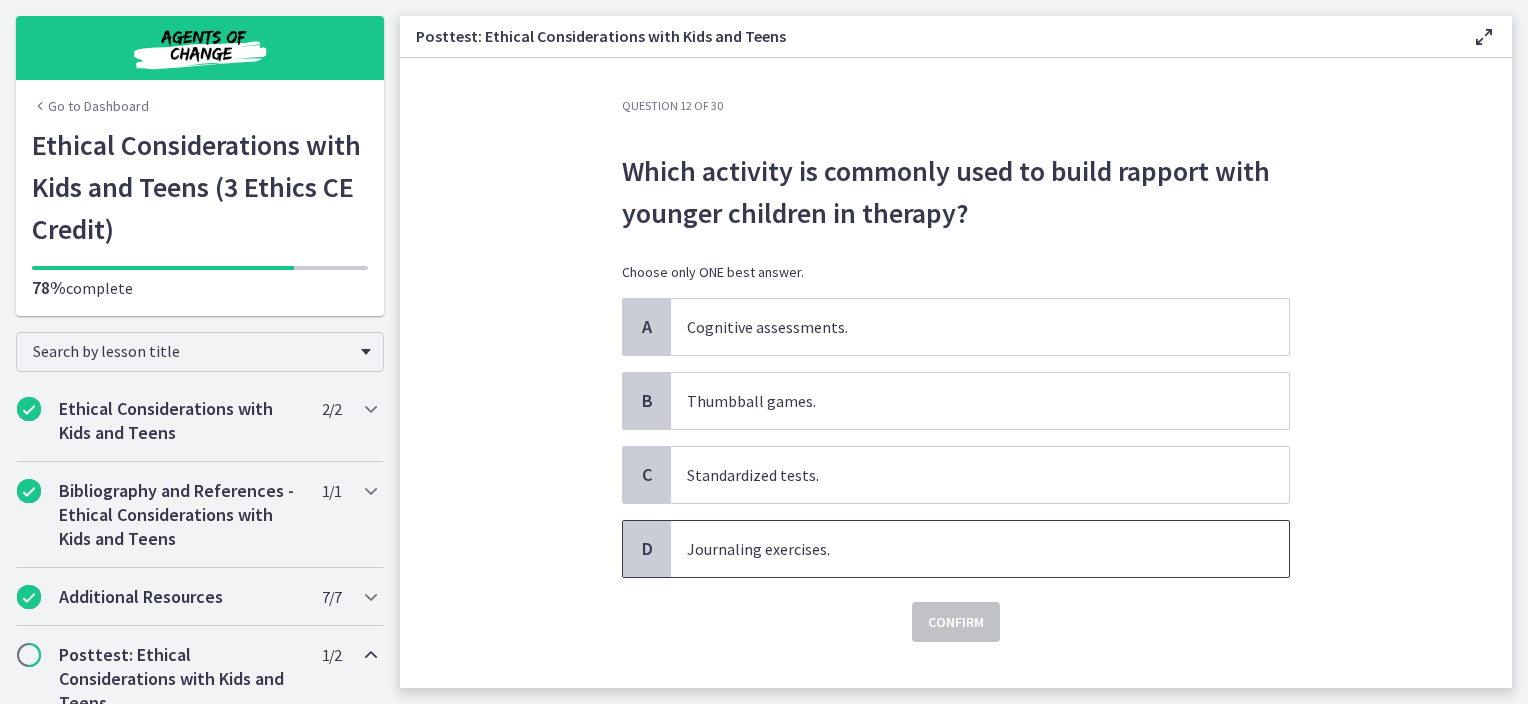 click on "Journaling exercises." at bounding box center [960, 549] 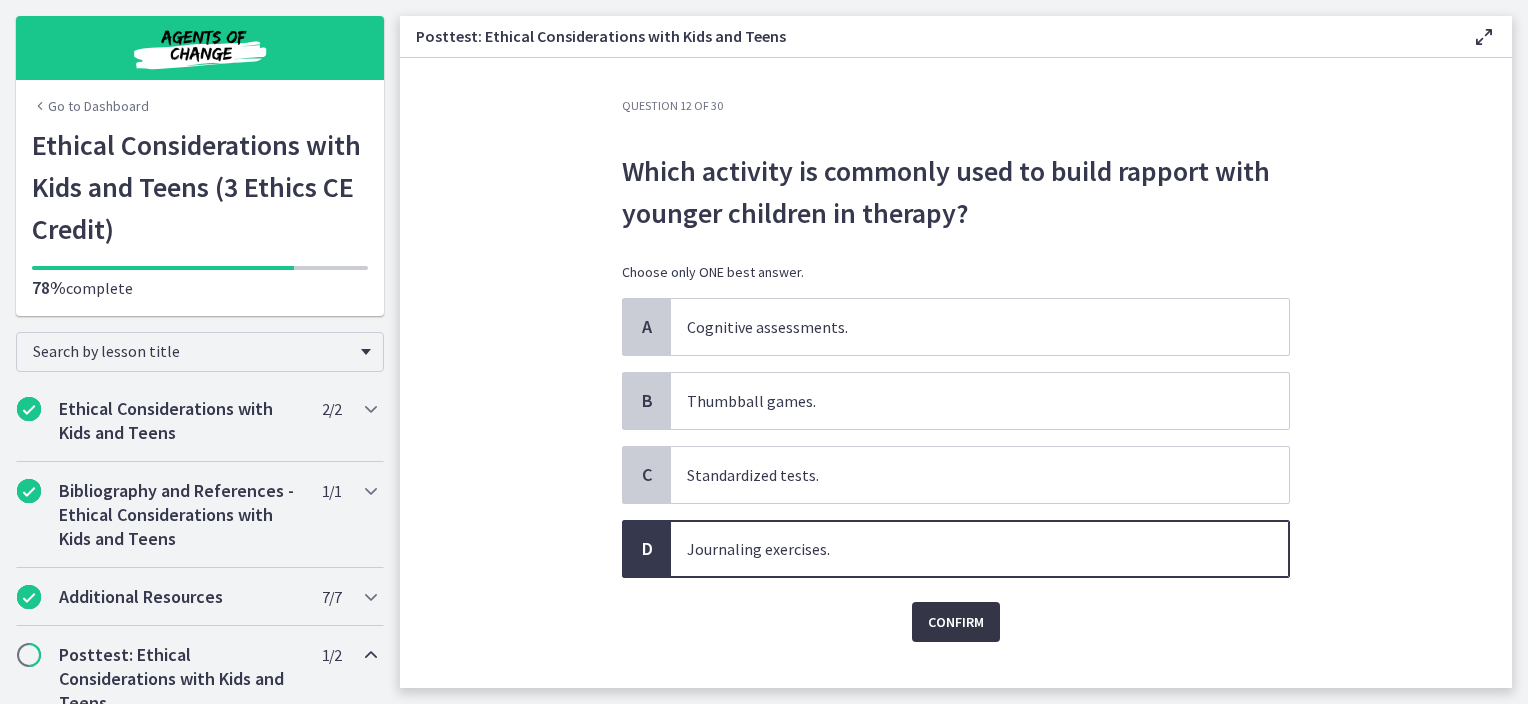 click on "Confirm" at bounding box center (956, 622) 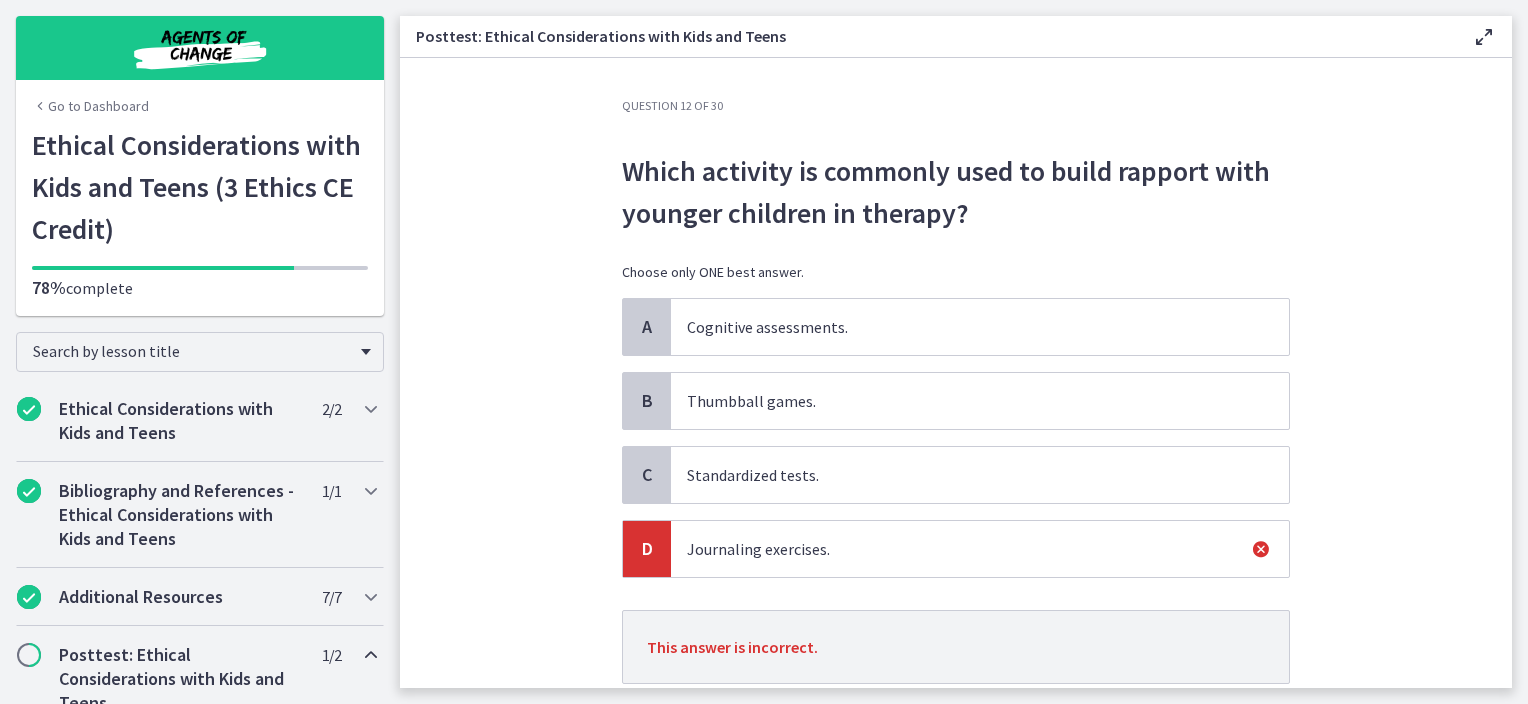 click on "Cognitive assessments." at bounding box center [960, 327] 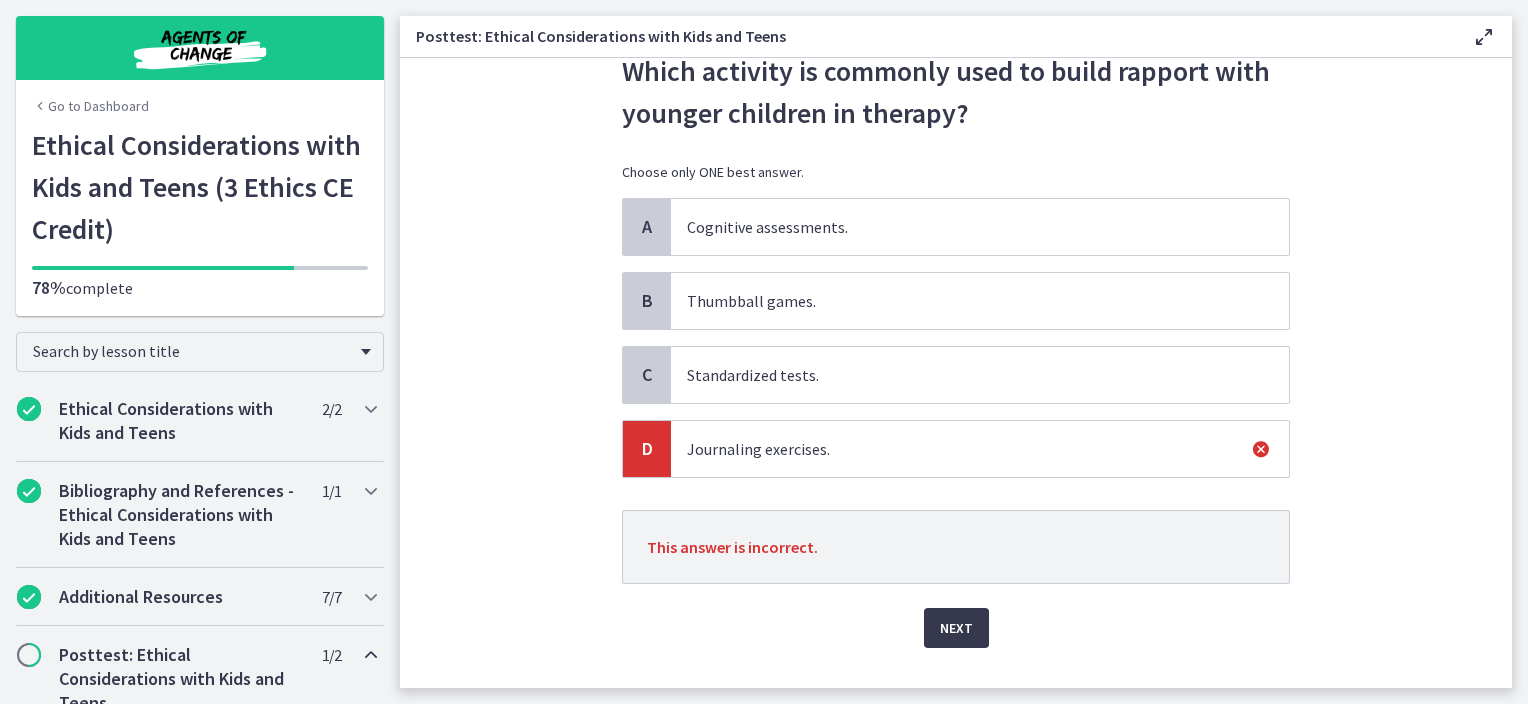 click on "Cognitive assessments." at bounding box center [980, 227] 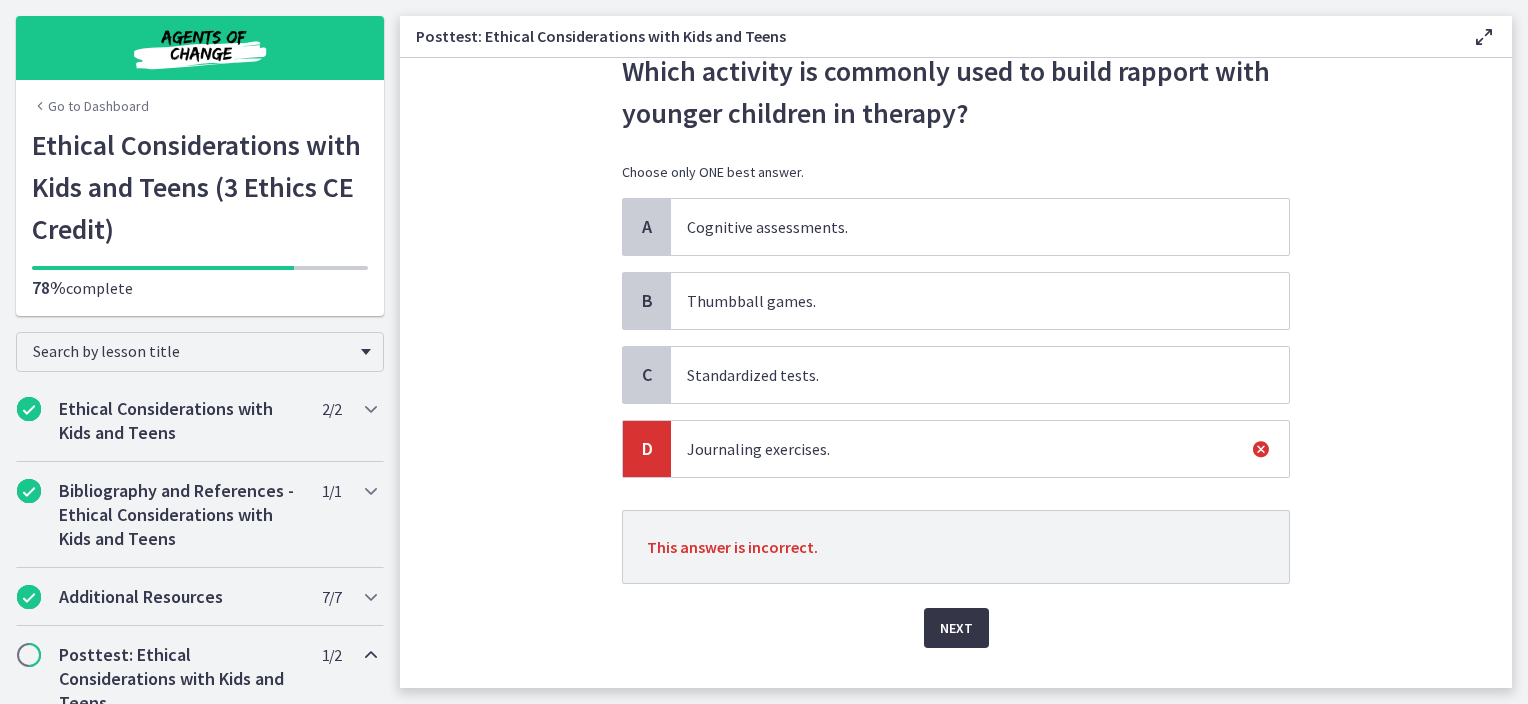 click on "Next" at bounding box center (956, 628) 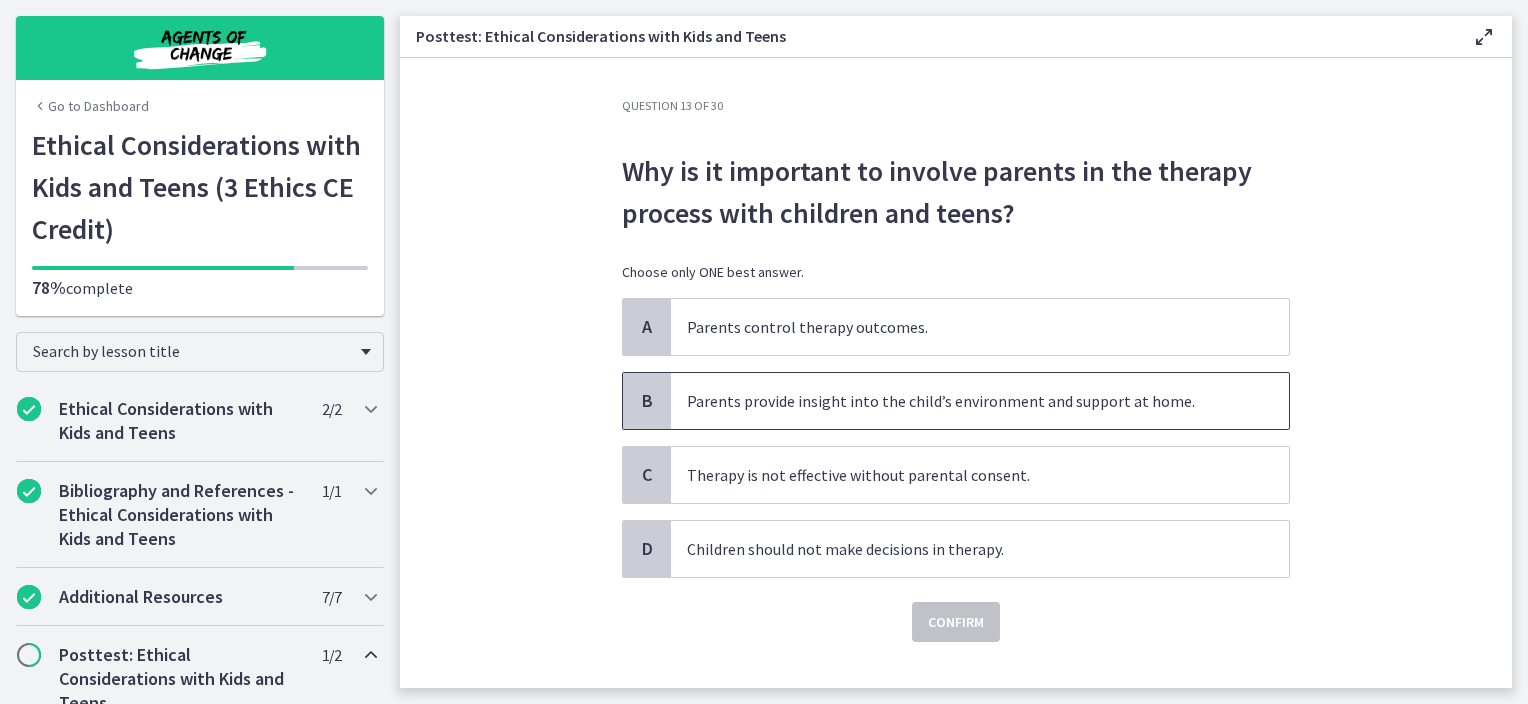 click on "Parents provide insight into the child’s environment and support at home." at bounding box center [960, 401] 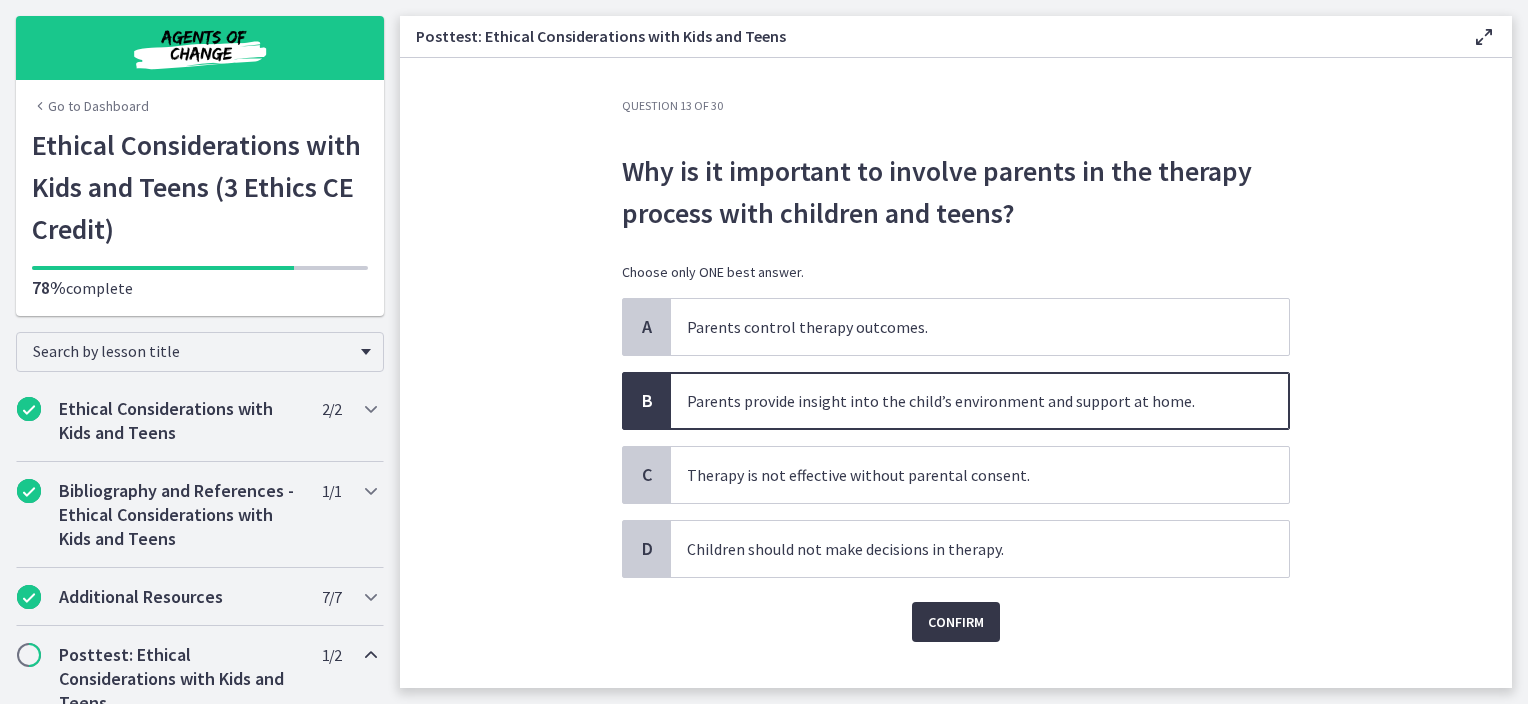 click on "Confirm" at bounding box center (956, 622) 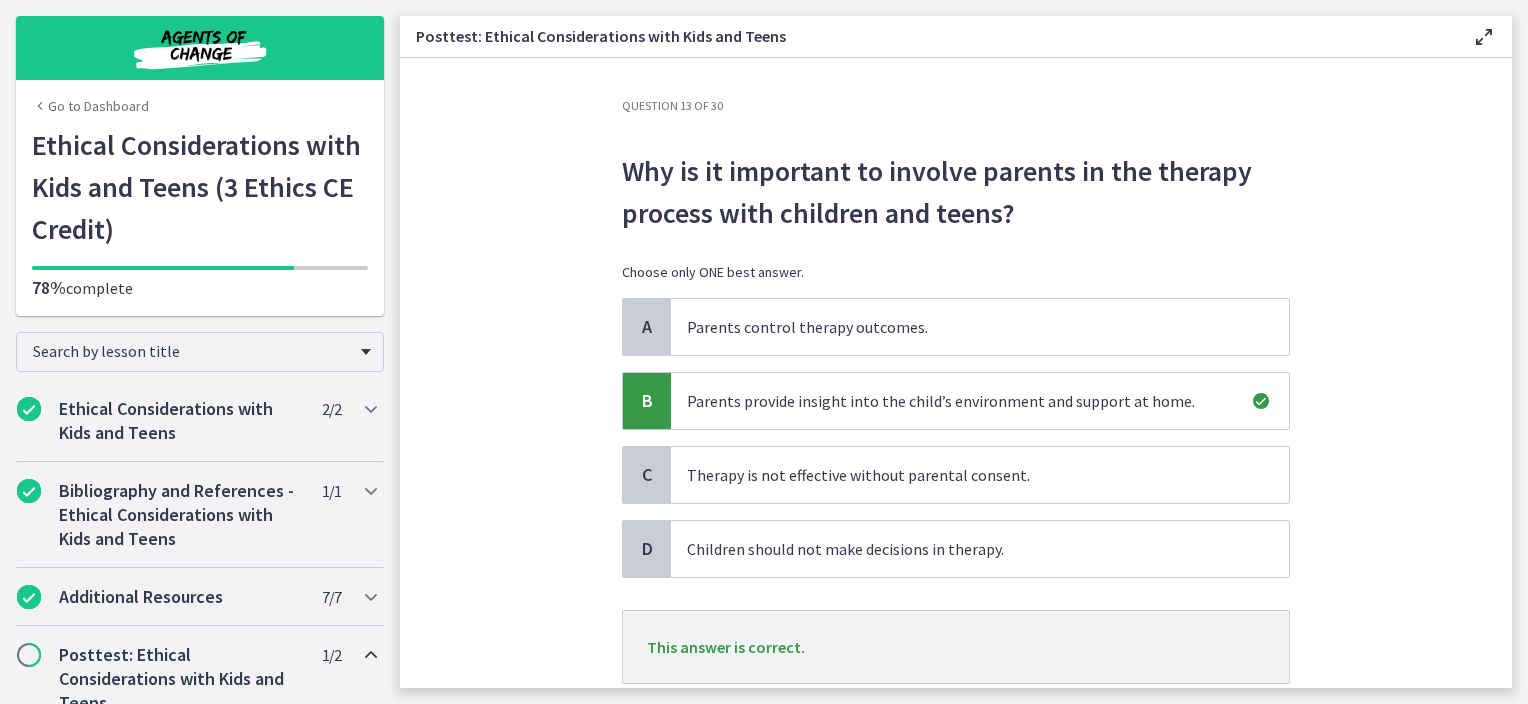 scroll, scrollTop: 137, scrollLeft: 0, axis: vertical 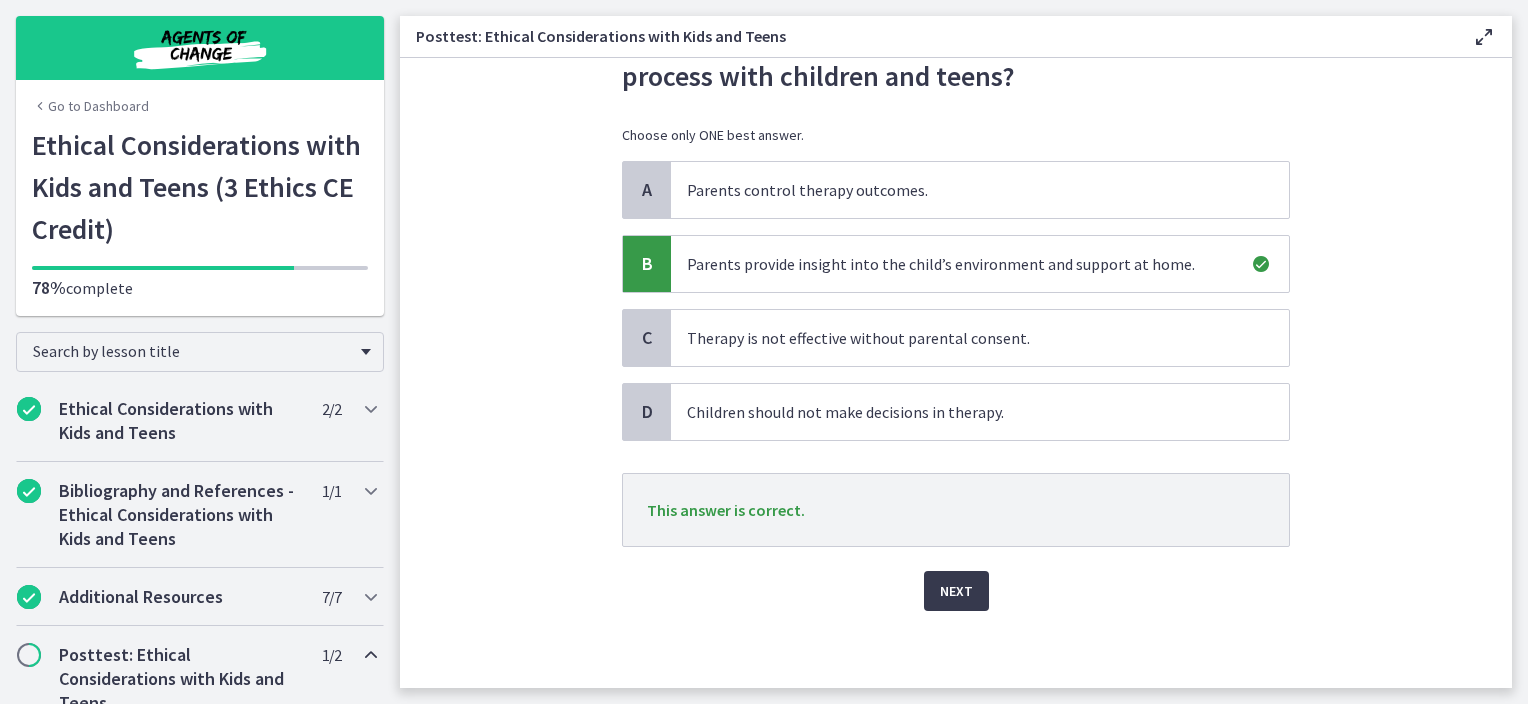 click on "Next" at bounding box center [956, 579] 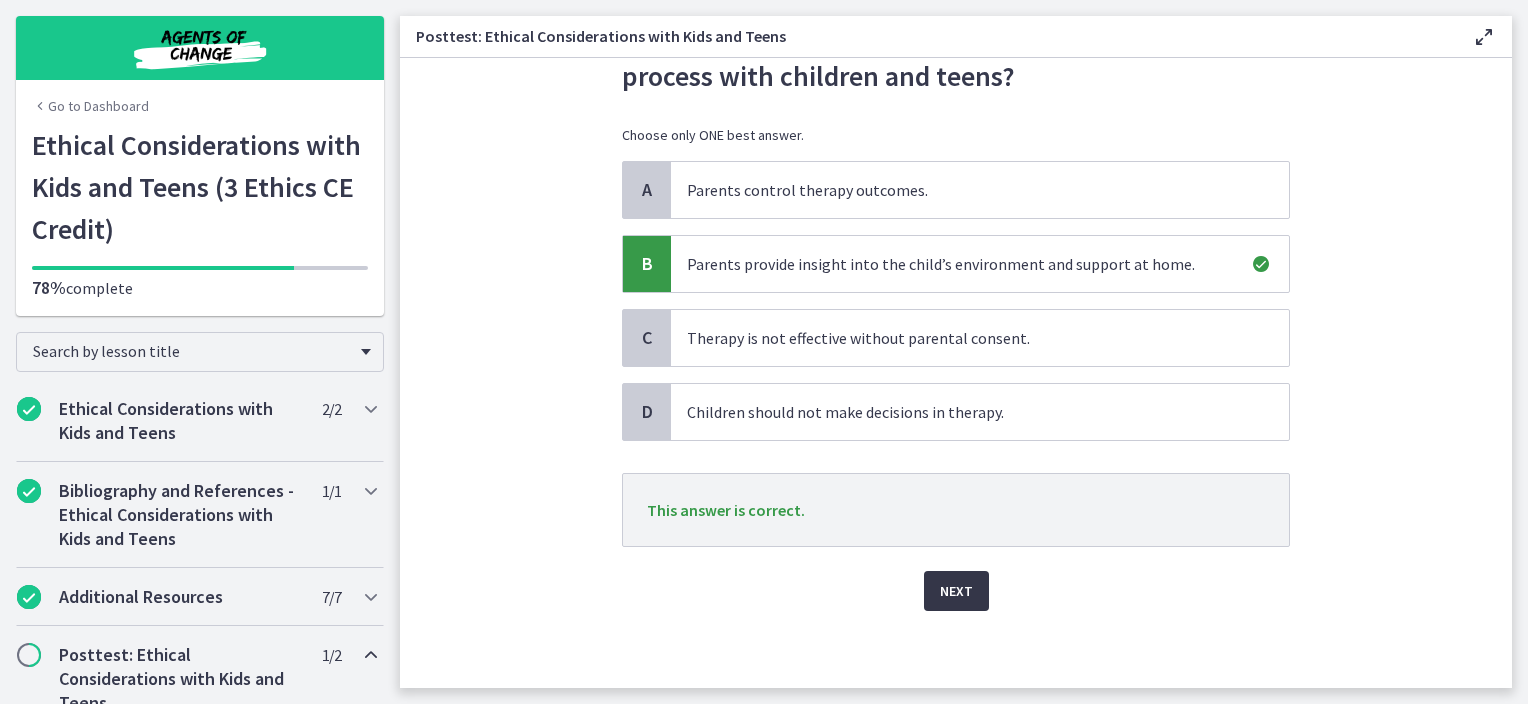 click on "Next" at bounding box center [956, 591] 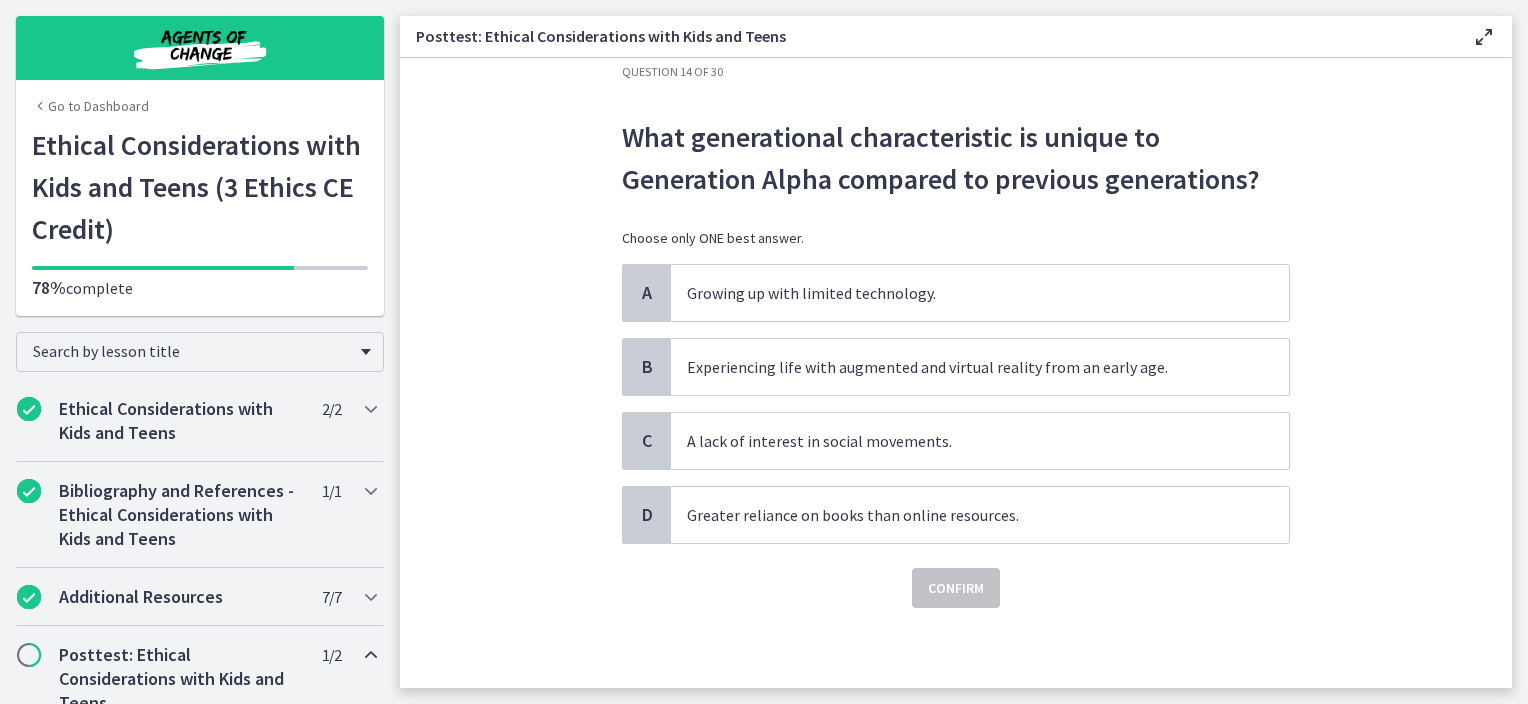 scroll, scrollTop: 0, scrollLeft: 0, axis: both 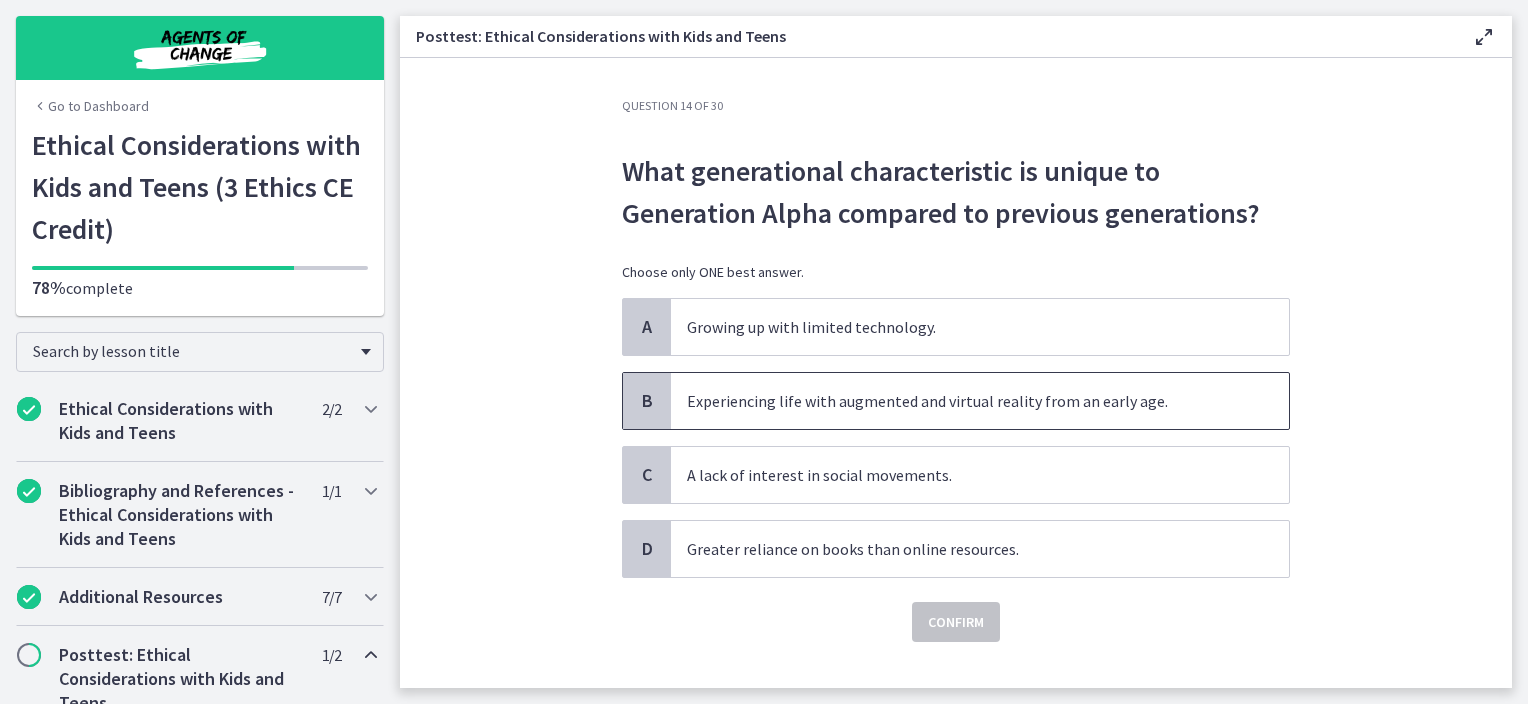 click on "Experiencing life with augmented and virtual reality from an early age." at bounding box center [960, 401] 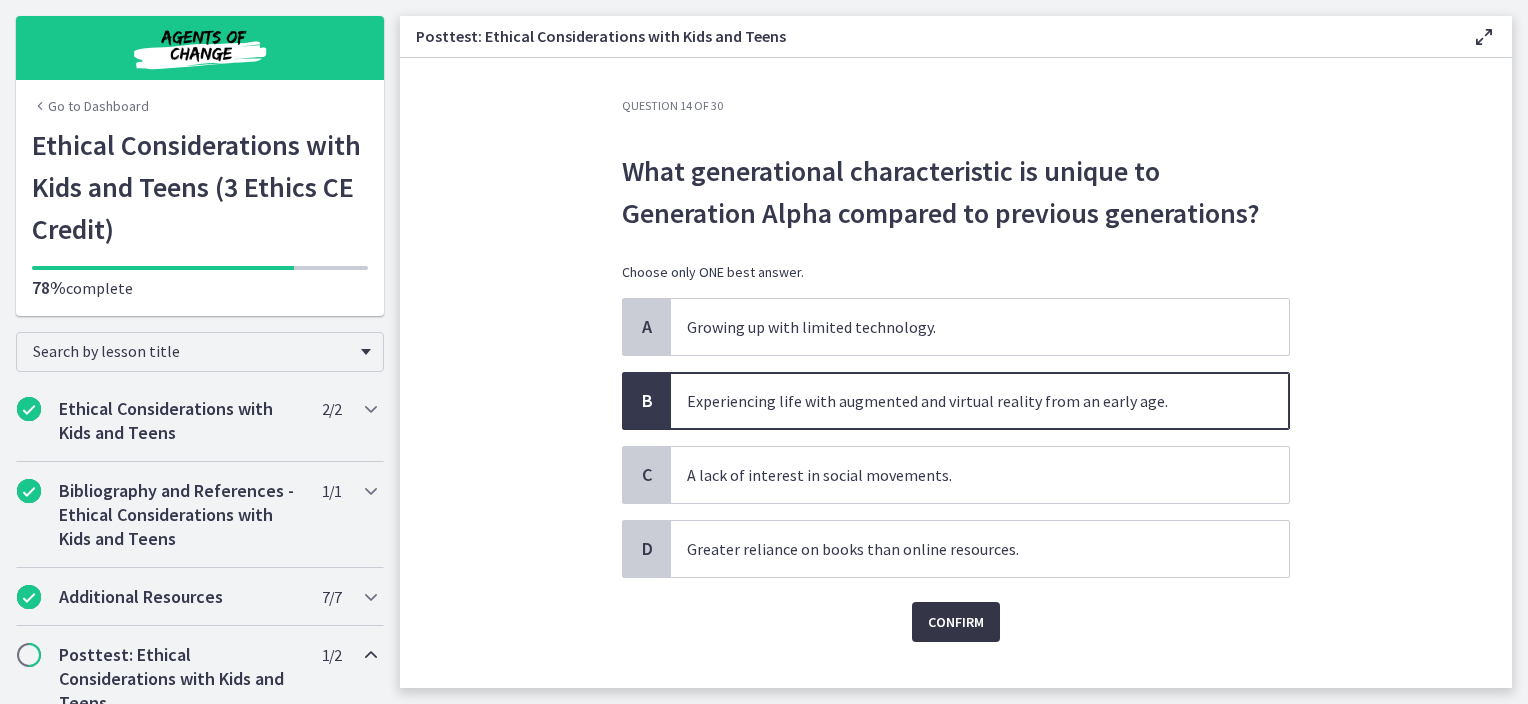 click on "Confirm" at bounding box center (956, 622) 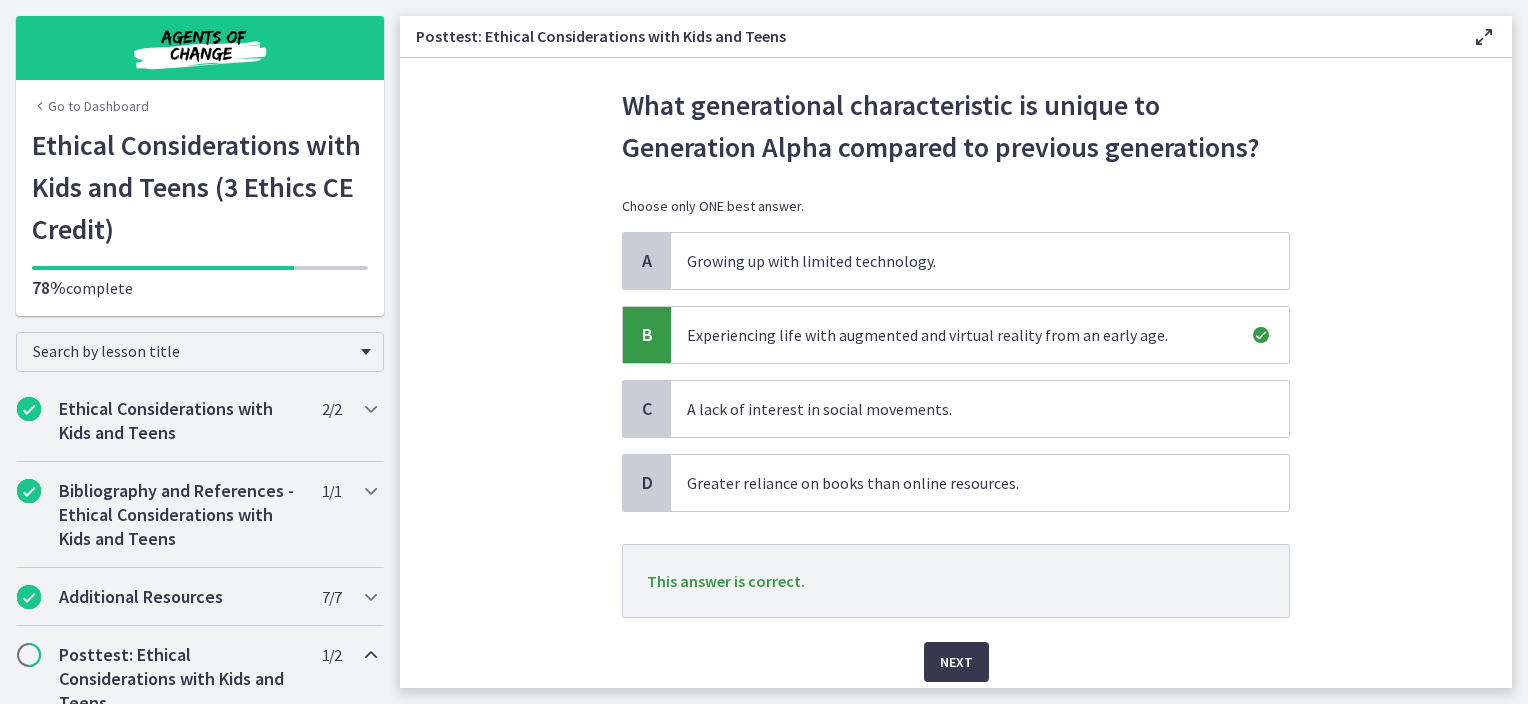 scroll, scrollTop: 100, scrollLeft: 0, axis: vertical 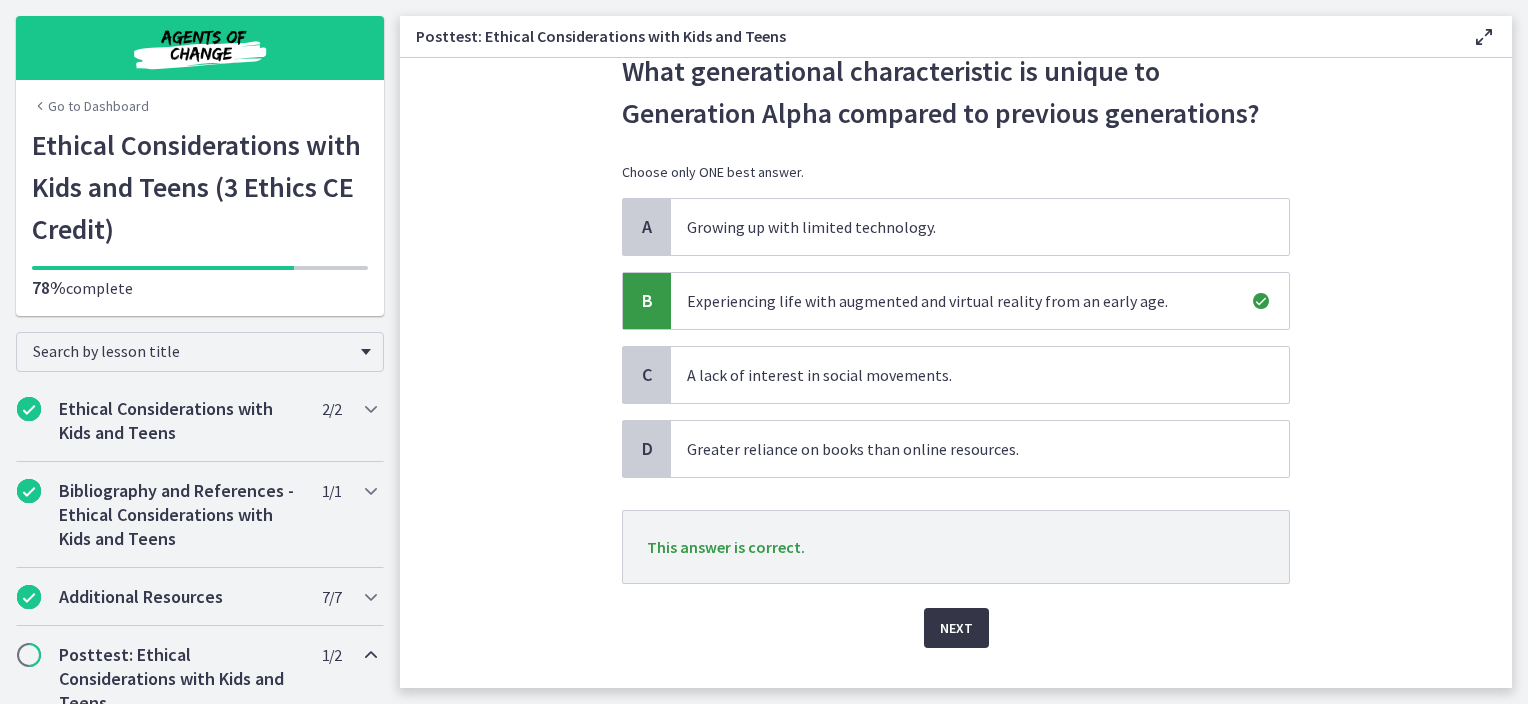 click on "Next" at bounding box center [956, 628] 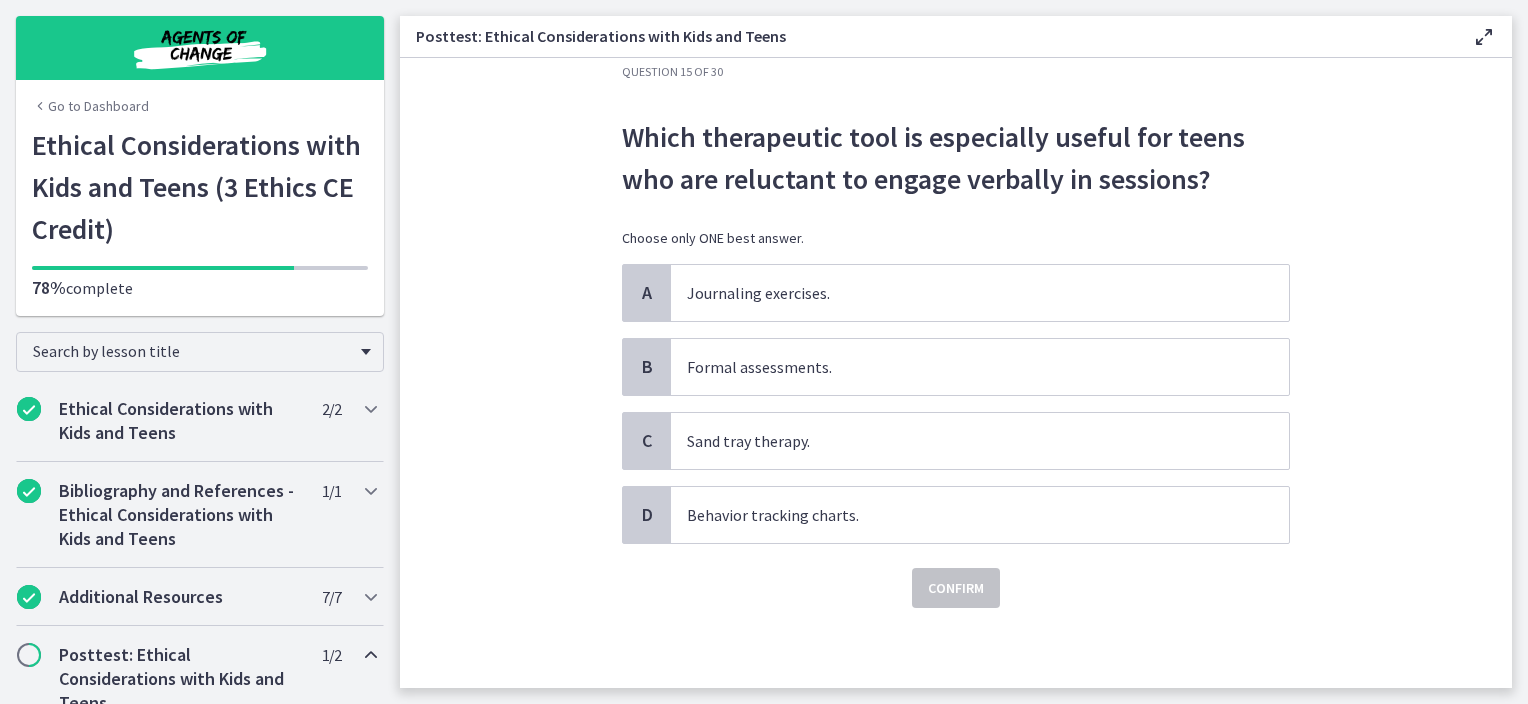 scroll, scrollTop: 0, scrollLeft: 0, axis: both 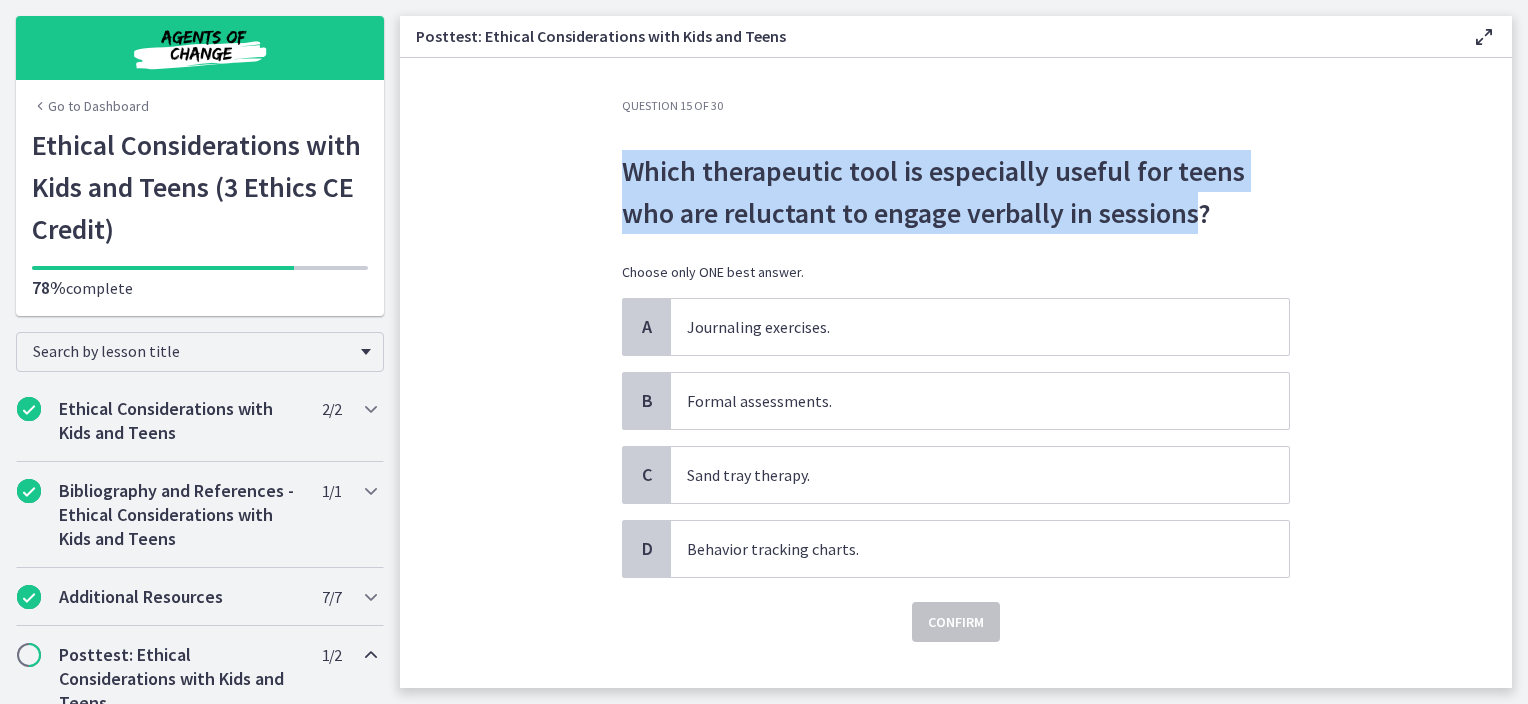 drag, startPoint x: 1181, startPoint y: 212, endPoint x: 596, endPoint y: 133, distance: 590.31006 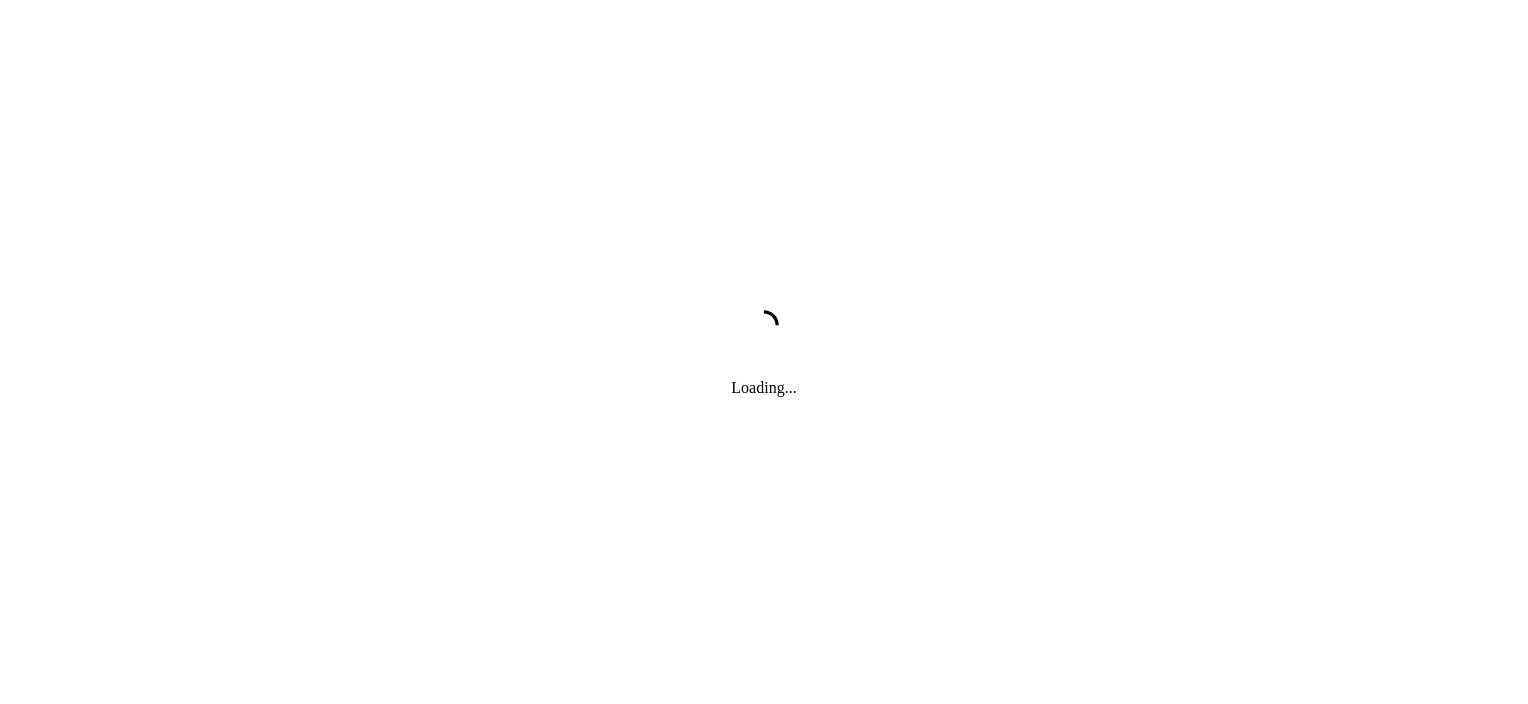 scroll, scrollTop: 0, scrollLeft: 0, axis: both 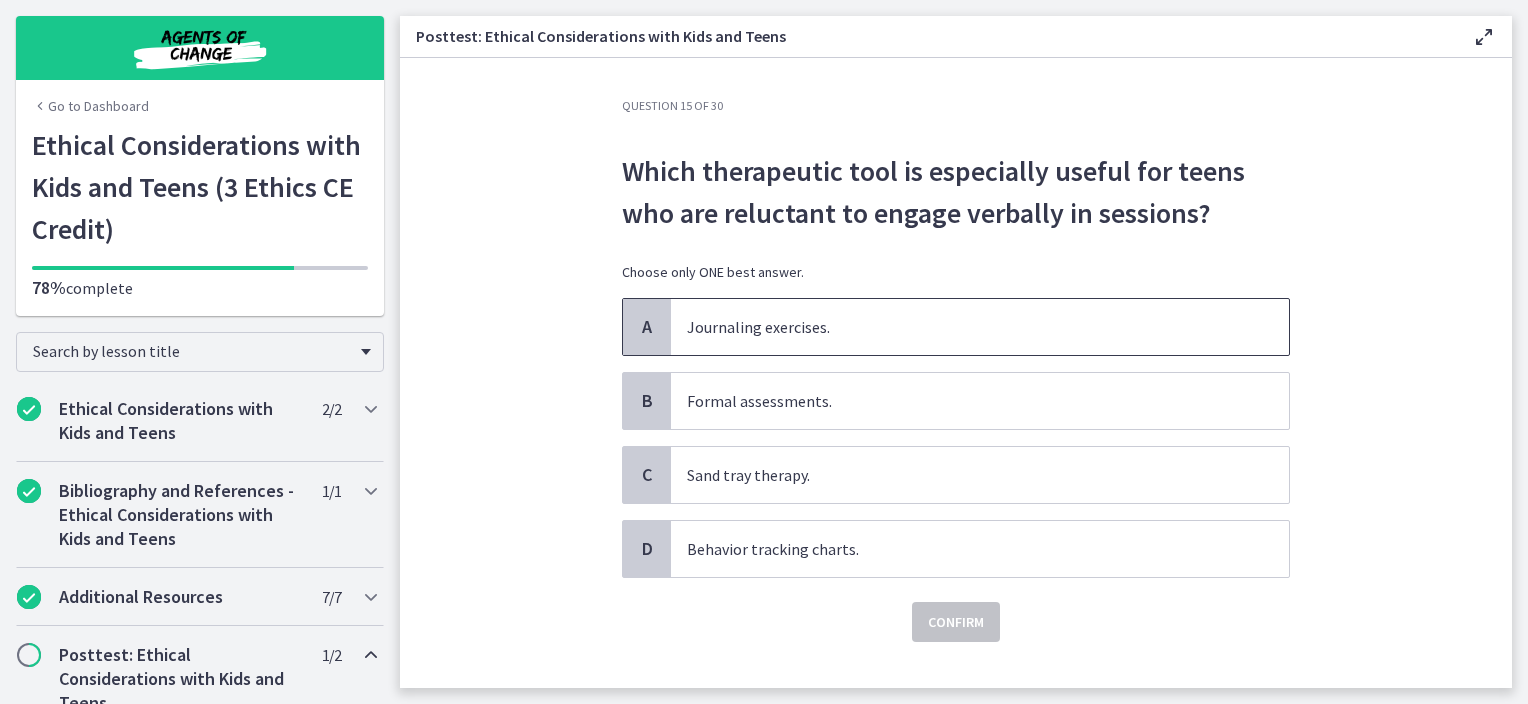 click on "Journaling exercises." at bounding box center [960, 327] 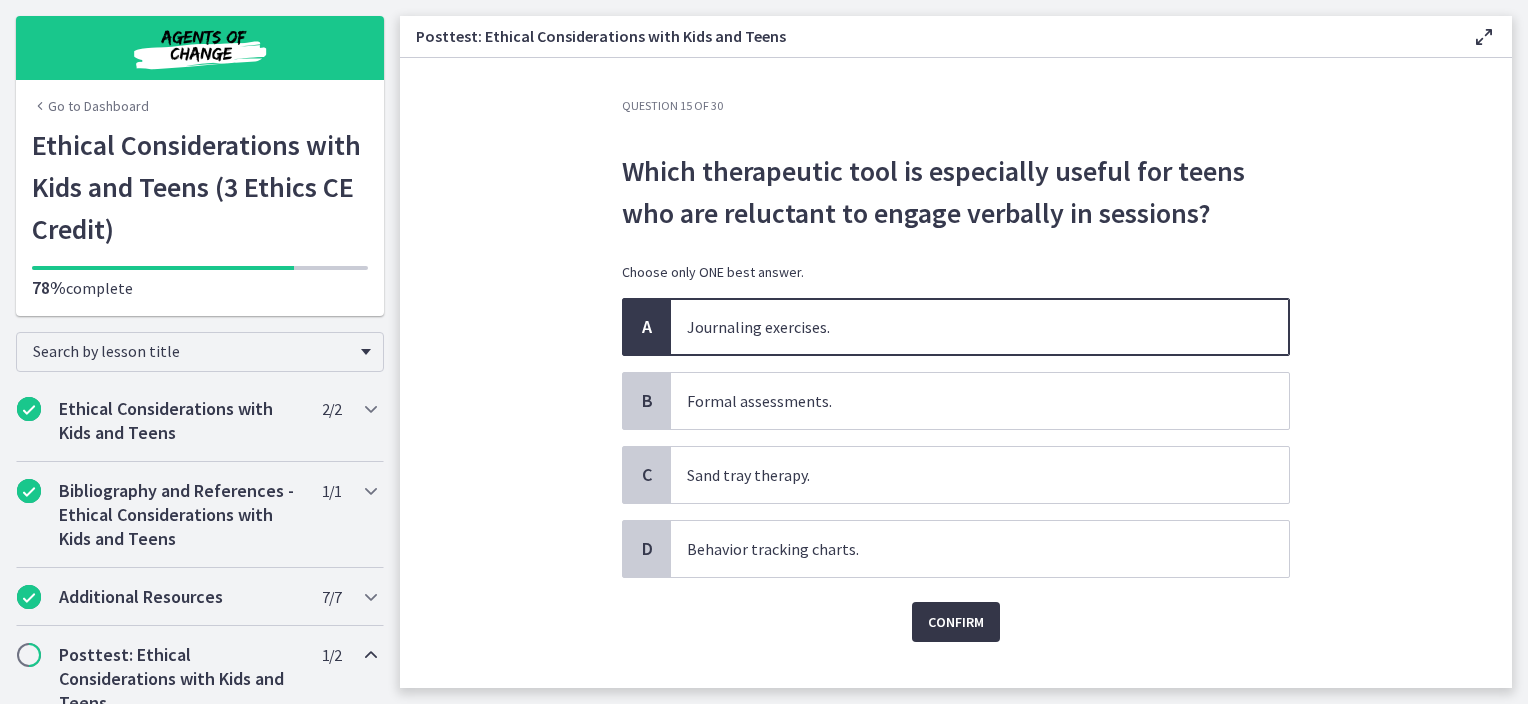 click on "Confirm" at bounding box center (956, 622) 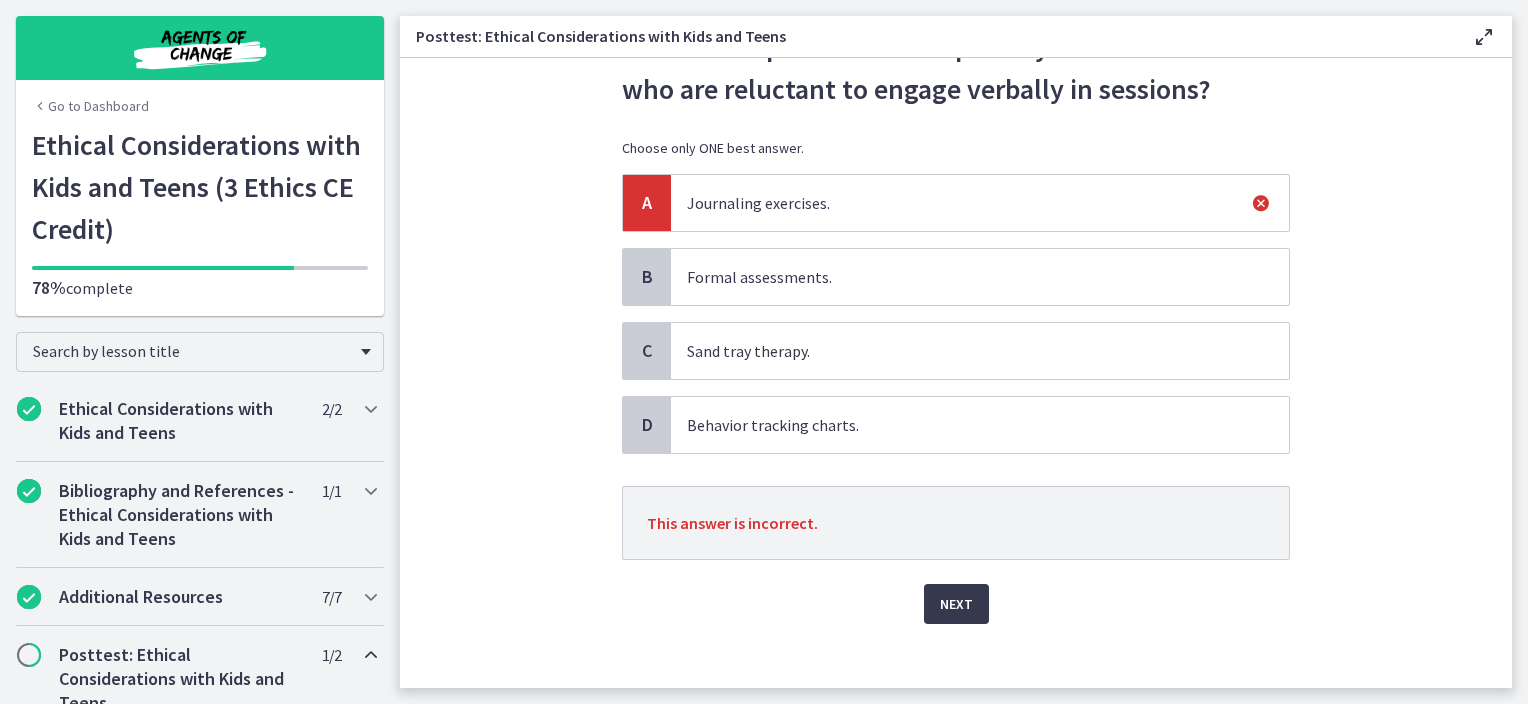 scroll, scrollTop: 137, scrollLeft: 0, axis: vertical 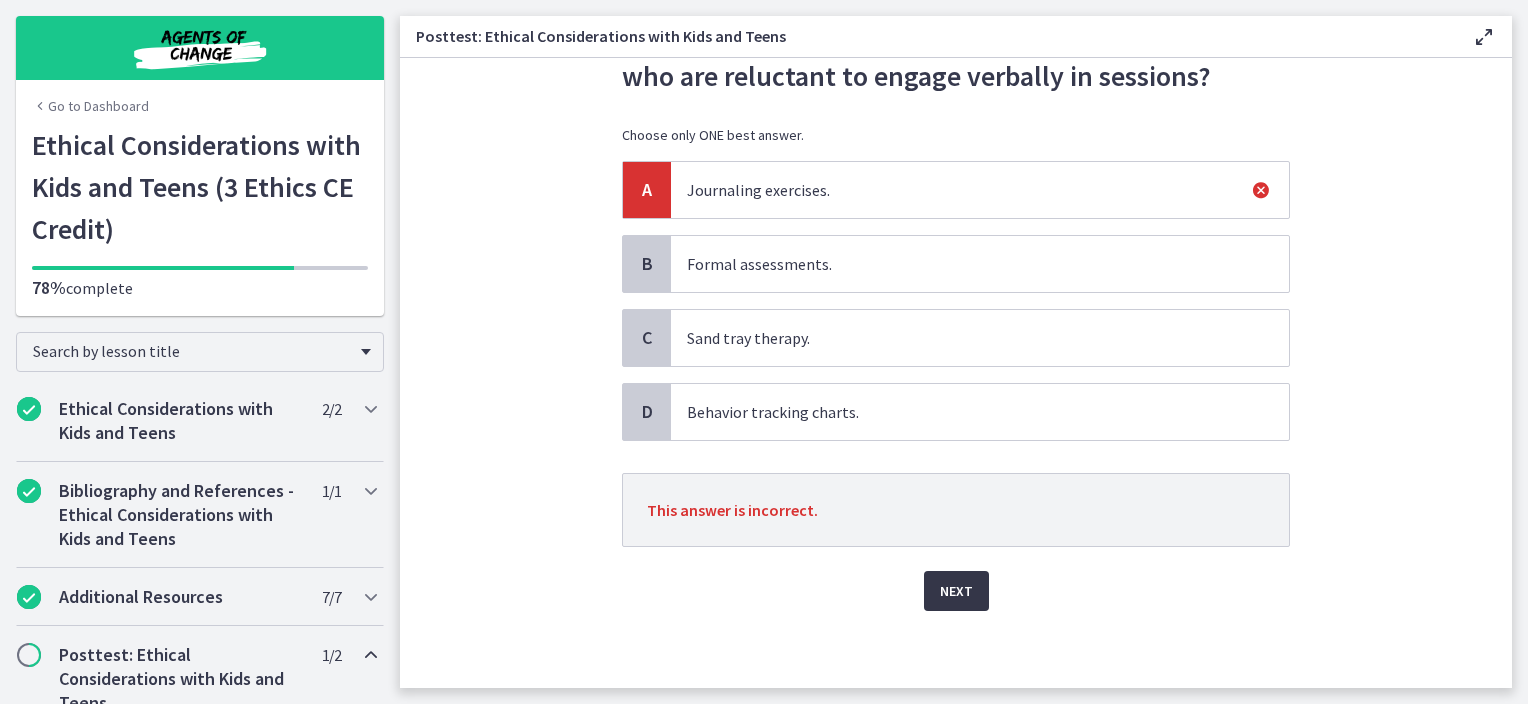 click on "Next" at bounding box center (956, 591) 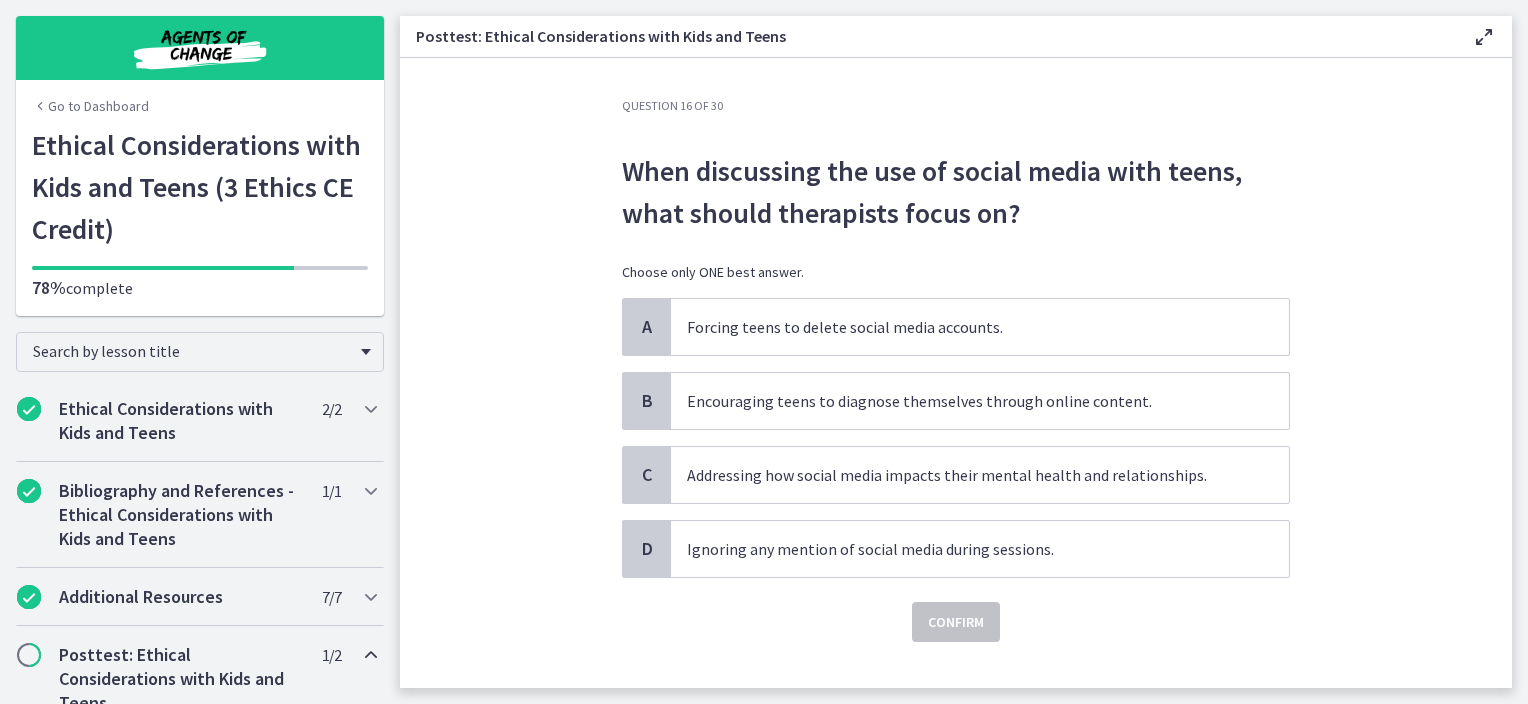 click on "When discussing the use of social media with teens, what should therapists focus on?" at bounding box center [956, 192] 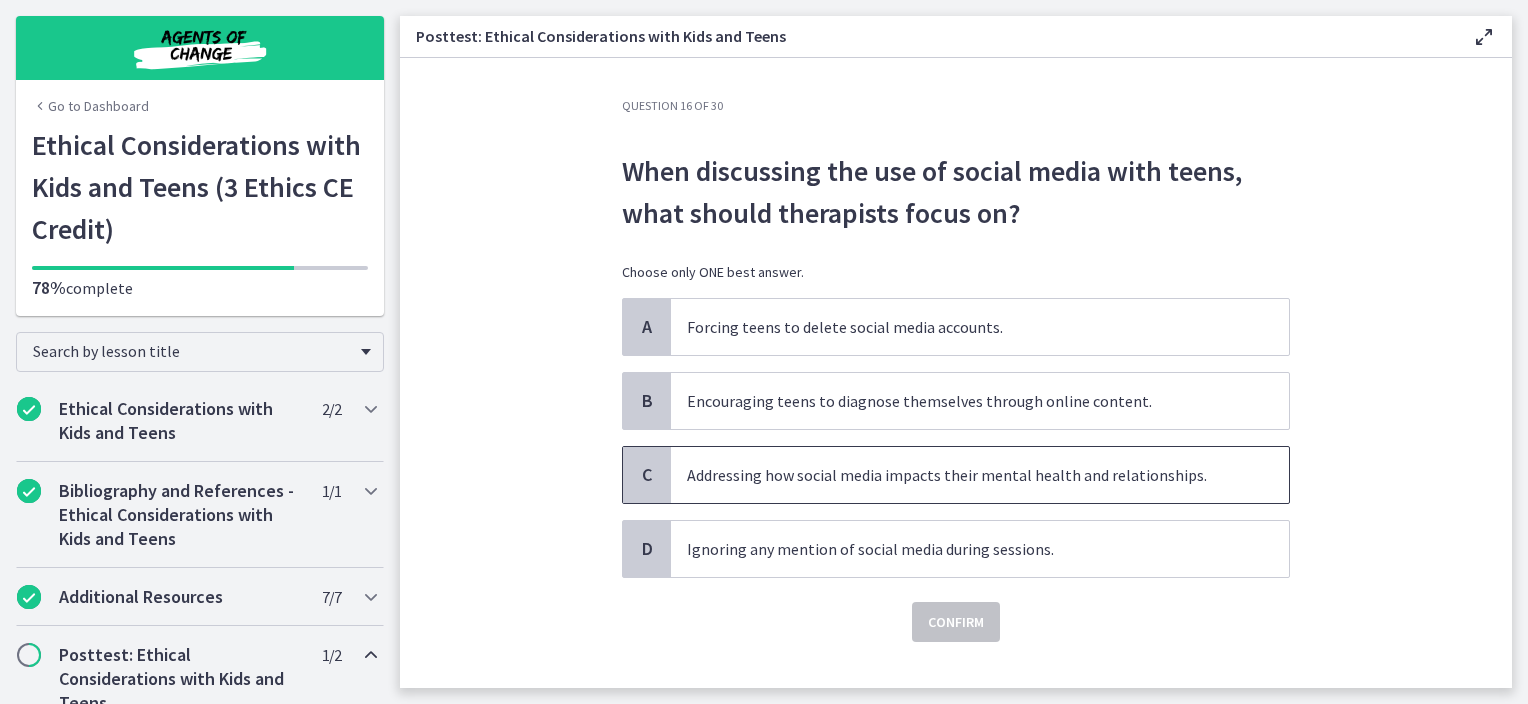 click on "Addressing how social media impacts their mental health and relationships." at bounding box center (980, 475) 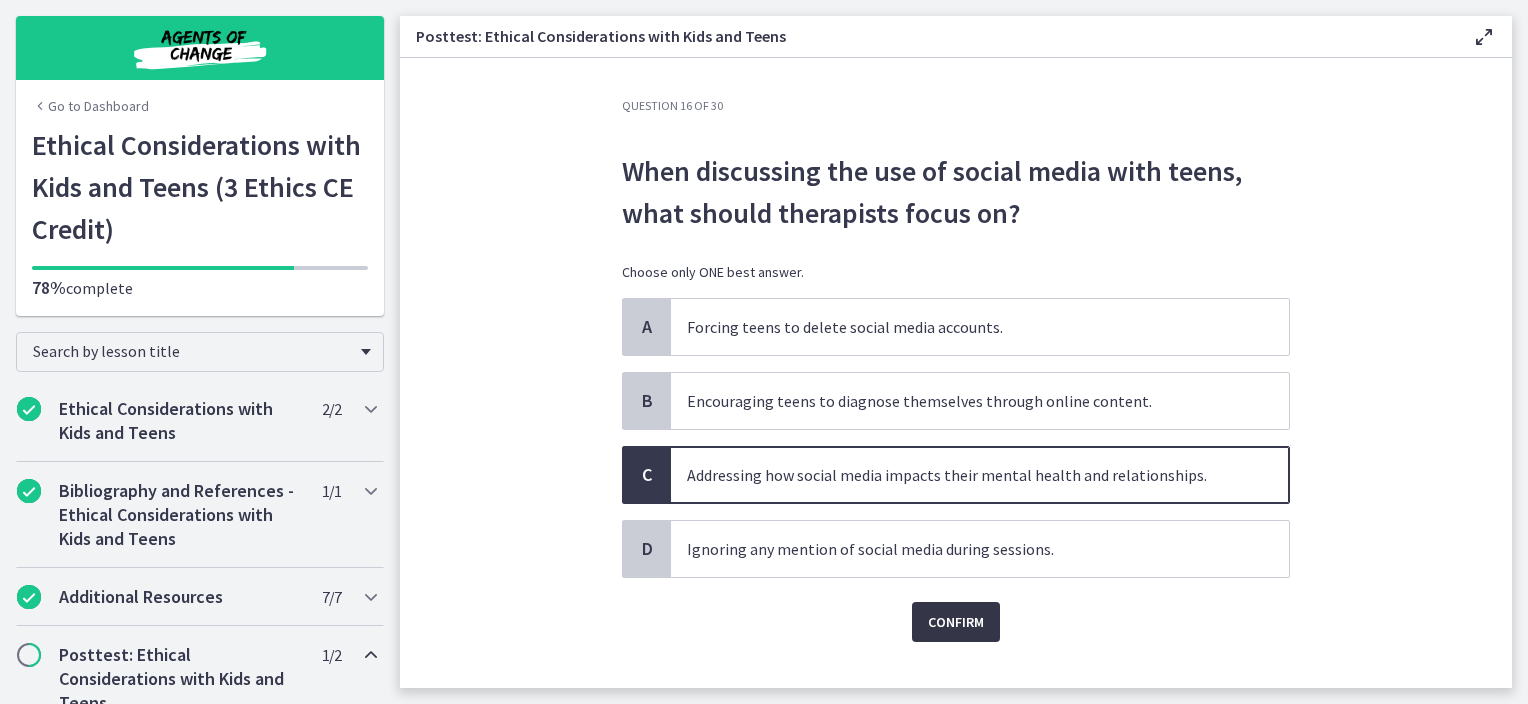 click on "Confirm" at bounding box center [956, 622] 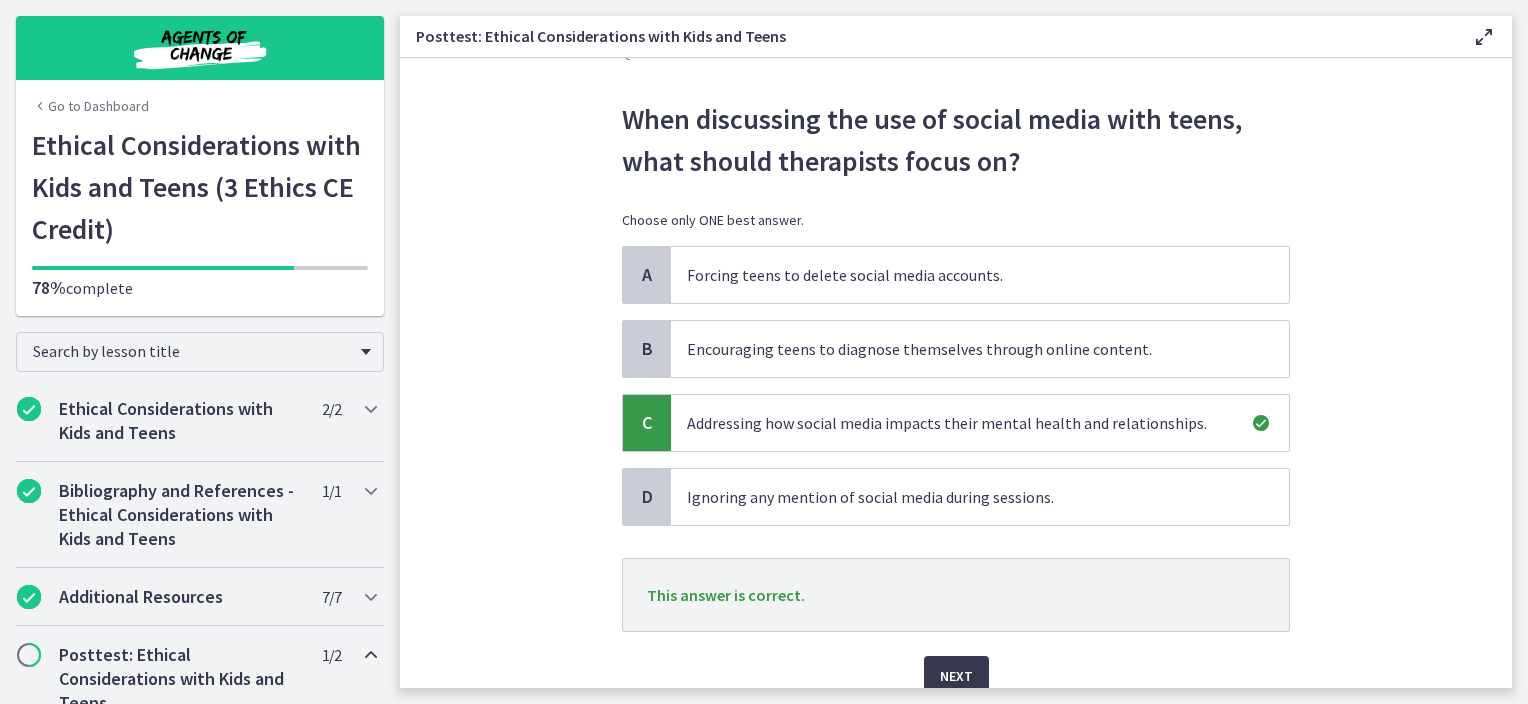 scroll, scrollTop: 100, scrollLeft: 0, axis: vertical 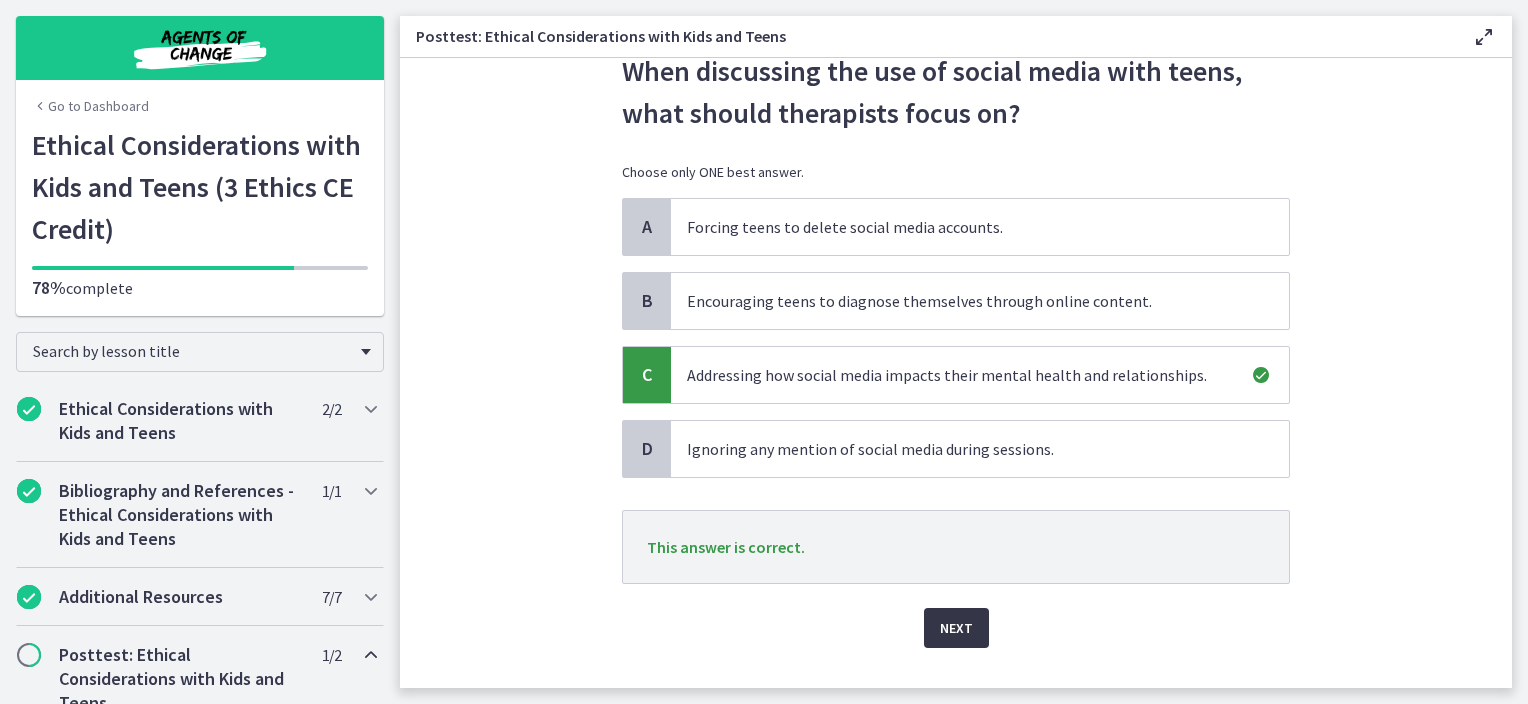 click on "Next" at bounding box center (956, 628) 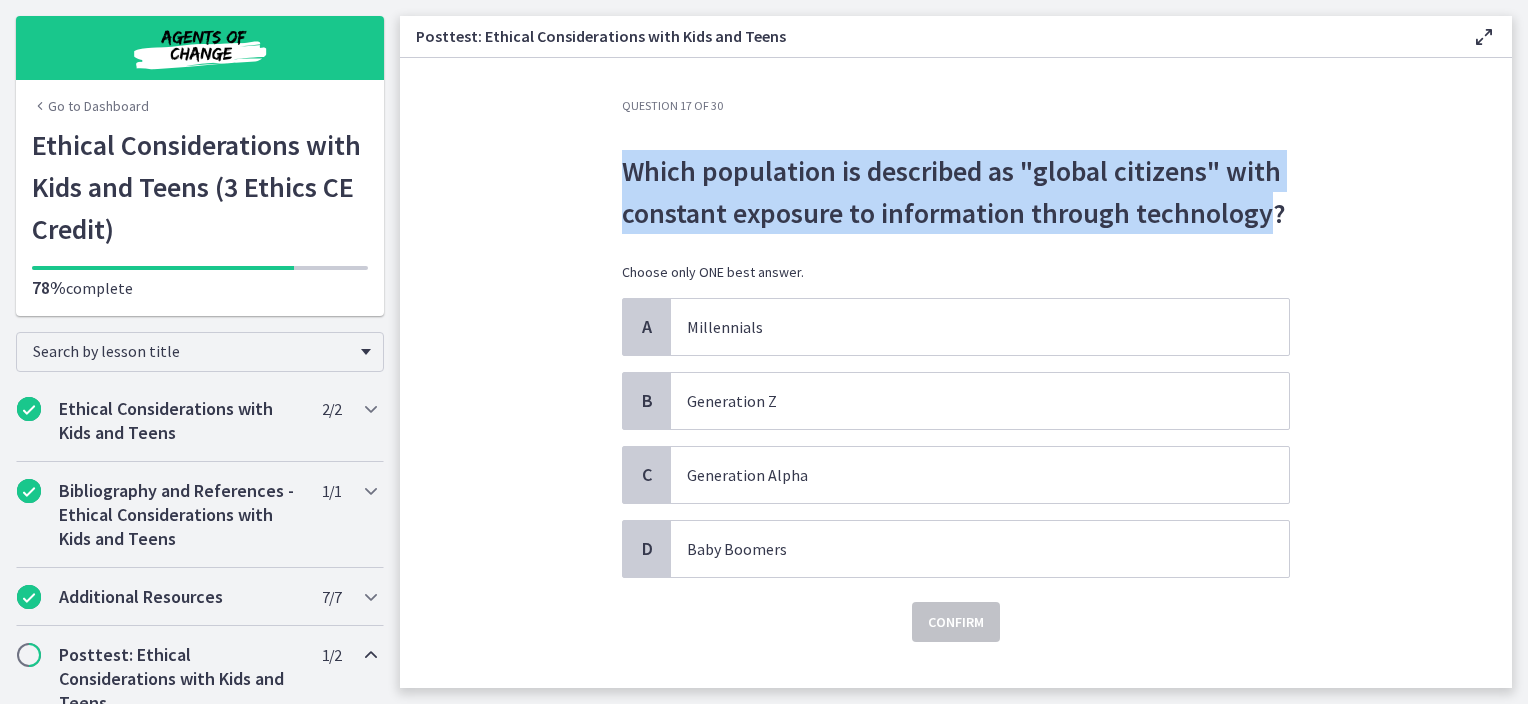 drag, startPoint x: 1262, startPoint y: 215, endPoint x: 595, endPoint y: 150, distance: 670.15967 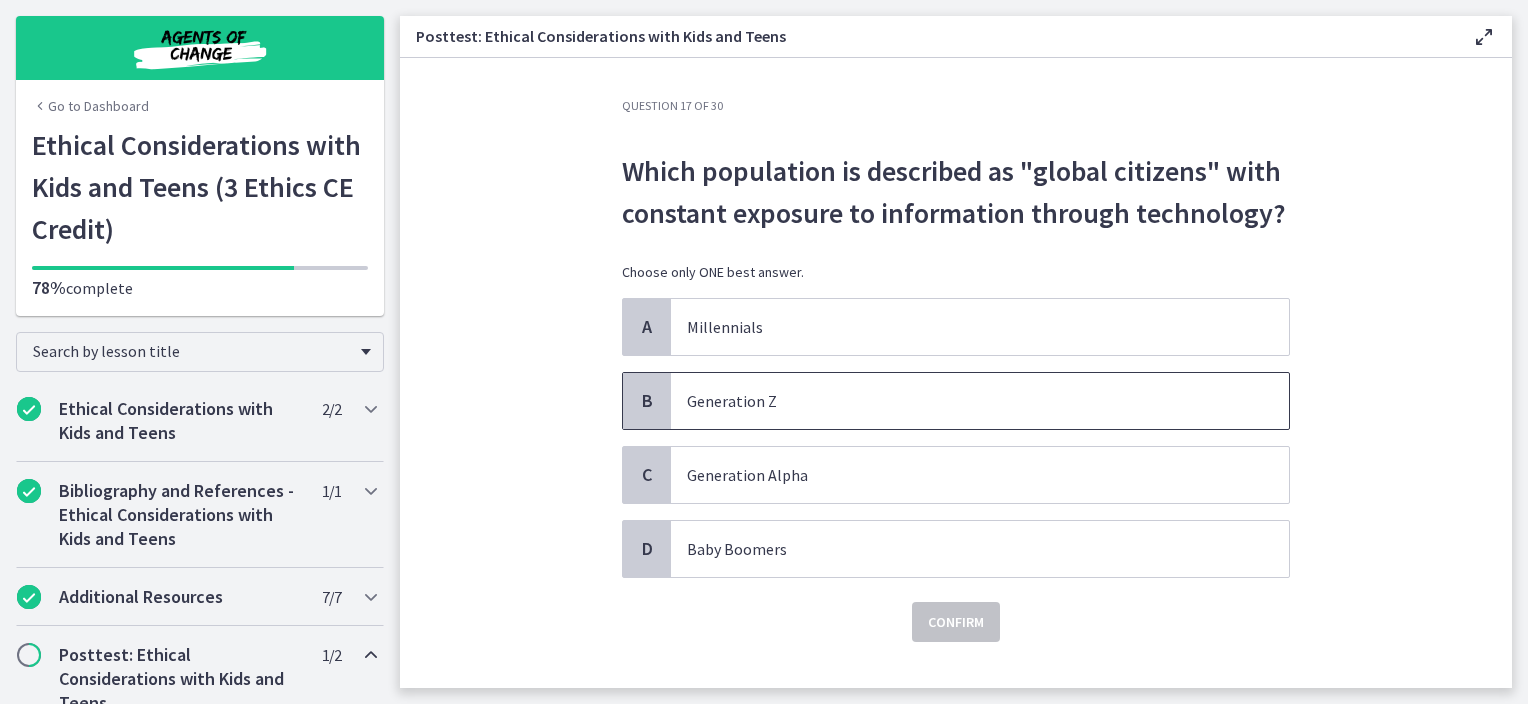 click on "Generation Z" at bounding box center (960, 401) 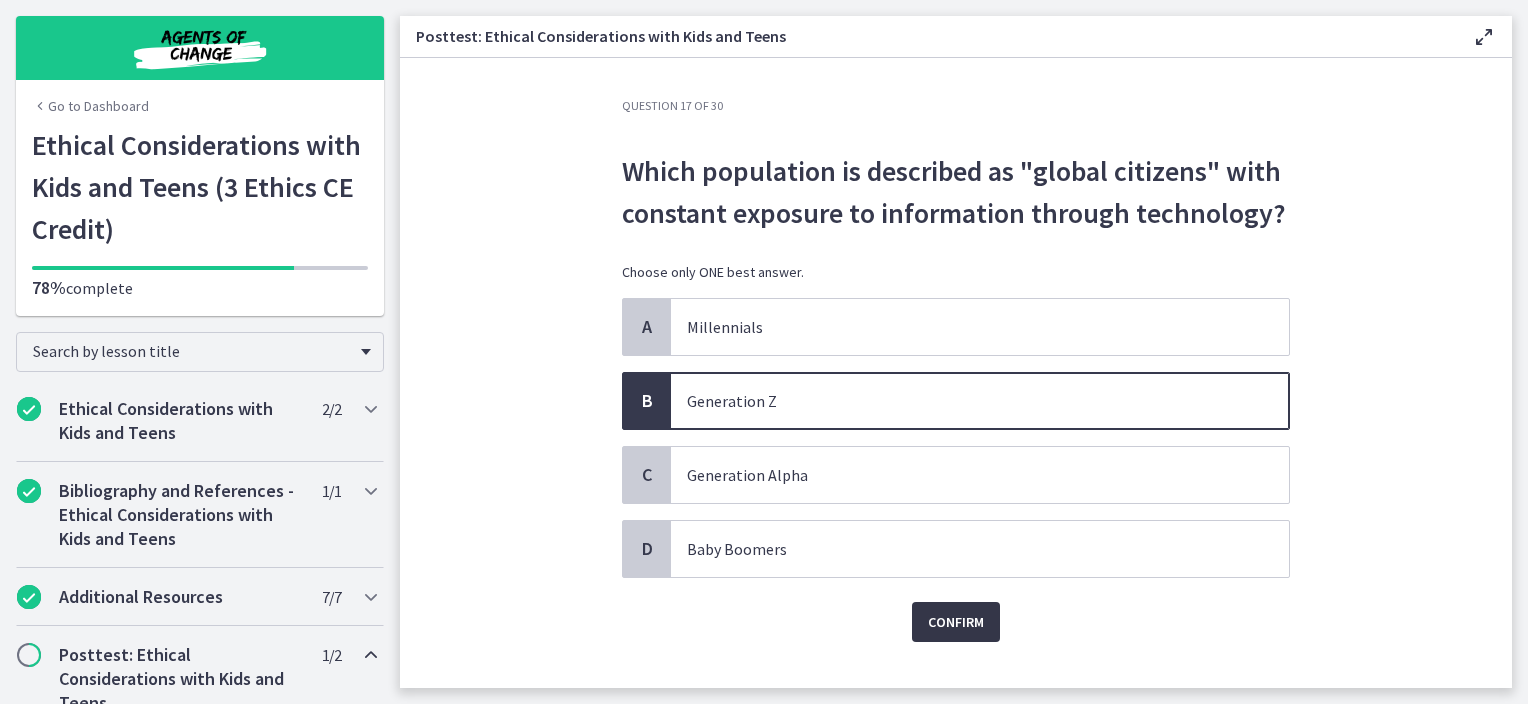 click on "Confirm" at bounding box center (956, 622) 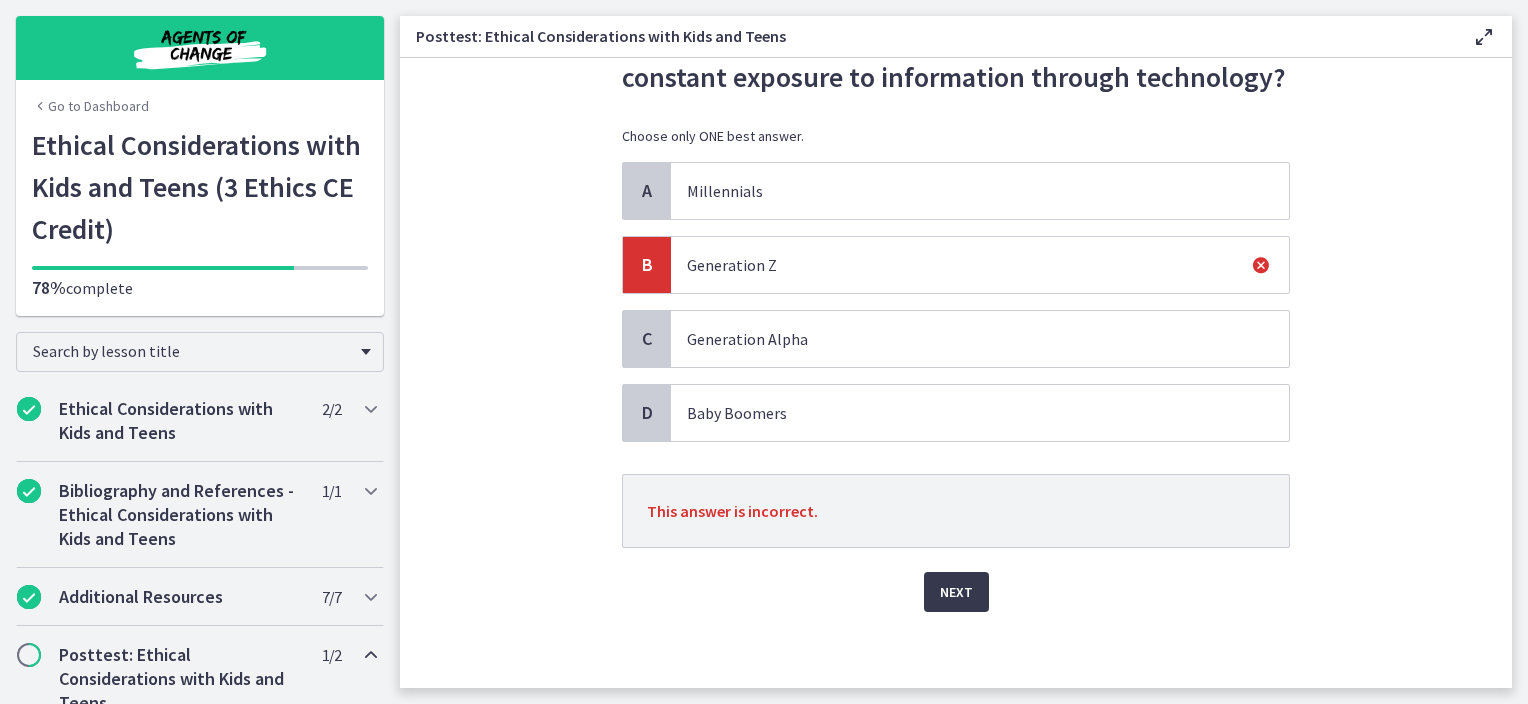 scroll, scrollTop: 137, scrollLeft: 0, axis: vertical 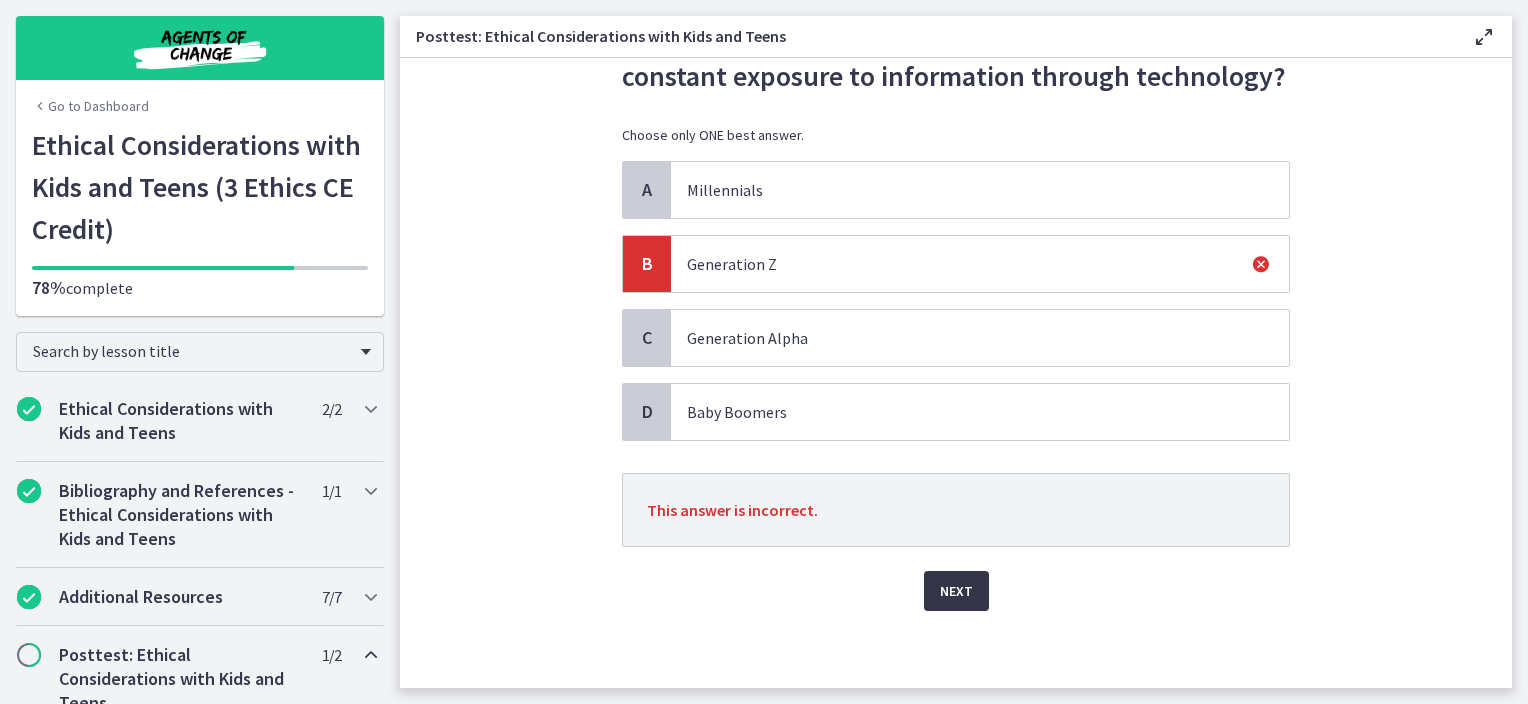 click on "Next" at bounding box center (956, 591) 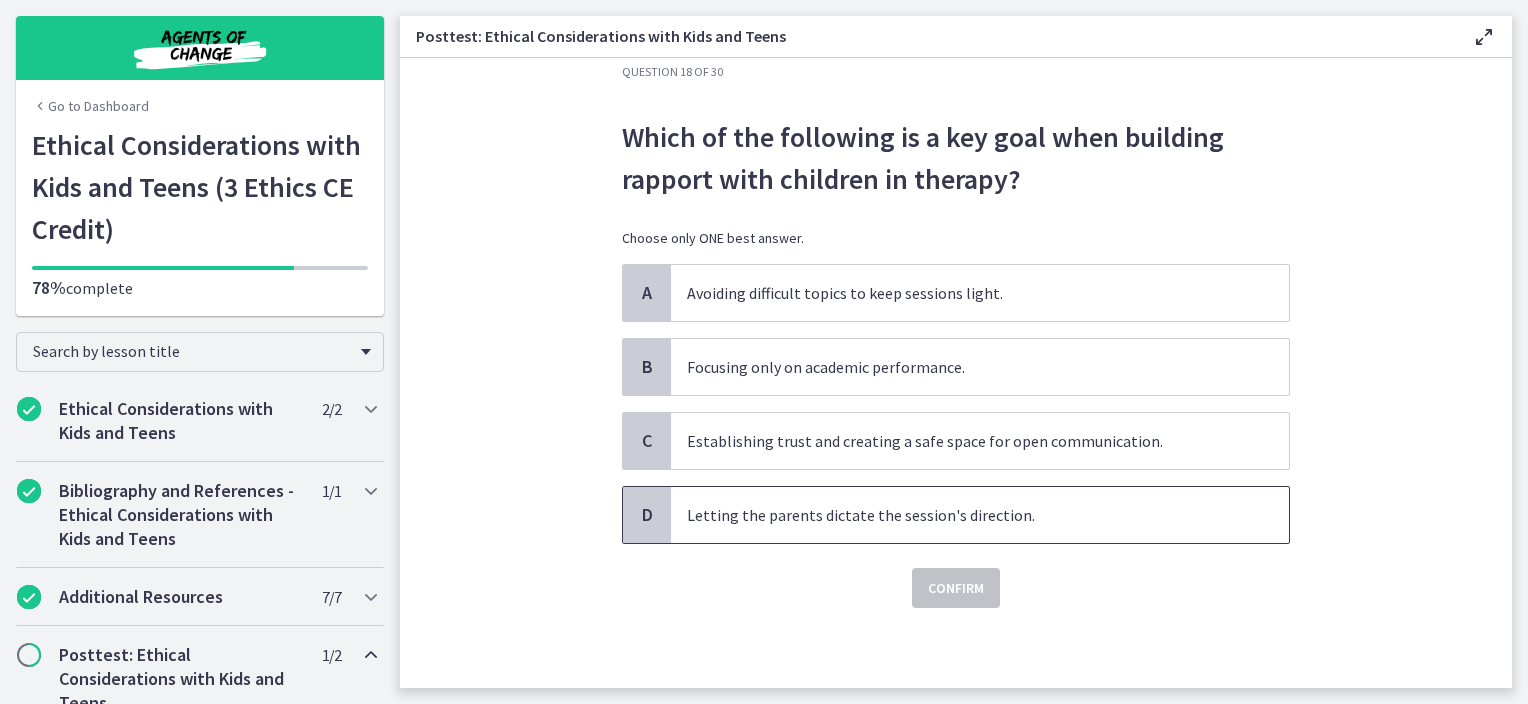 scroll, scrollTop: 0, scrollLeft: 0, axis: both 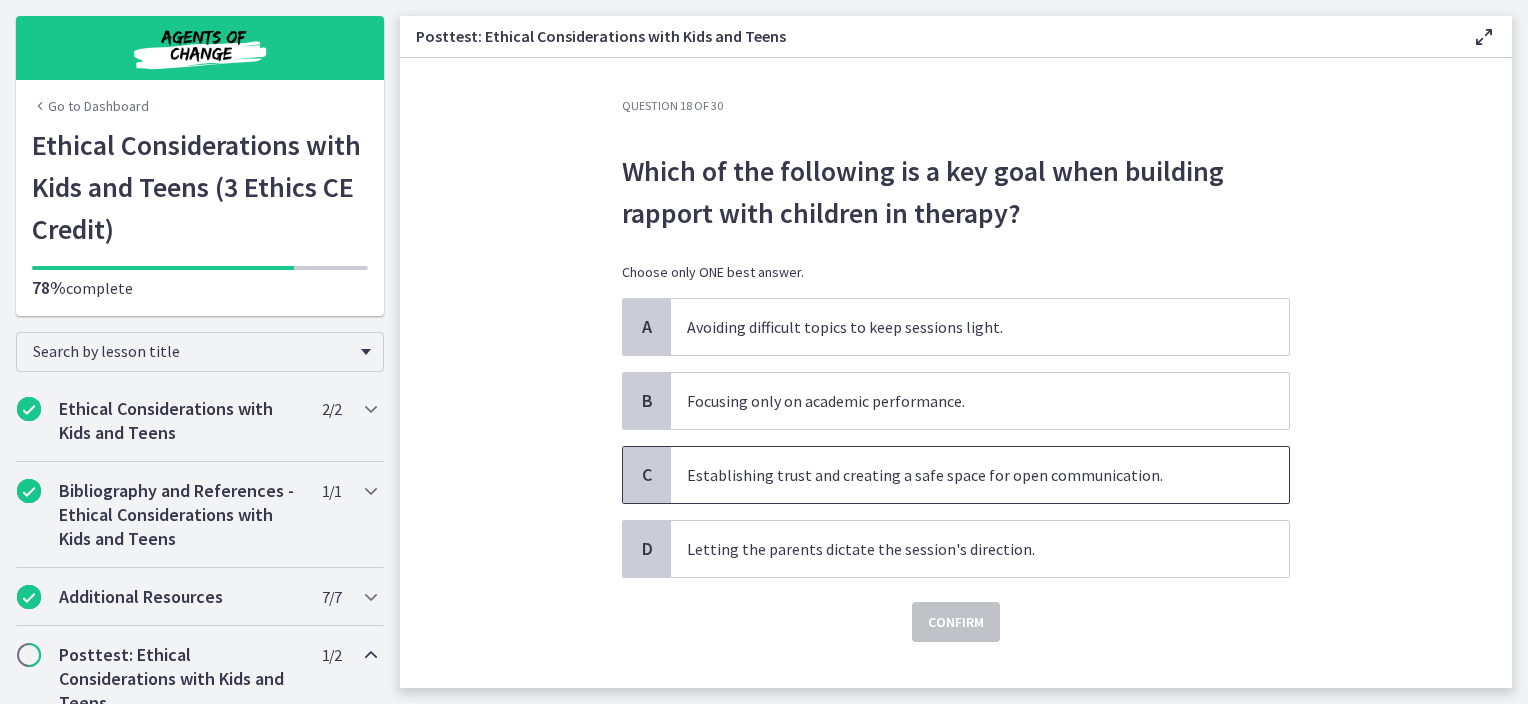 click on "Establishing trust and creating a safe space for open communication." at bounding box center [960, 475] 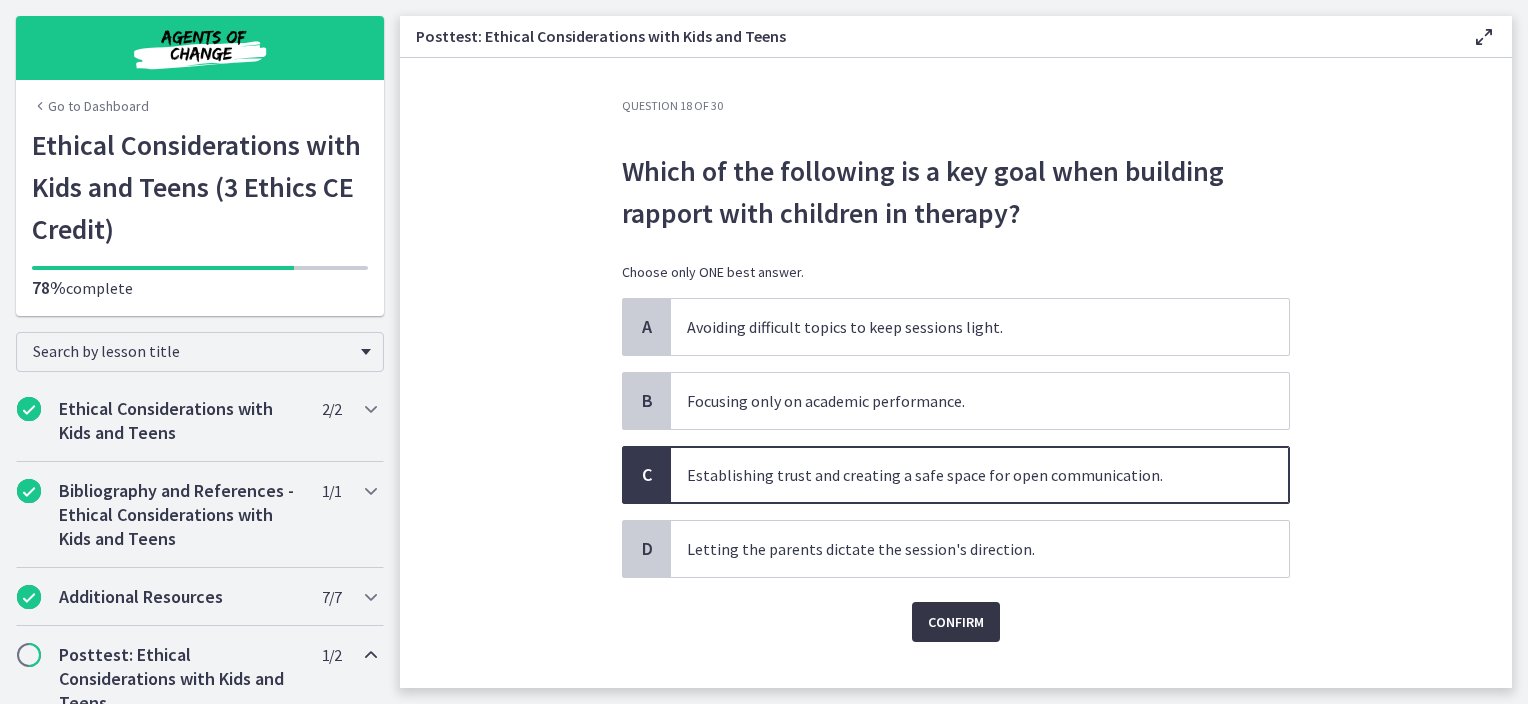 click on "Confirm" at bounding box center [956, 622] 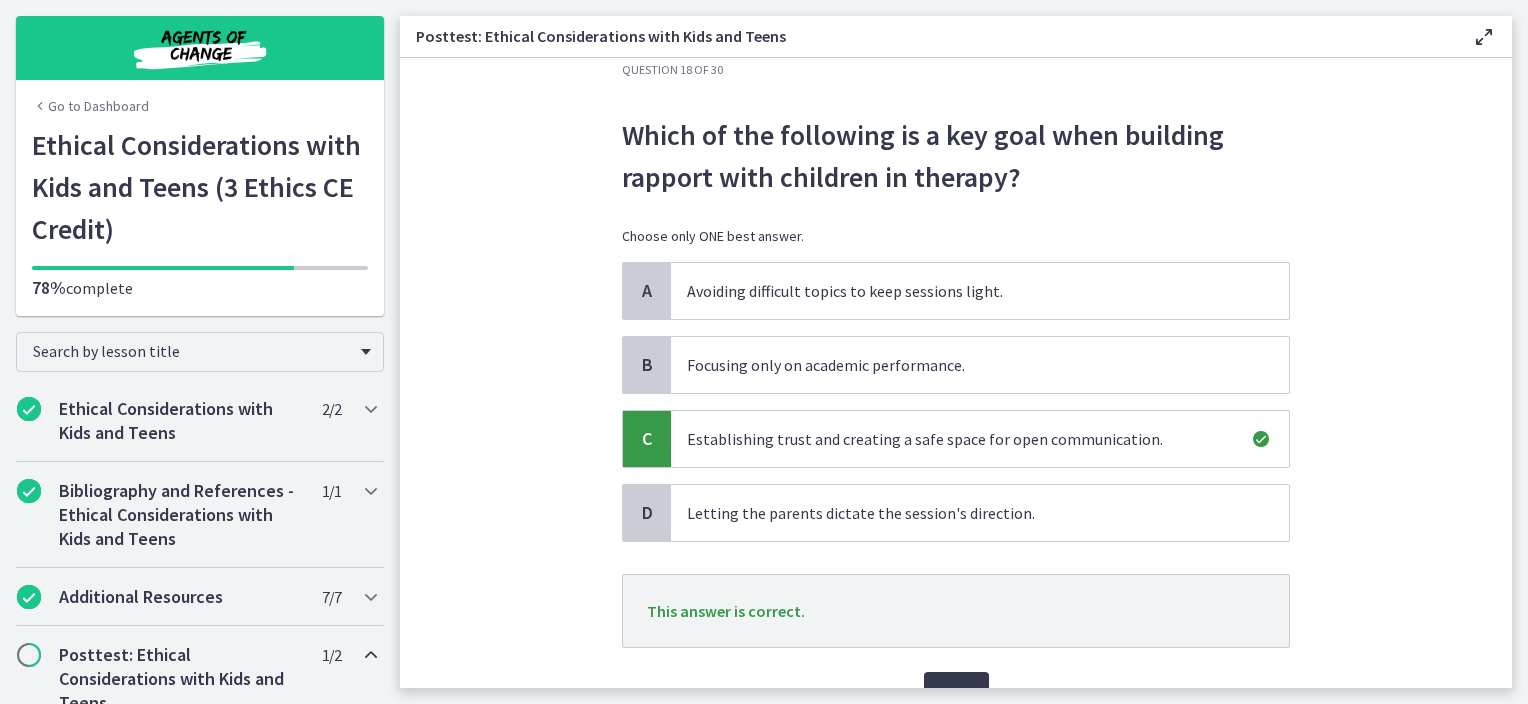 scroll, scrollTop: 100, scrollLeft: 0, axis: vertical 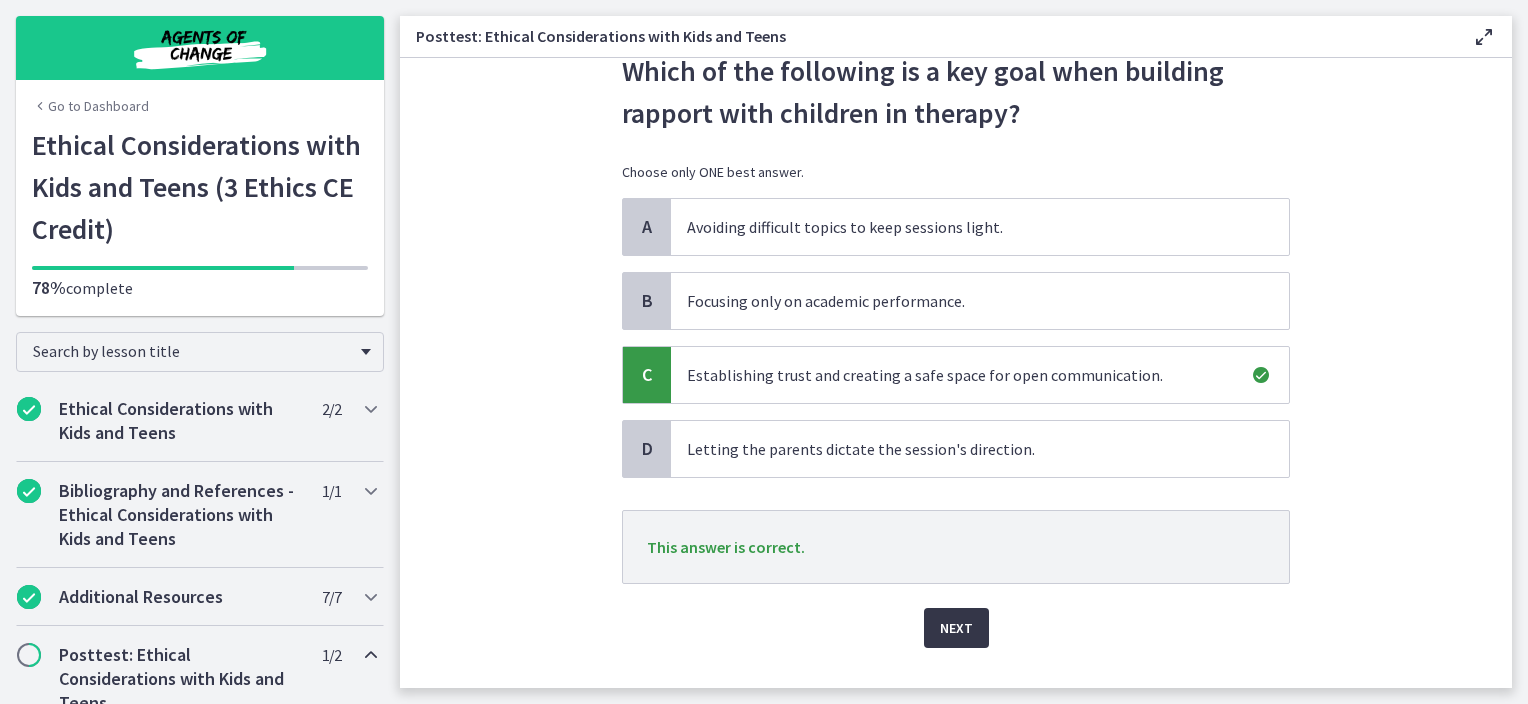 click on "Next" at bounding box center [956, 628] 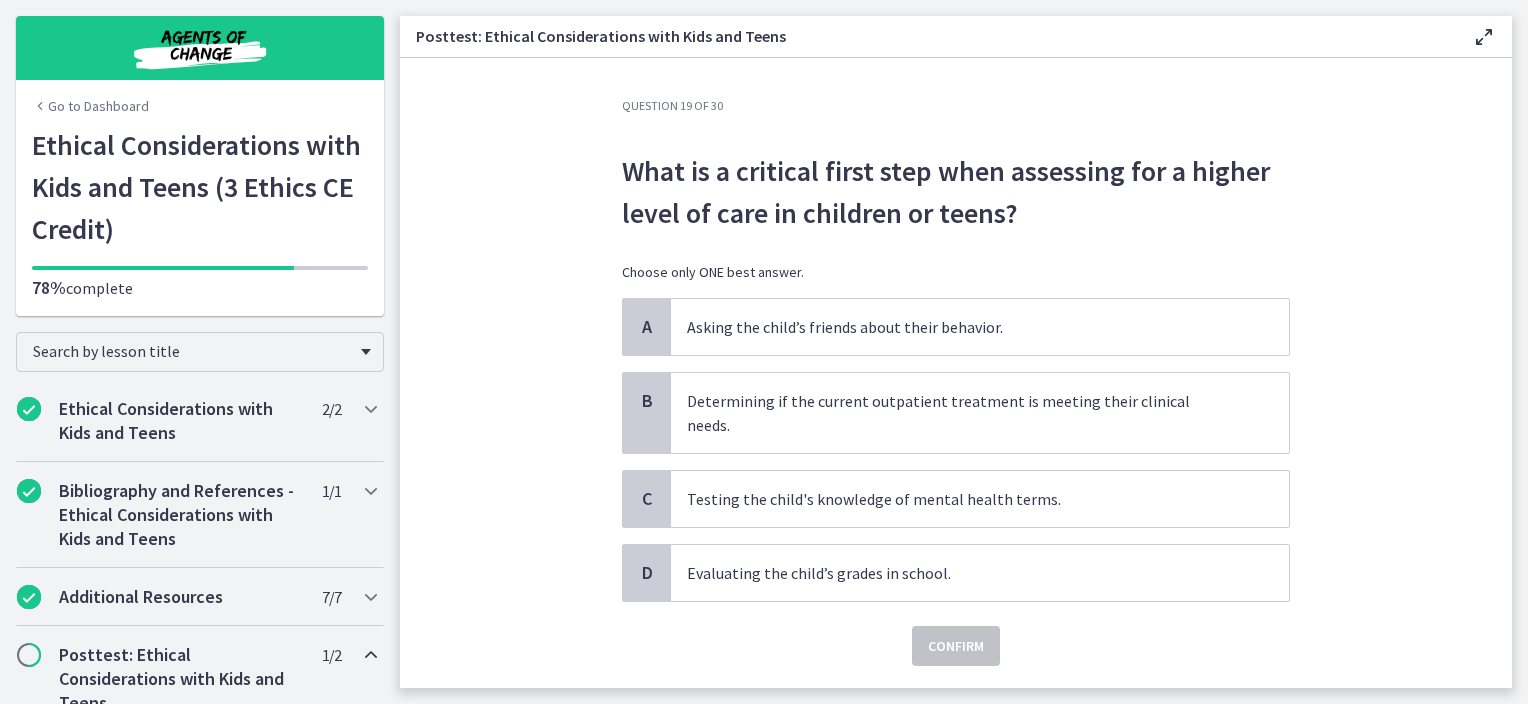 click on "A
Asking the child’s friends about their behavior.
B
Determining if the current outpatient treatment is meeting their clinical needs.
C
Testing the child's knowledge of mental health terms.
D
Evaluating the child’s grades in school." at bounding box center [956, 450] 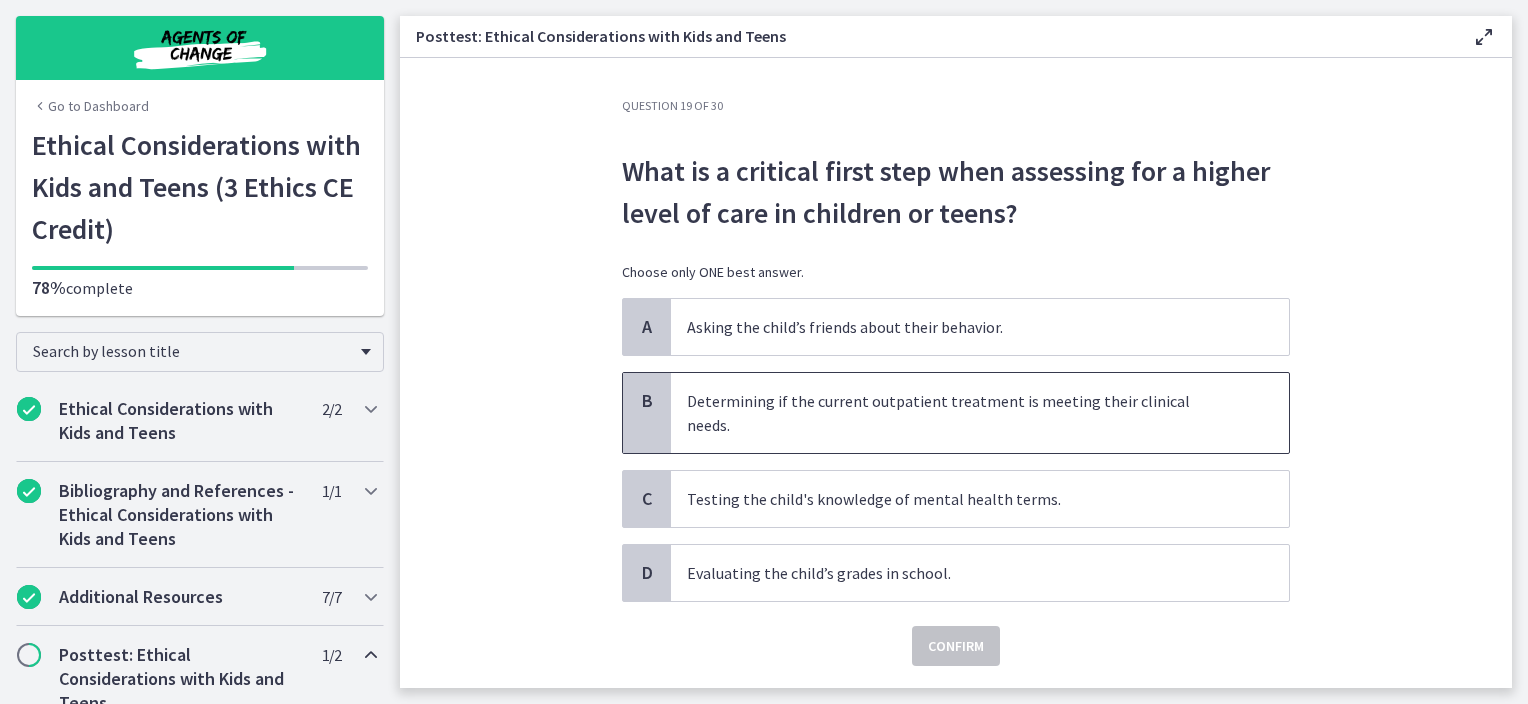 click on "Determining if the current outpatient treatment is meeting their clinical needs." at bounding box center [960, 413] 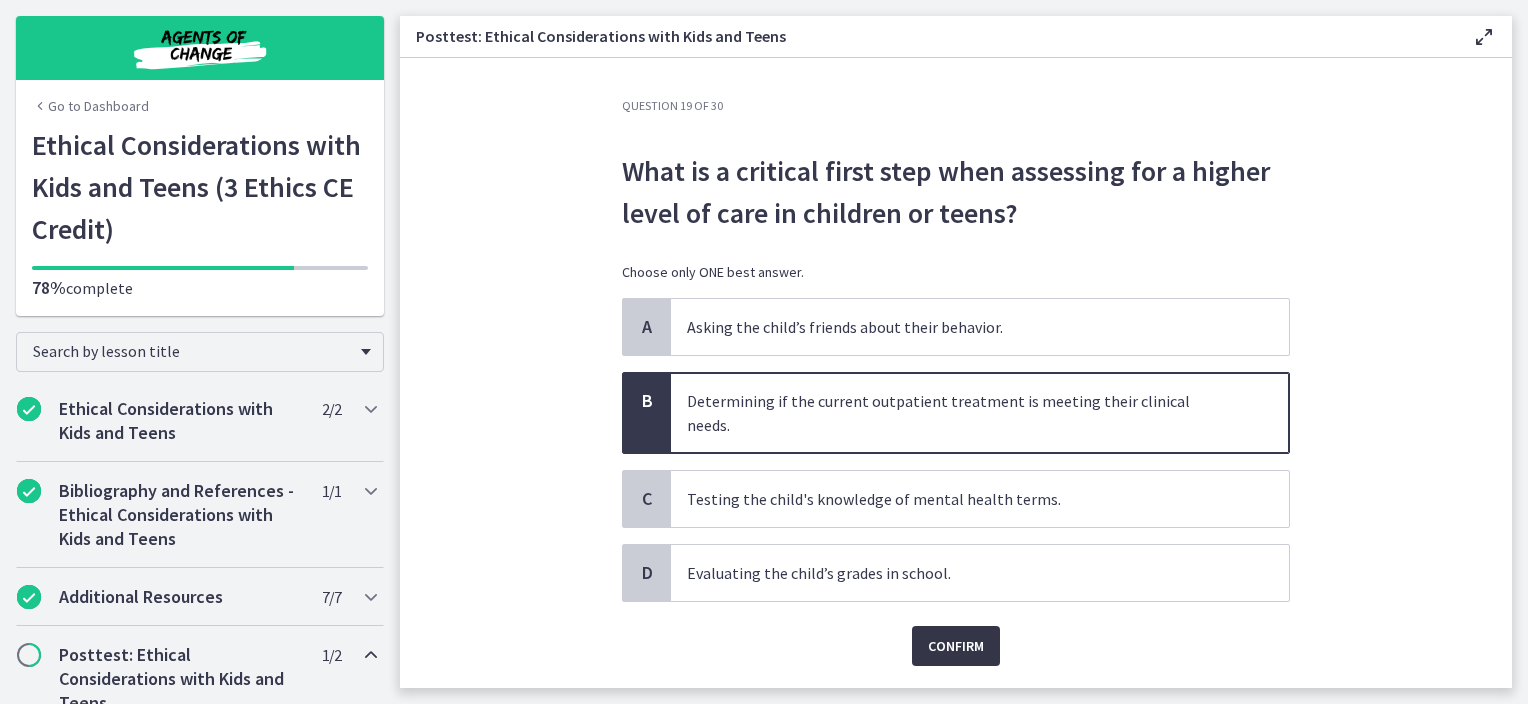 click on "Confirm" at bounding box center (956, 646) 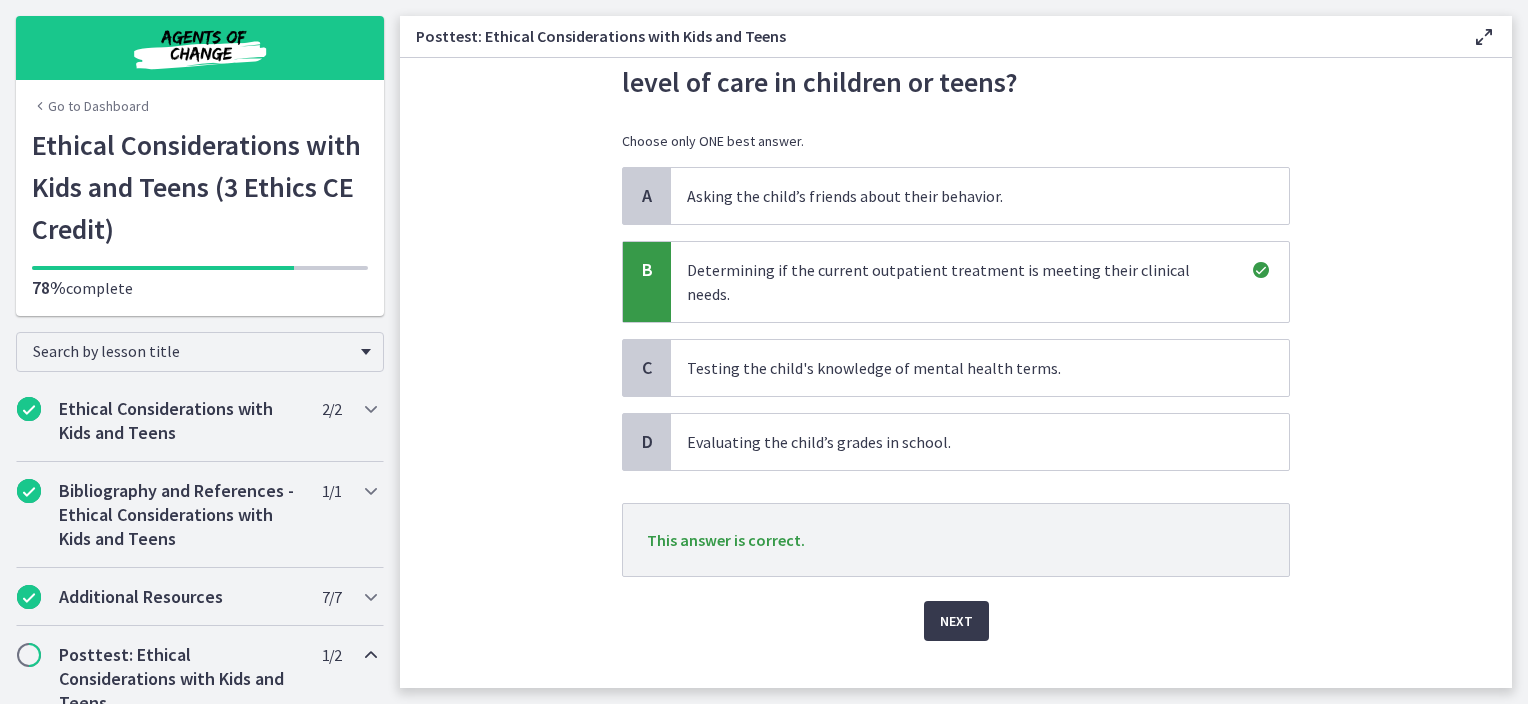 scroll, scrollTop: 137, scrollLeft: 0, axis: vertical 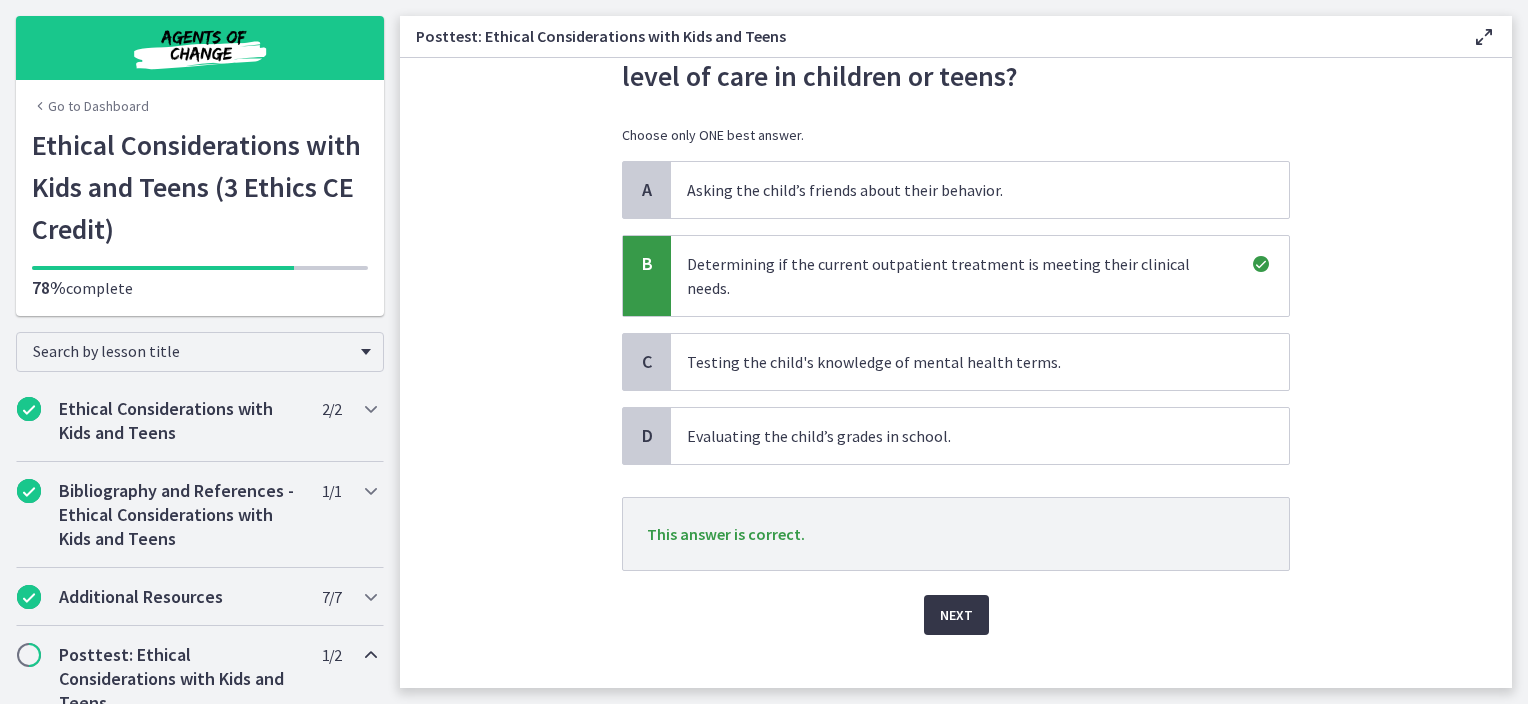 click on "Next" at bounding box center [956, 615] 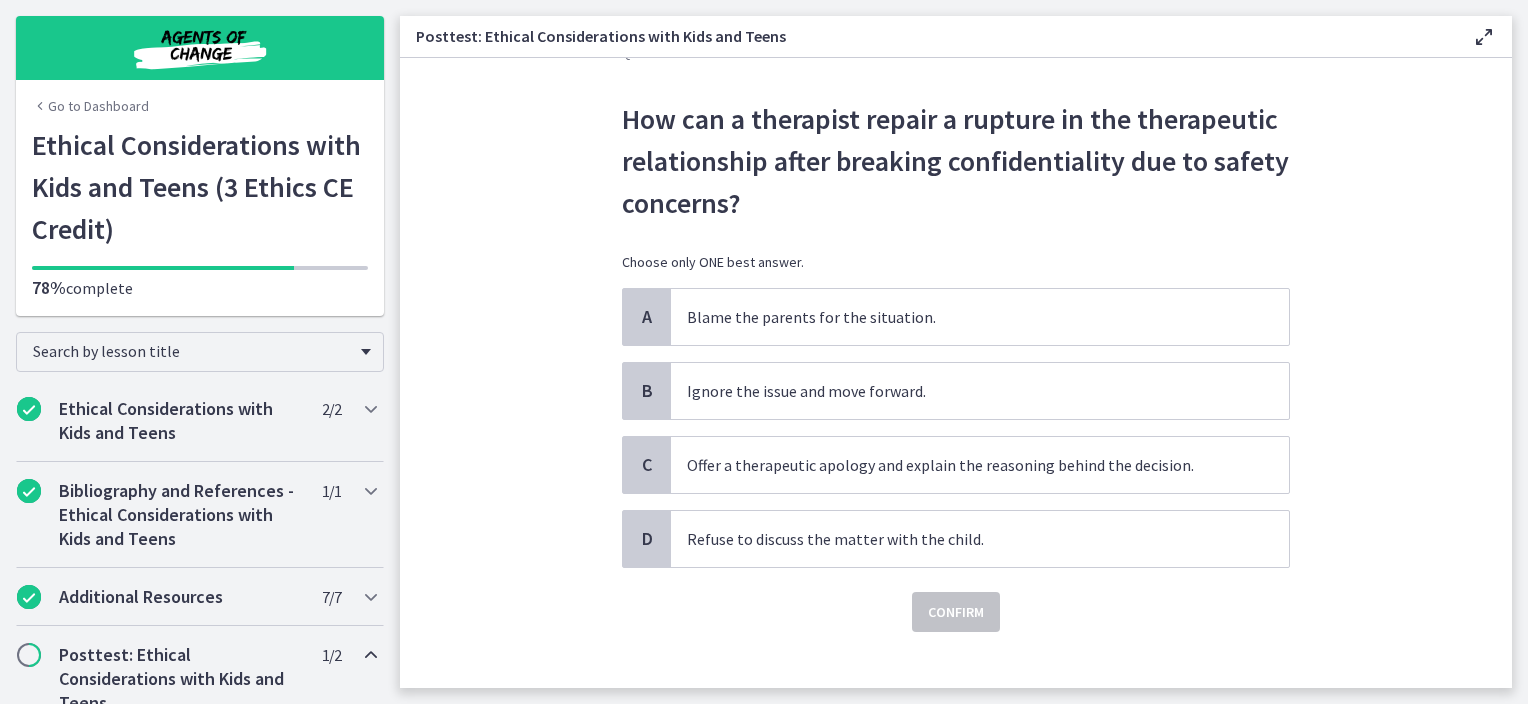 scroll, scrollTop: 74, scrollLeft: 0, axis: vertical 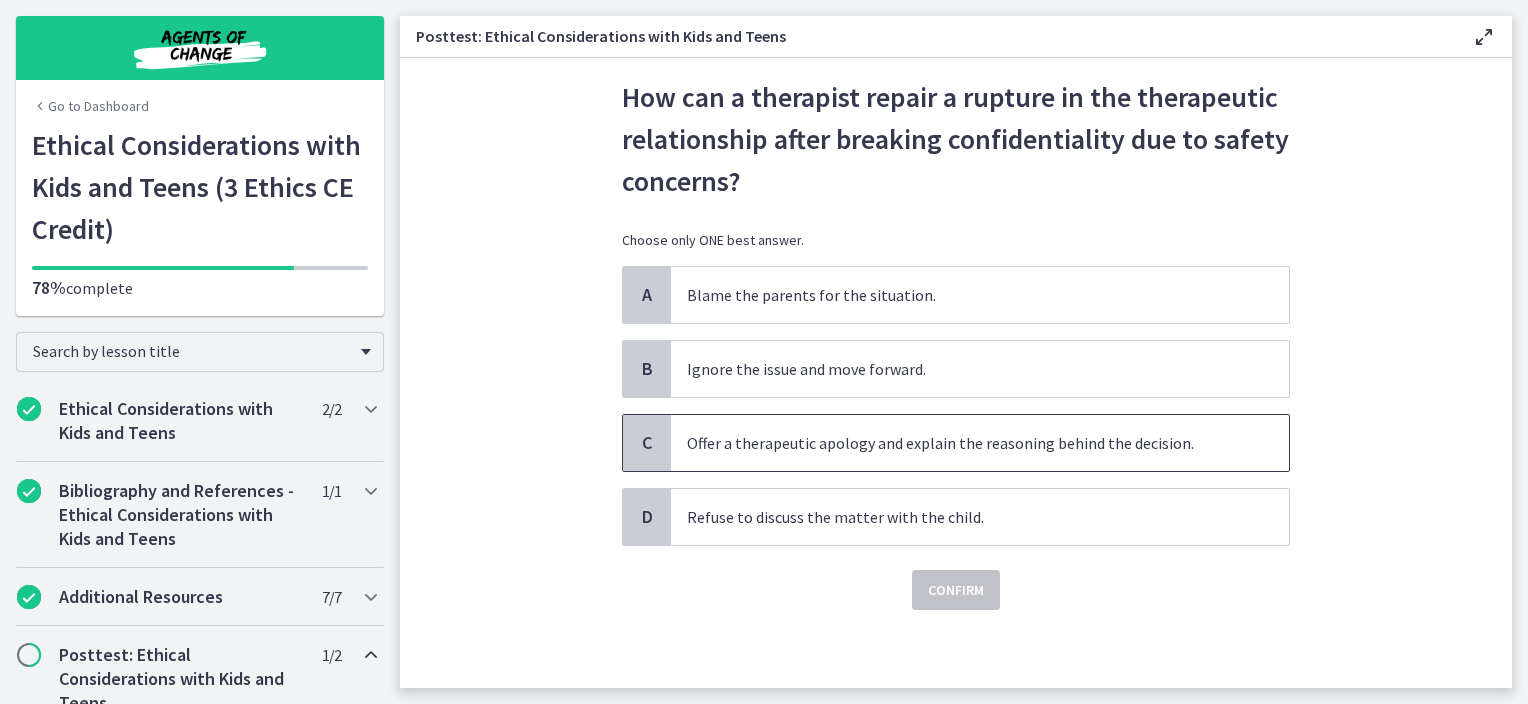 click on "Offer a therapeutic apology and explain the reasoning behind the decision." at bounding box center (960, 443) 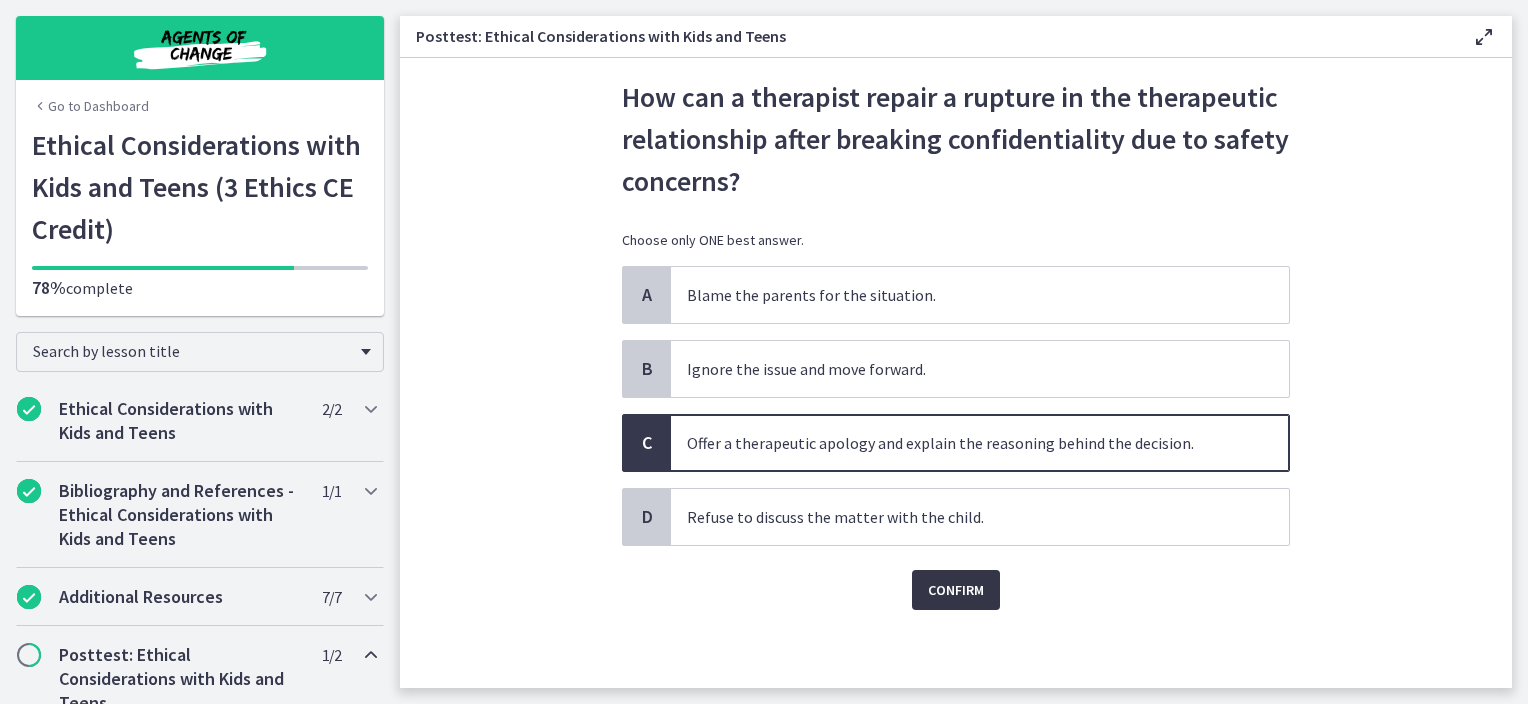 click on "Confirm" at bounding box center (956, 590) 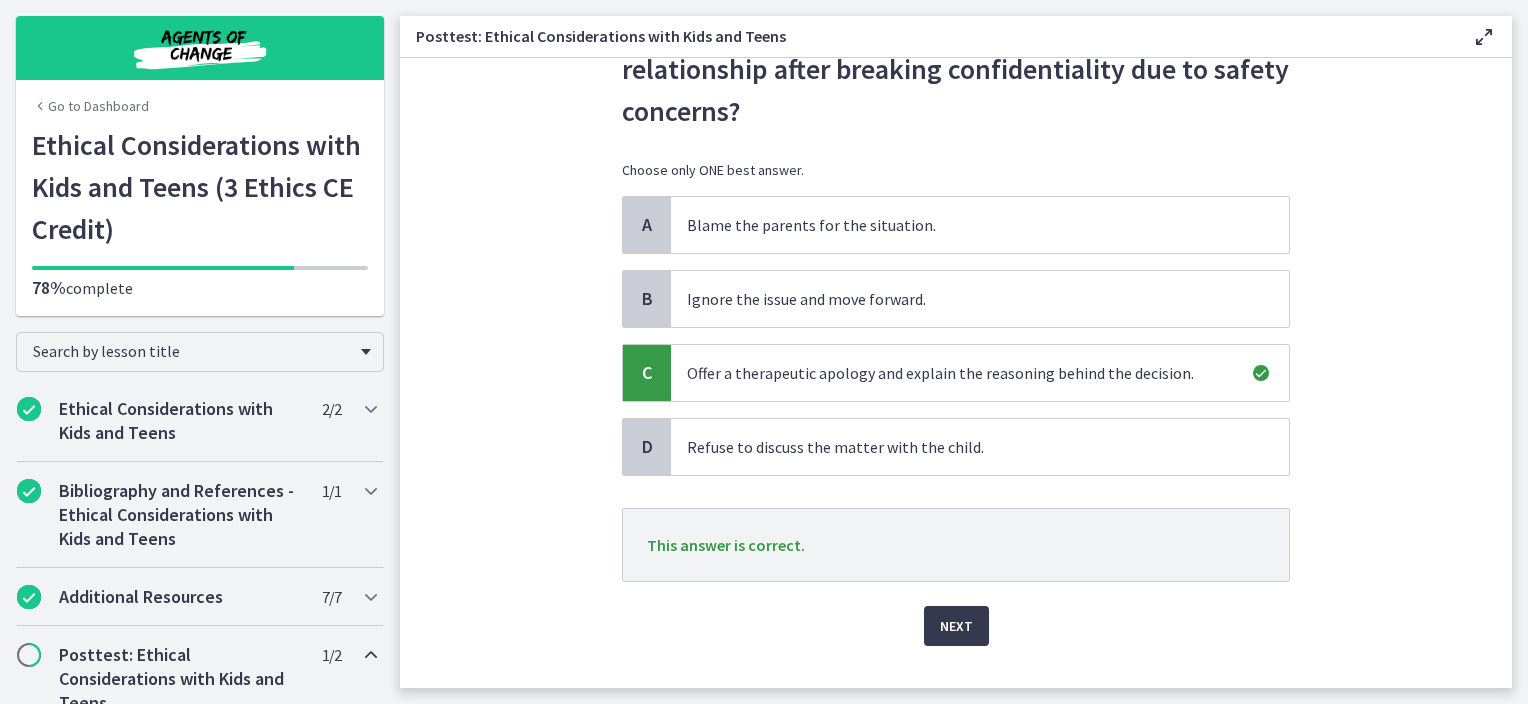 scroll, scrollTop: 174, scrollLeft: 0, axis: vertical 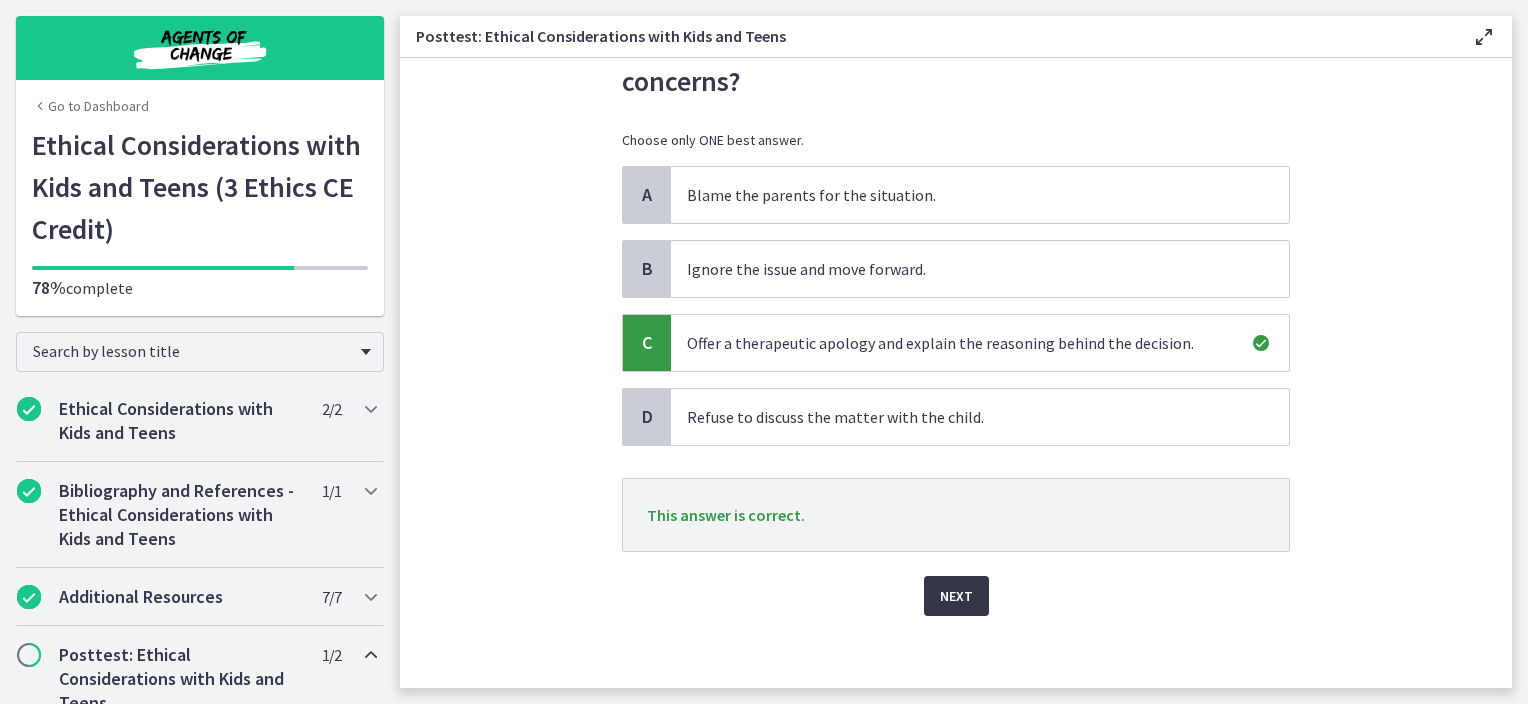 click on "Next" at bounding box center [956, 596] 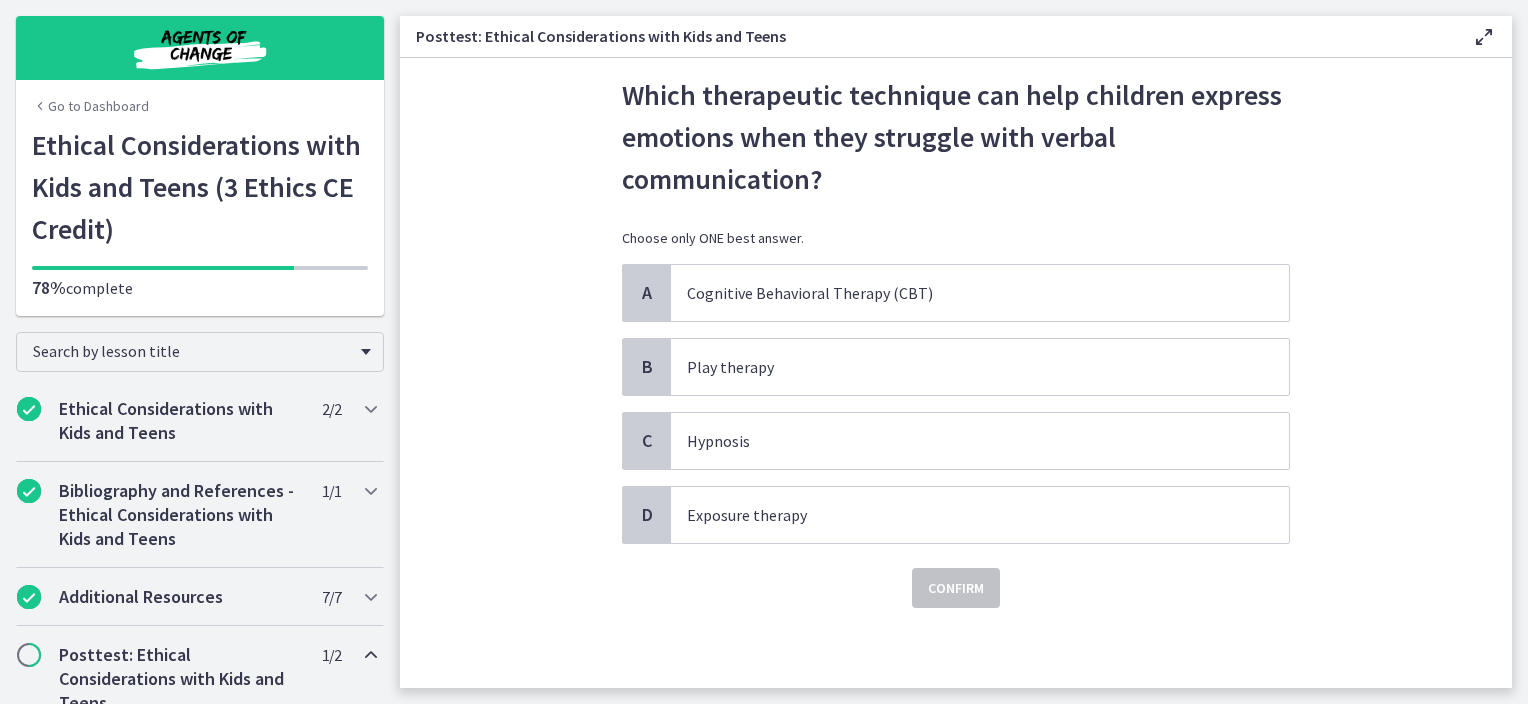 scroll, scrollTop: 0, scrollLeft: 0, axis: both 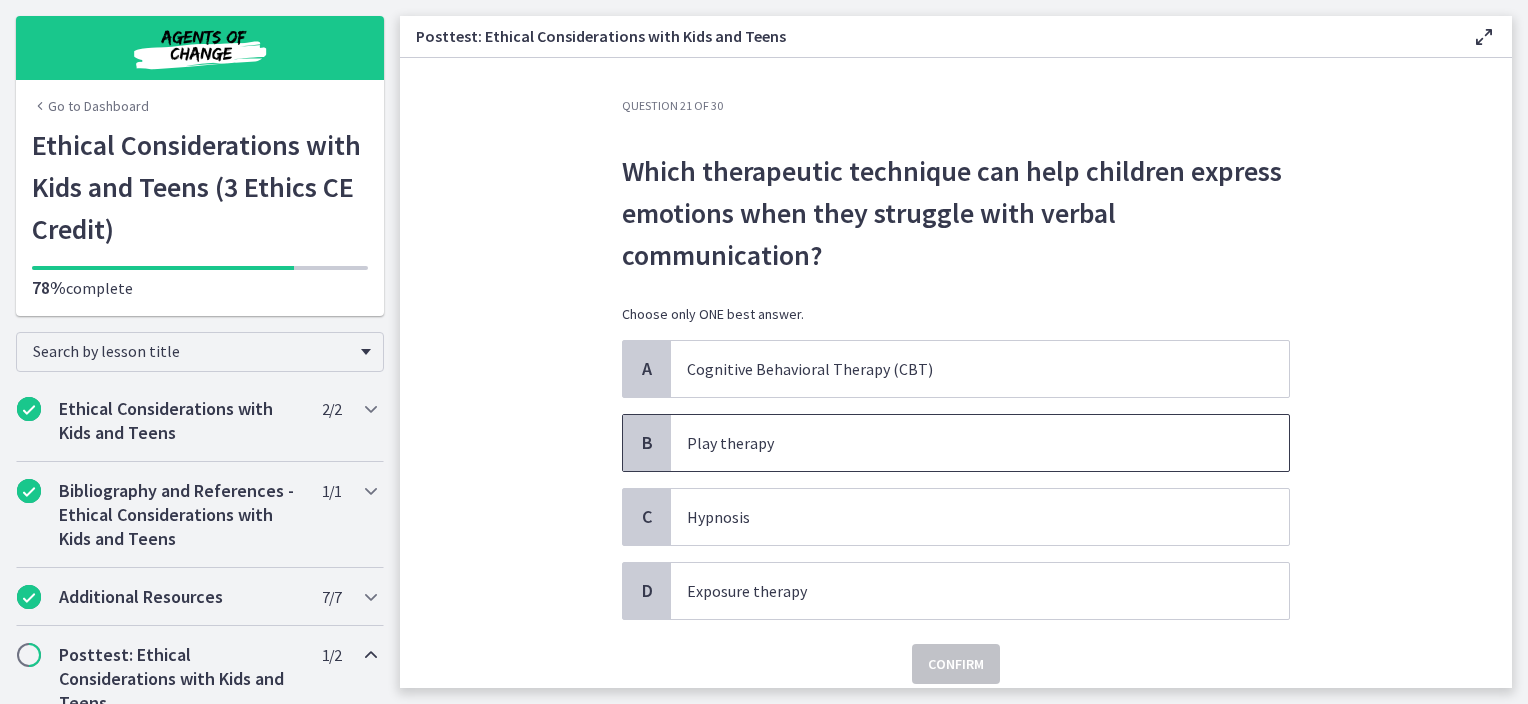 click on "Play therapy" at bounding box center (960, 443) 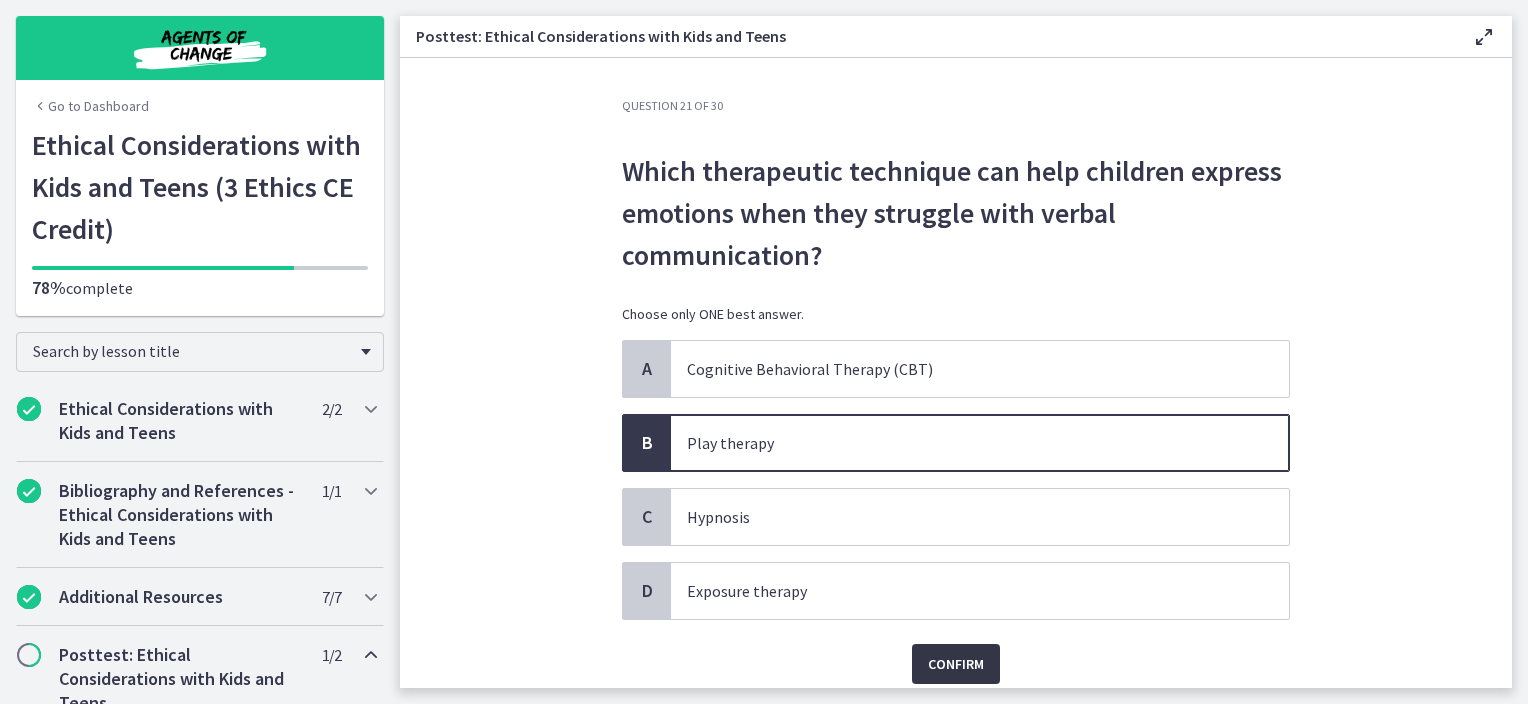 click on "Confirm" at bounding box center [956, 664] 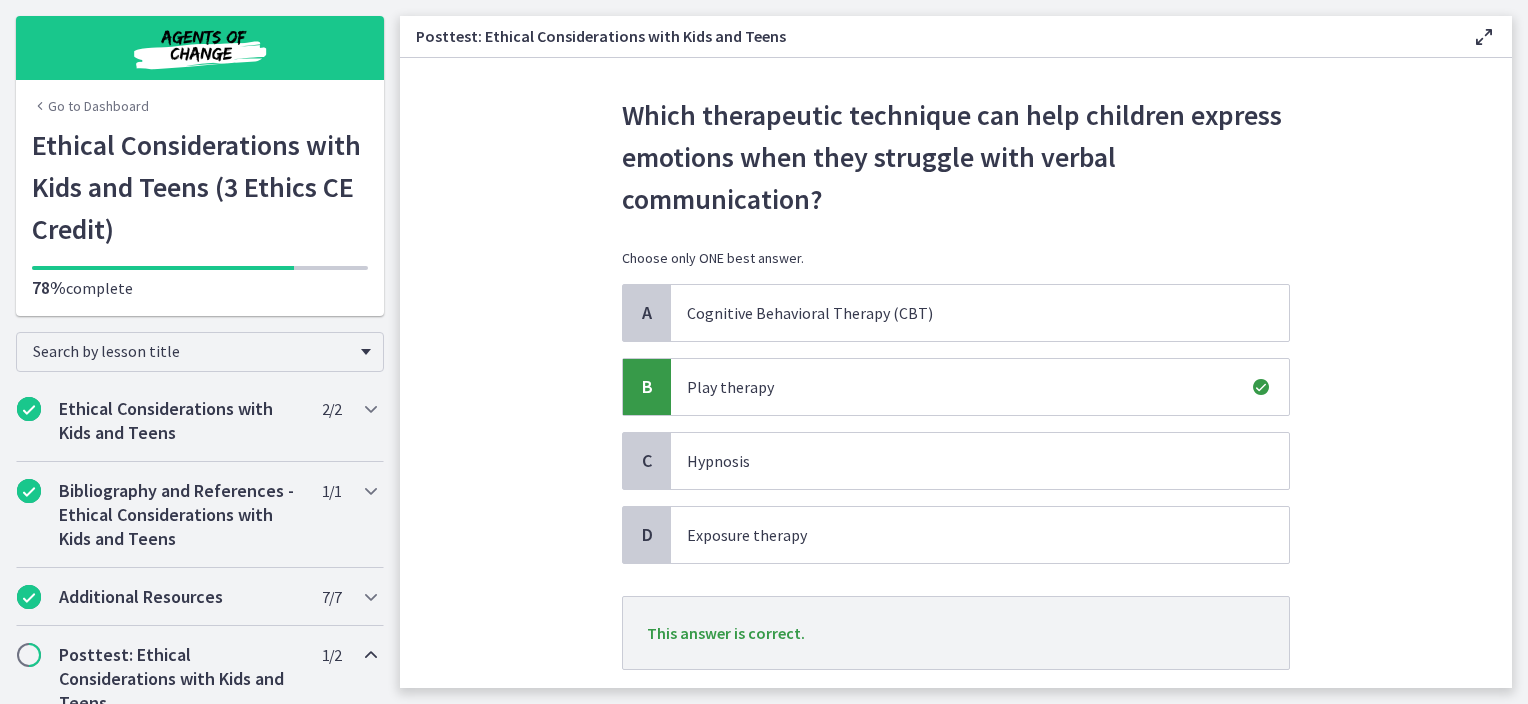 scroll, scrollTop: 180, scrollLeft: 0, axis: vertical 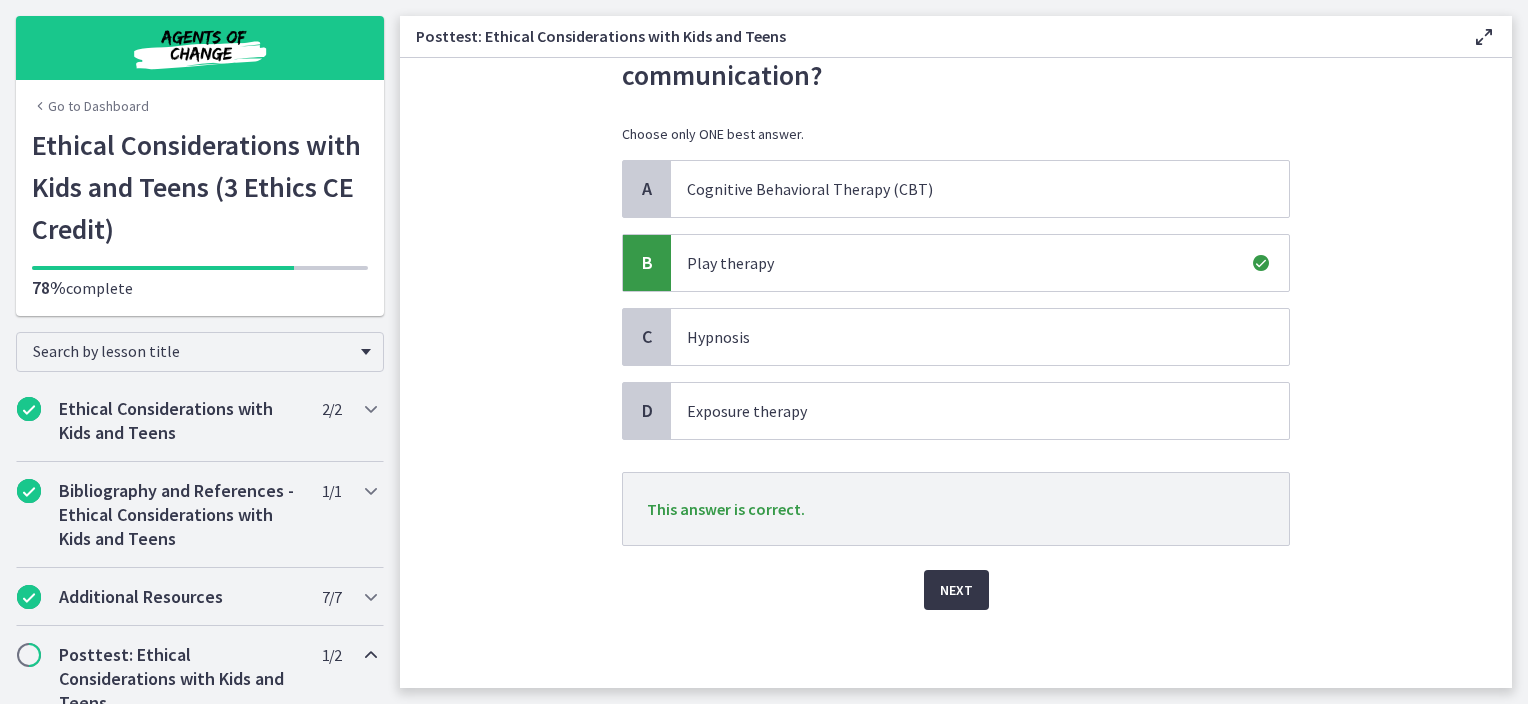 click on "Next" at bounding box center (956, 590) 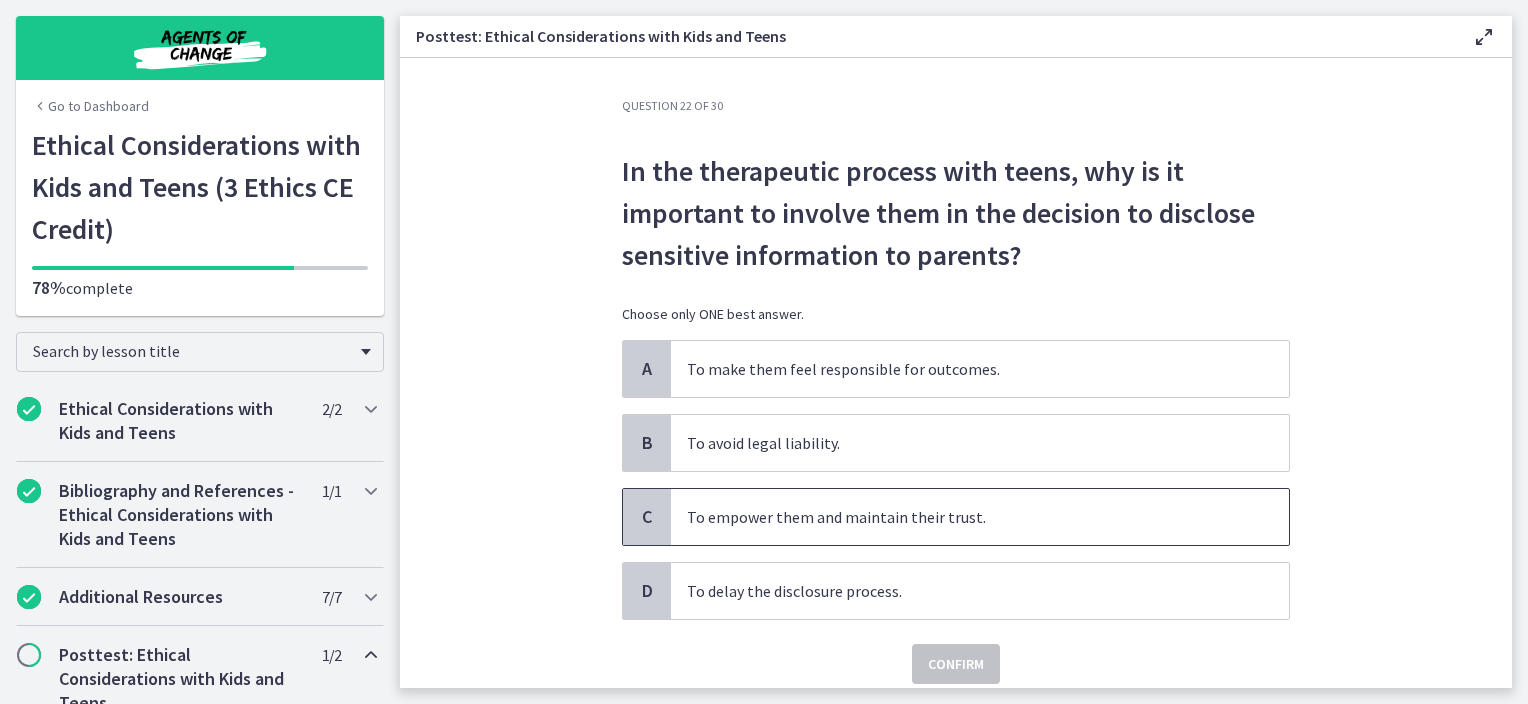 click on "To empower them and maintain their trust." at bounding box center (960, 517) 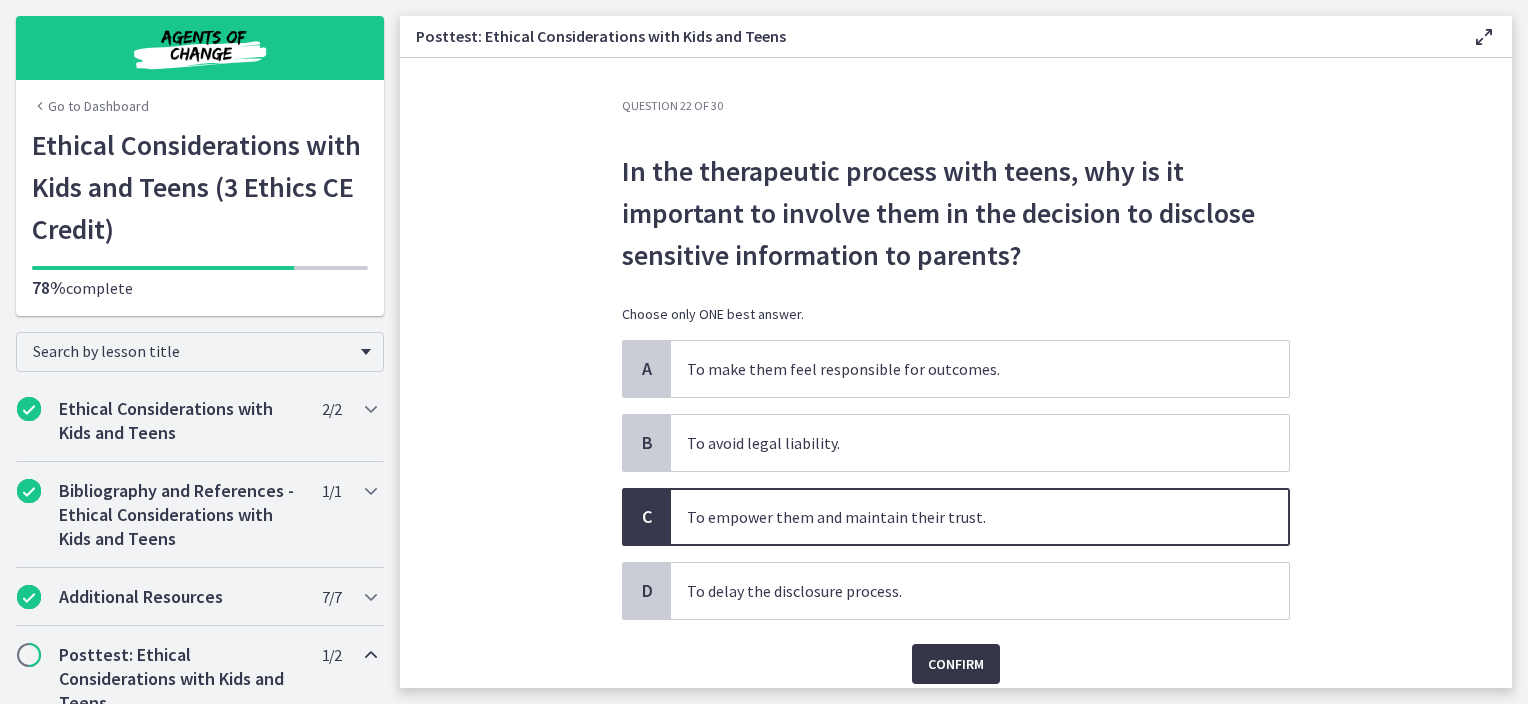 click on "Confirm" at bounding box center (956, 664) 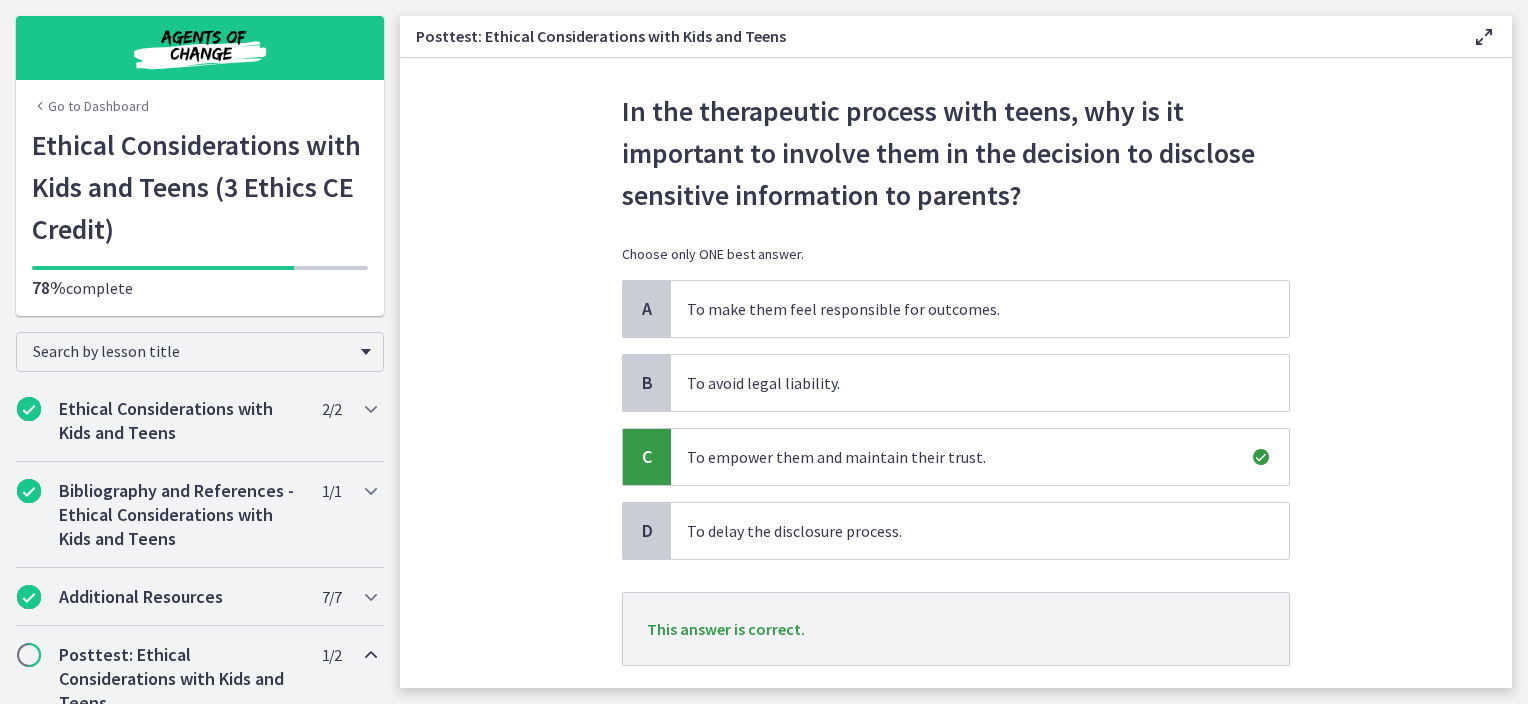scroll, scrollTop: 180, scrollLeft: 0, axis: vertical 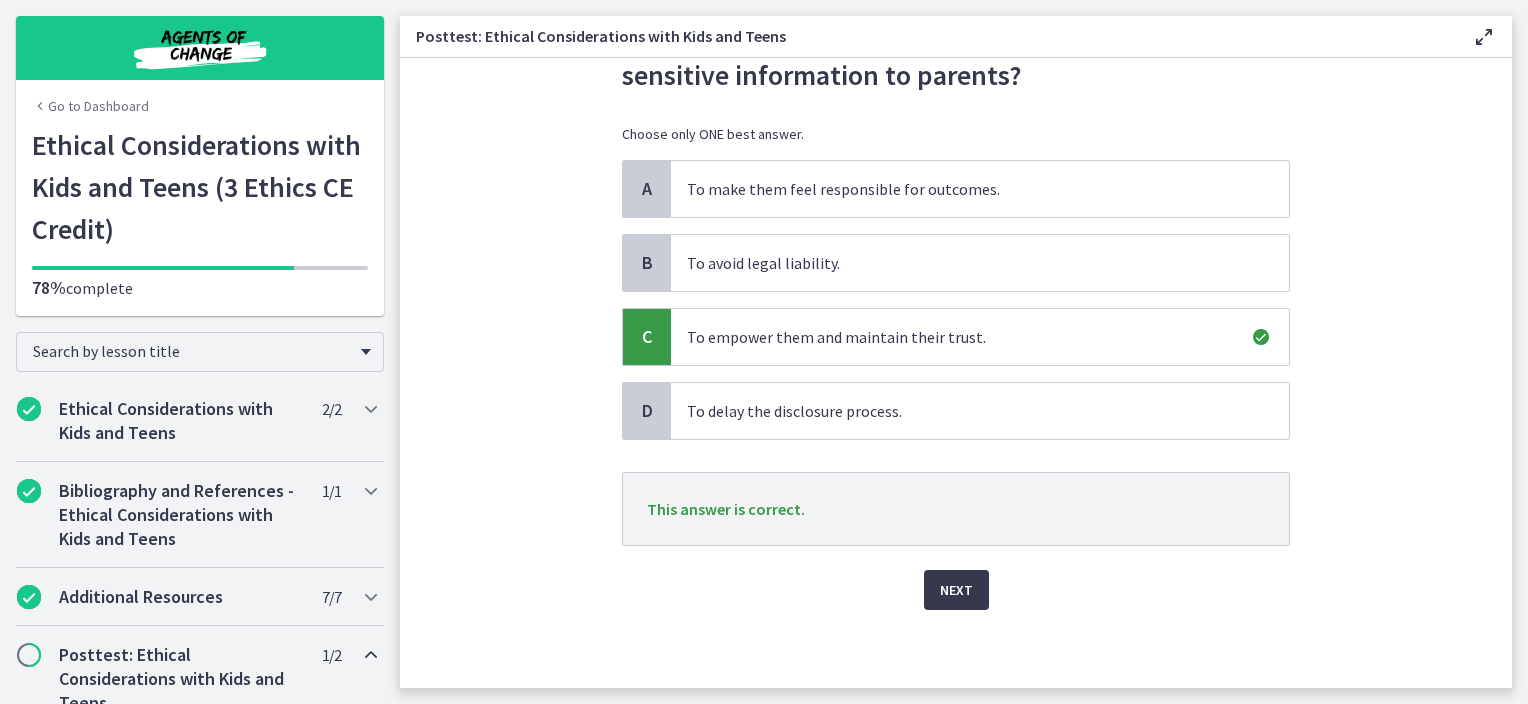 drag, startPoint x: 1006, startPoint y: 583, endPoint x: 998, endPoint y: 573, distance: 12.806249 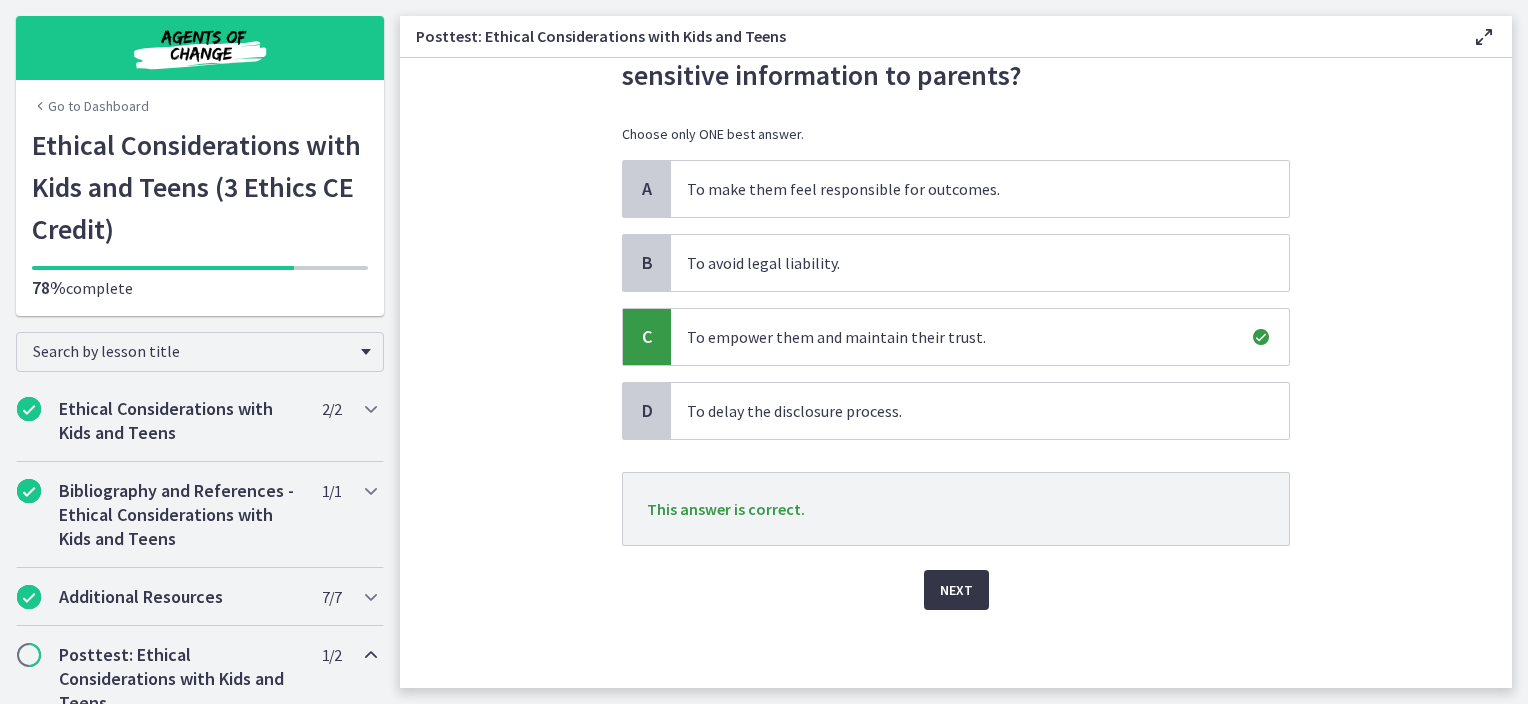 click on "Next" at bounding box center [956, 590] 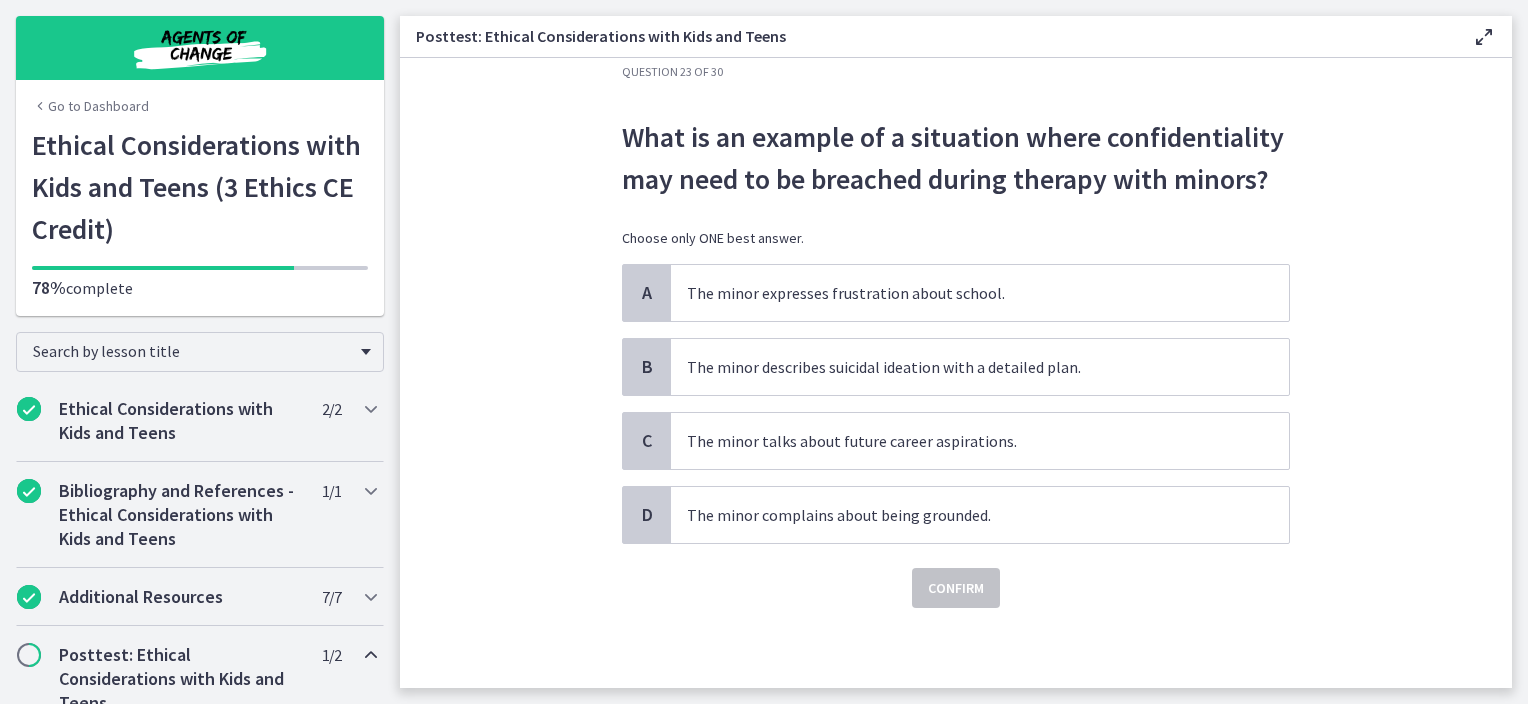 scroll, scrollTop: 0, scrollLeft: 0, axis: both 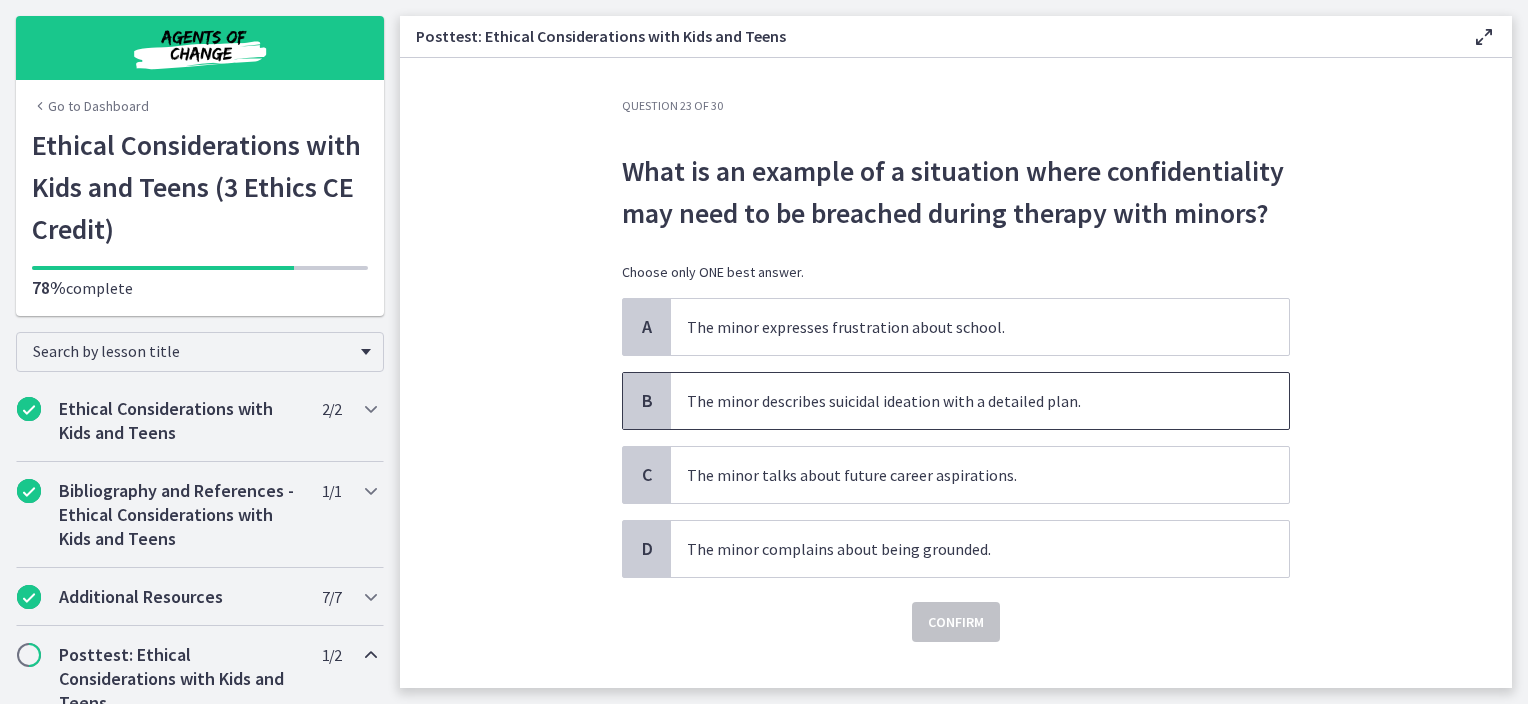 click on "The minor describes suicidal ideation with a detailed plan." at bounding box center [980, 401] 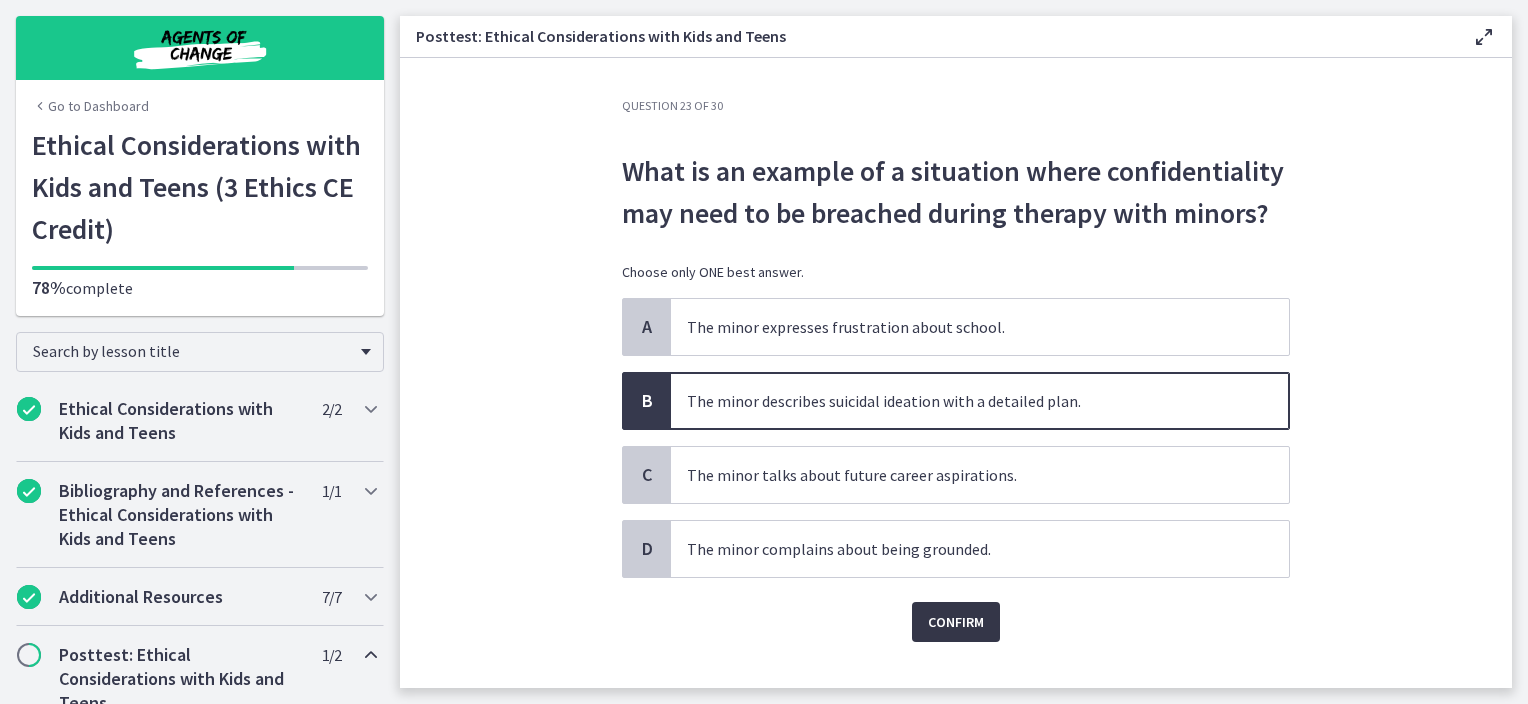 click on "Confirm" at bounding box center (956, 622) 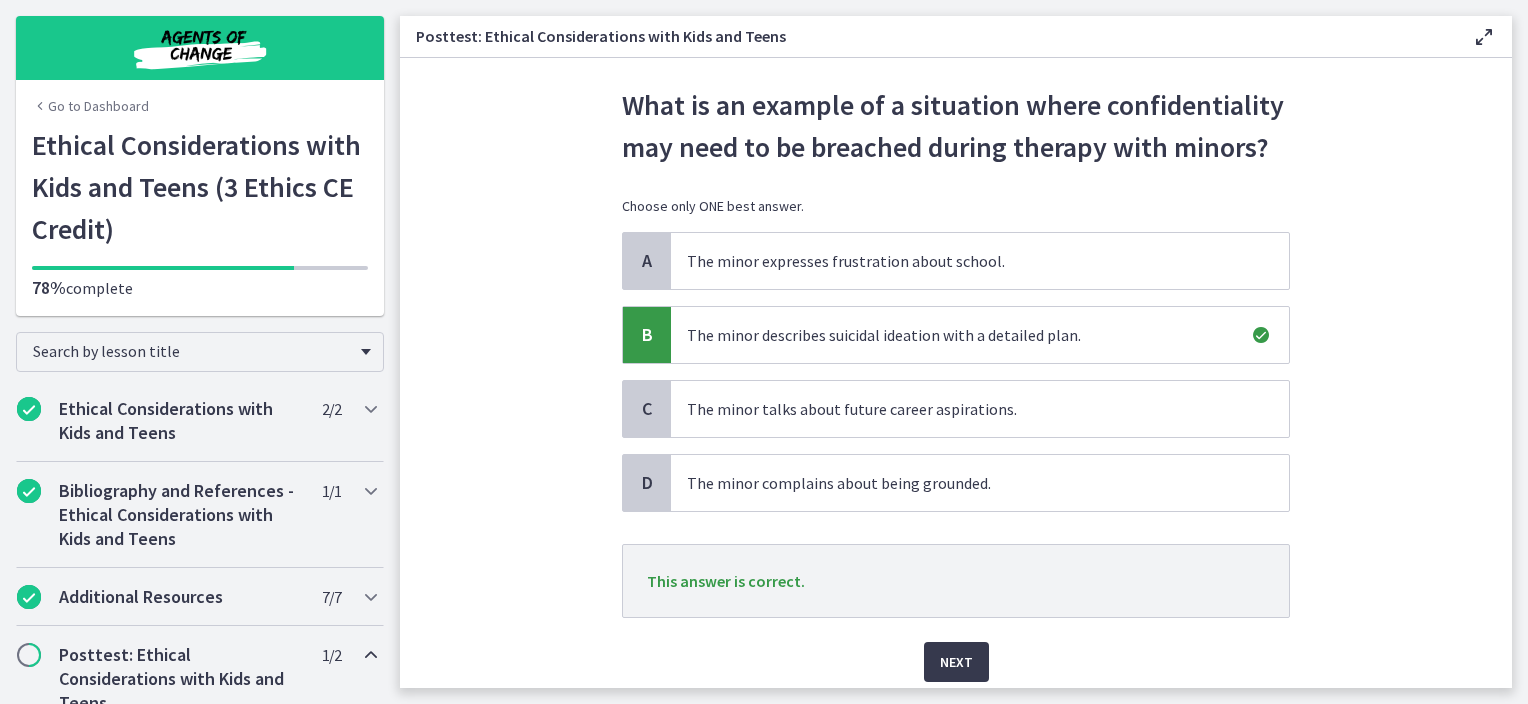 scroll, scrollTop: 137, scrollLeft: 0, axis: vertical 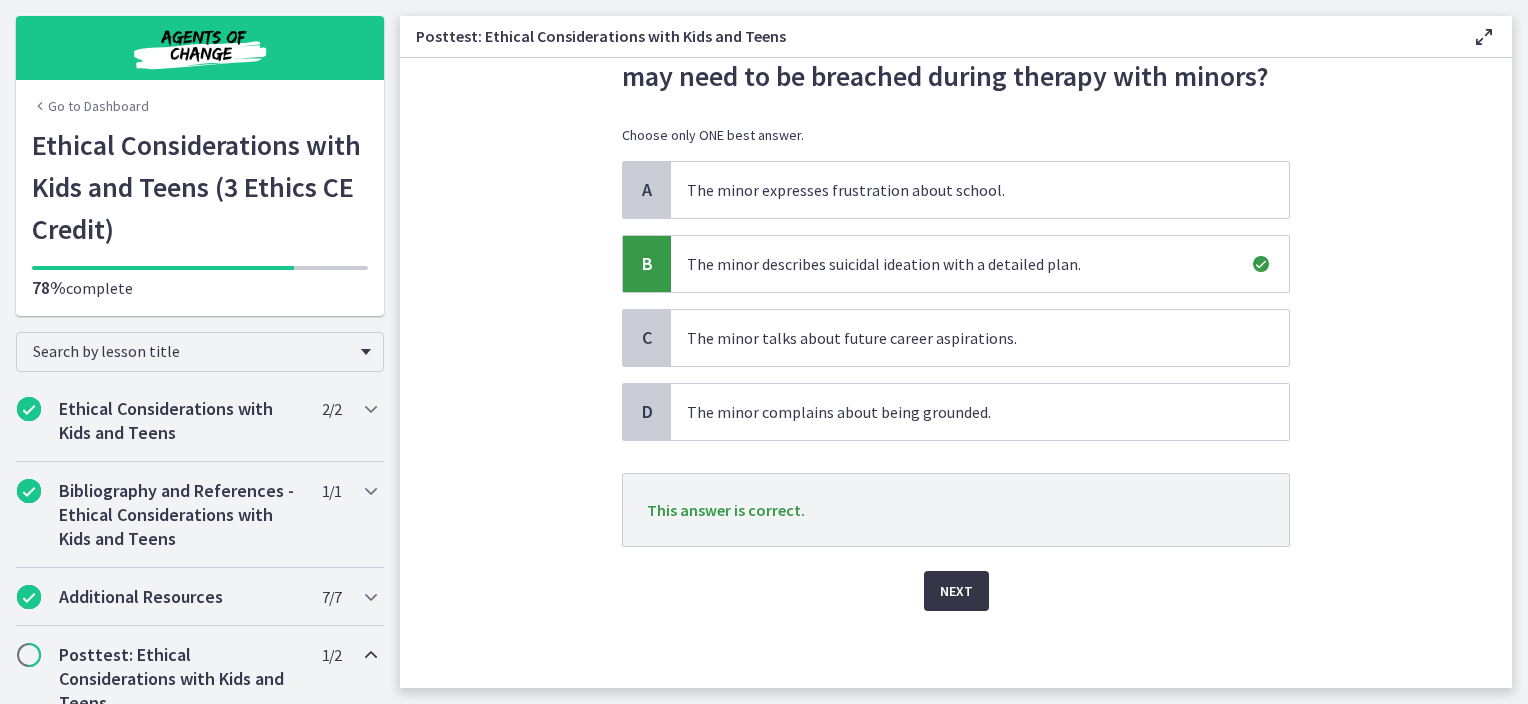 click on "Next" at bounding box center (956, 591) 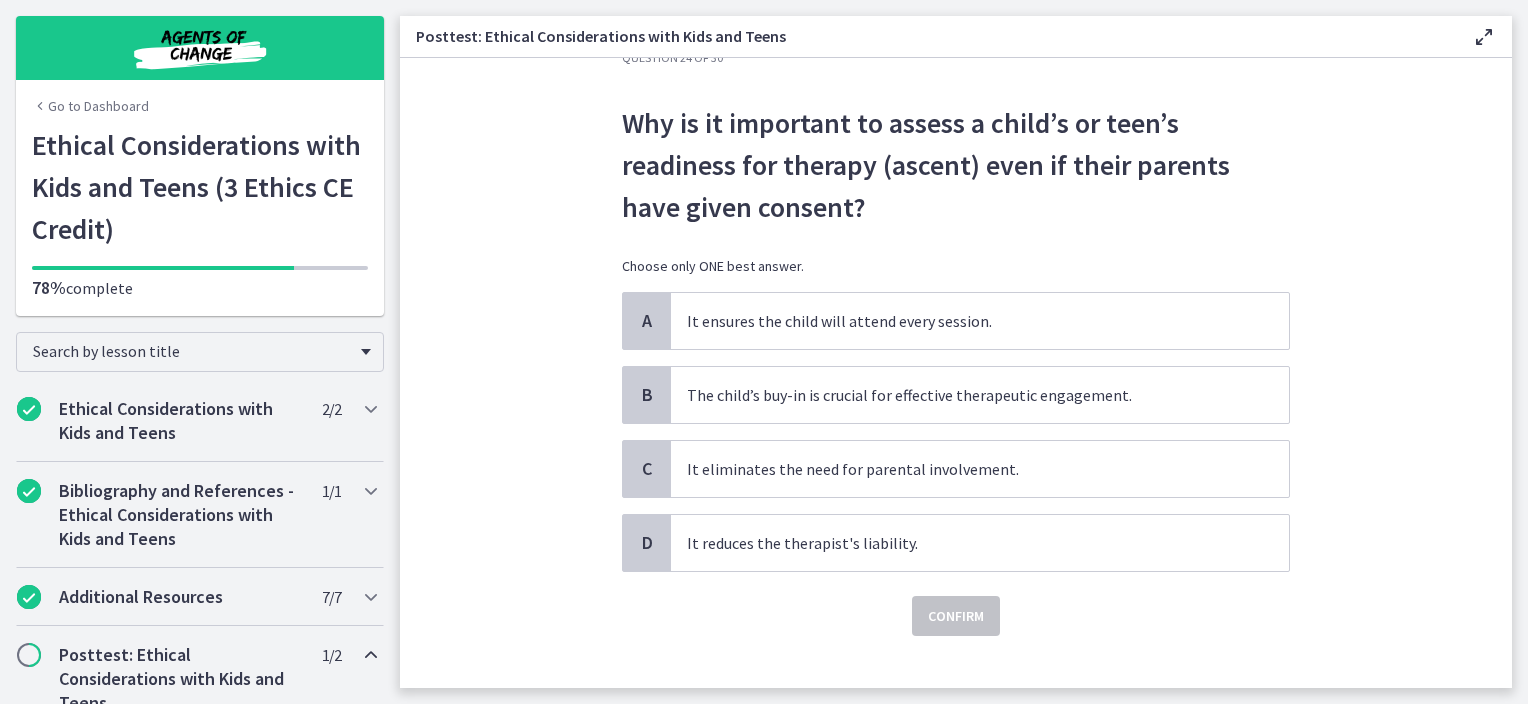 scroll, scrollTop: 74, scrollLeft: 0, axis: vertical 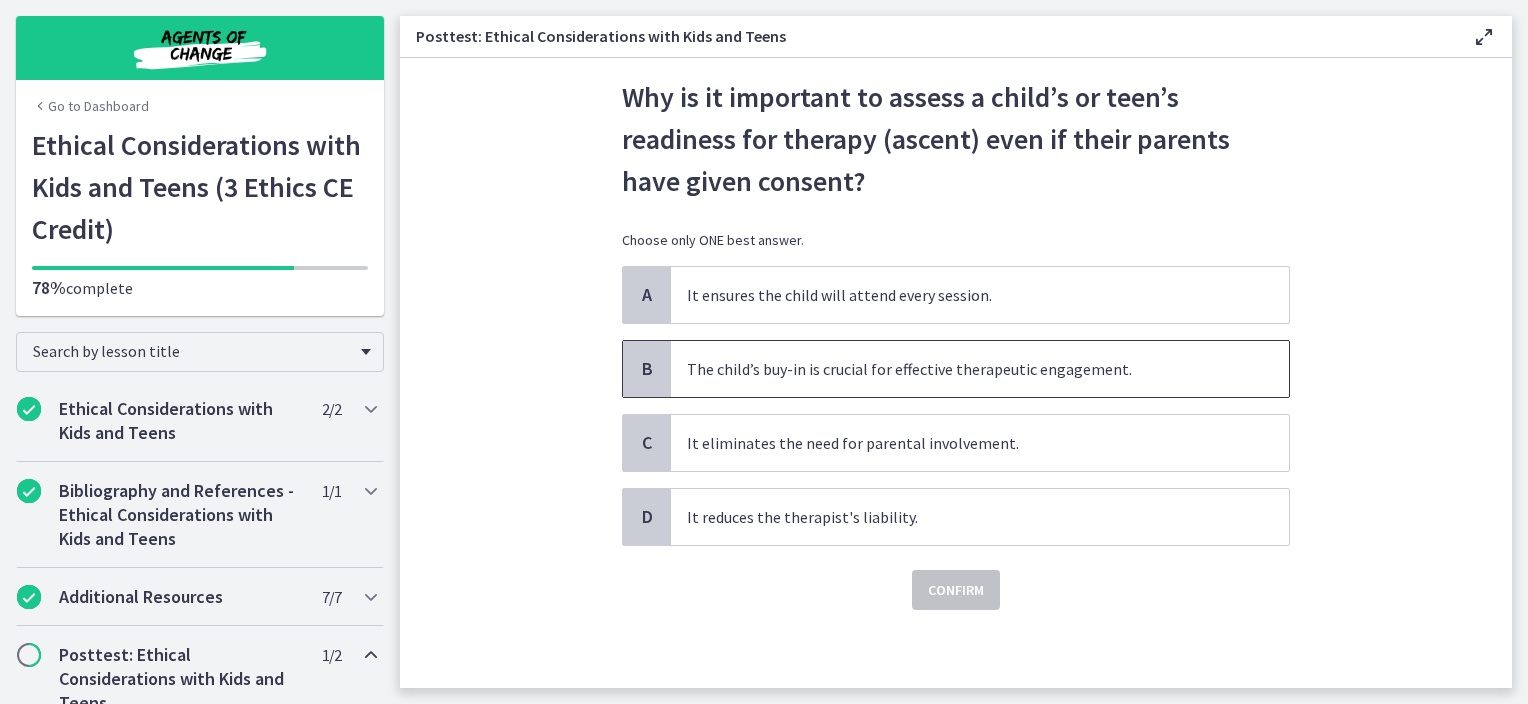click on "The child’s buy-in is crucial for effective therapeutic engagement." at bounding box center [960, 369] 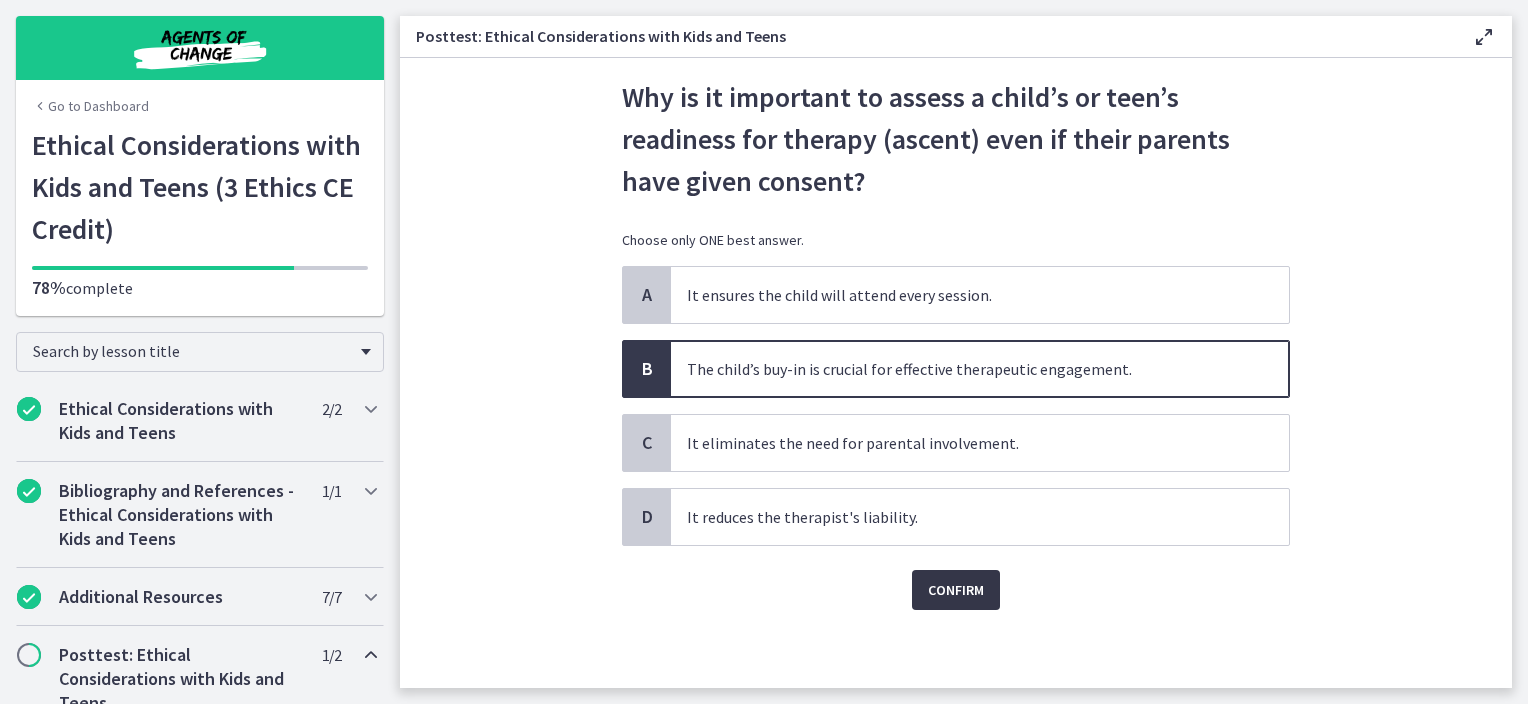 click on "Confirm" at bounding box center (956, 590) 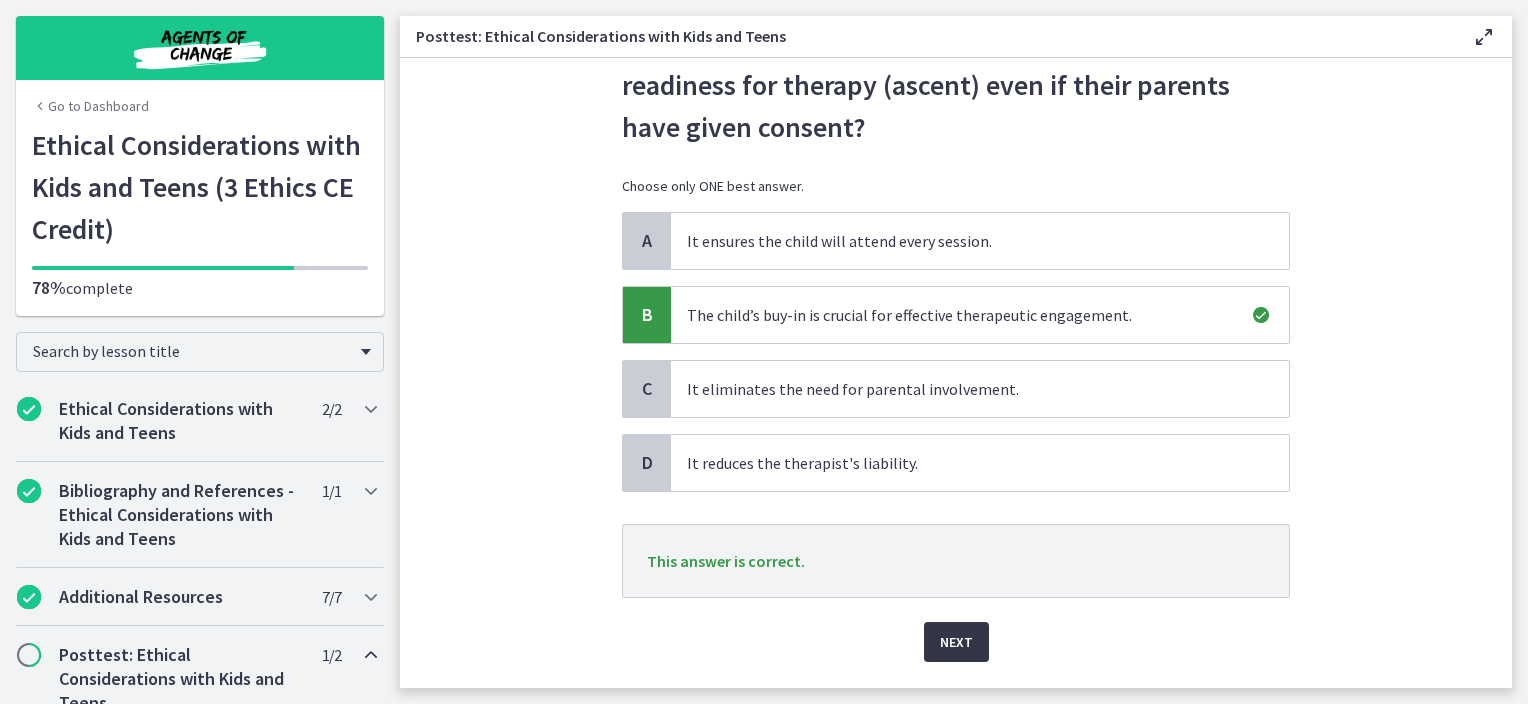 scroll, scrollTop: 174, scrollLeft: 0, axis: vertical 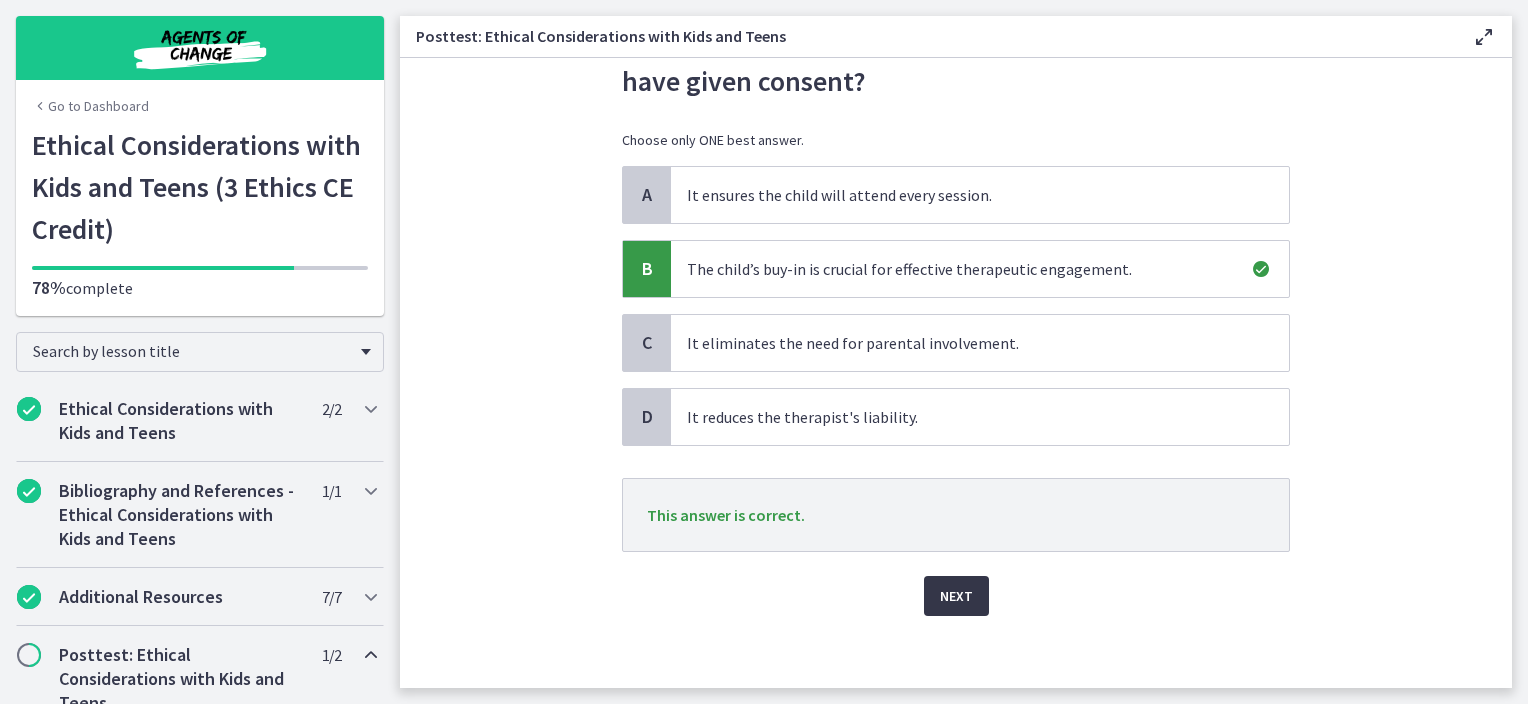 click on "Next" at bounding box center (956, 596) 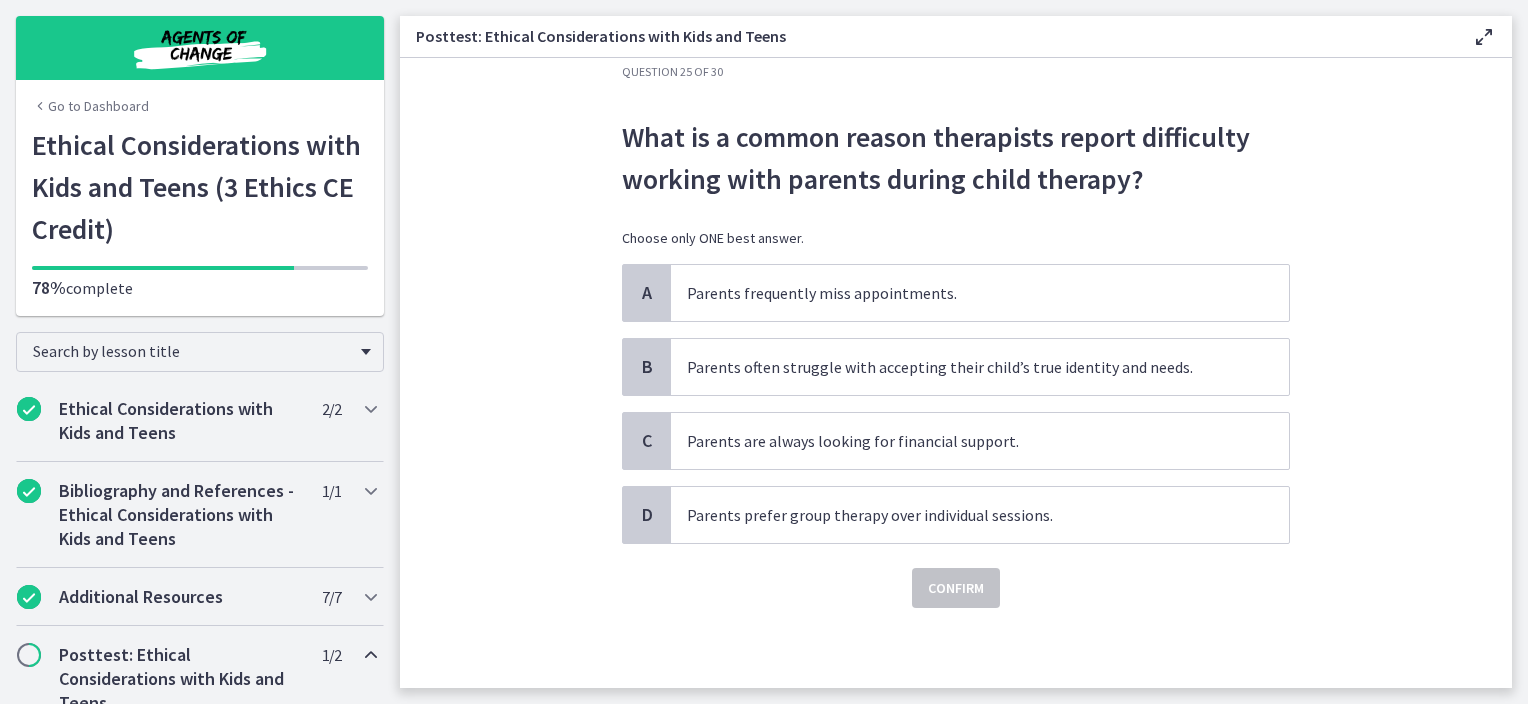 scroll, scrollTop: 0, scrollLeft: 0, axis: both 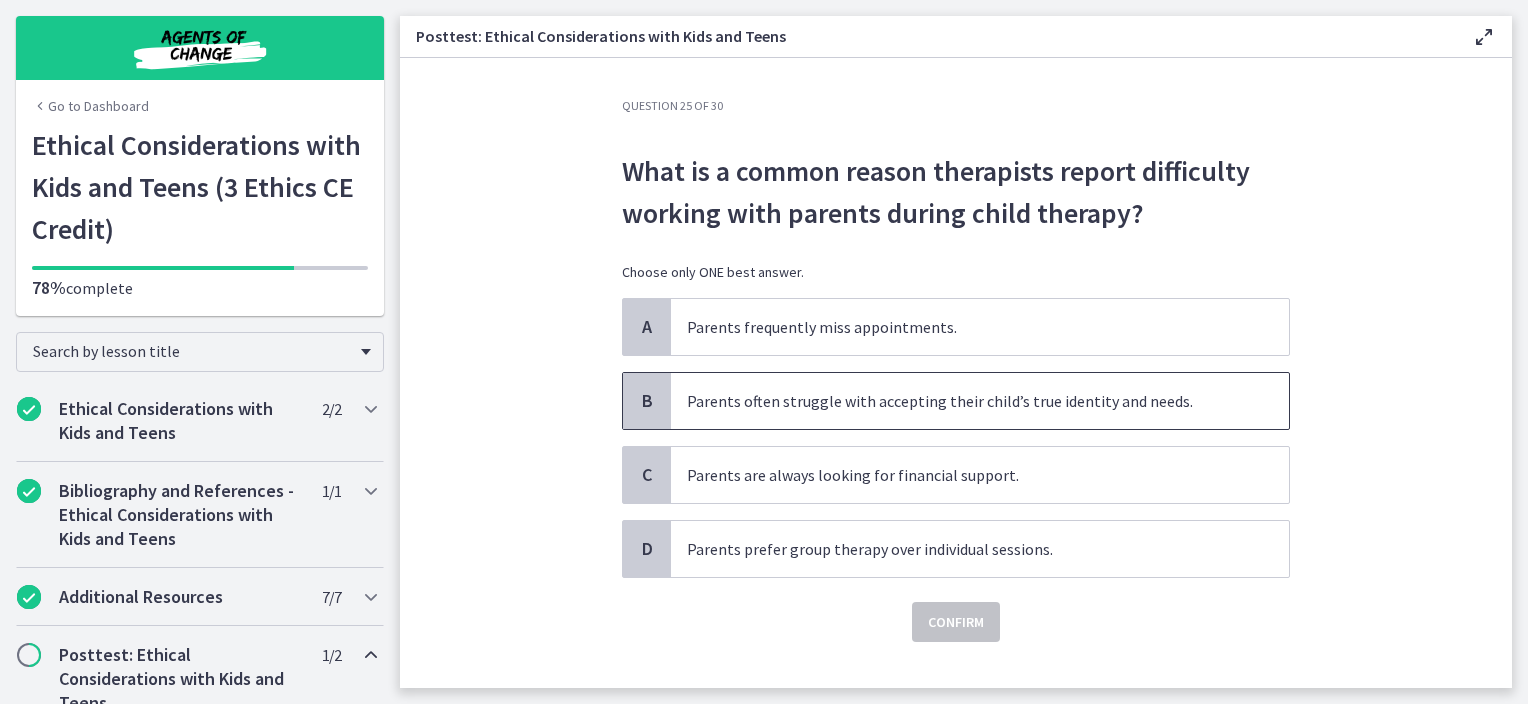 click on "Parents often struggle with accepting their child’s true identity and needs." at bounding box center (980, 401) 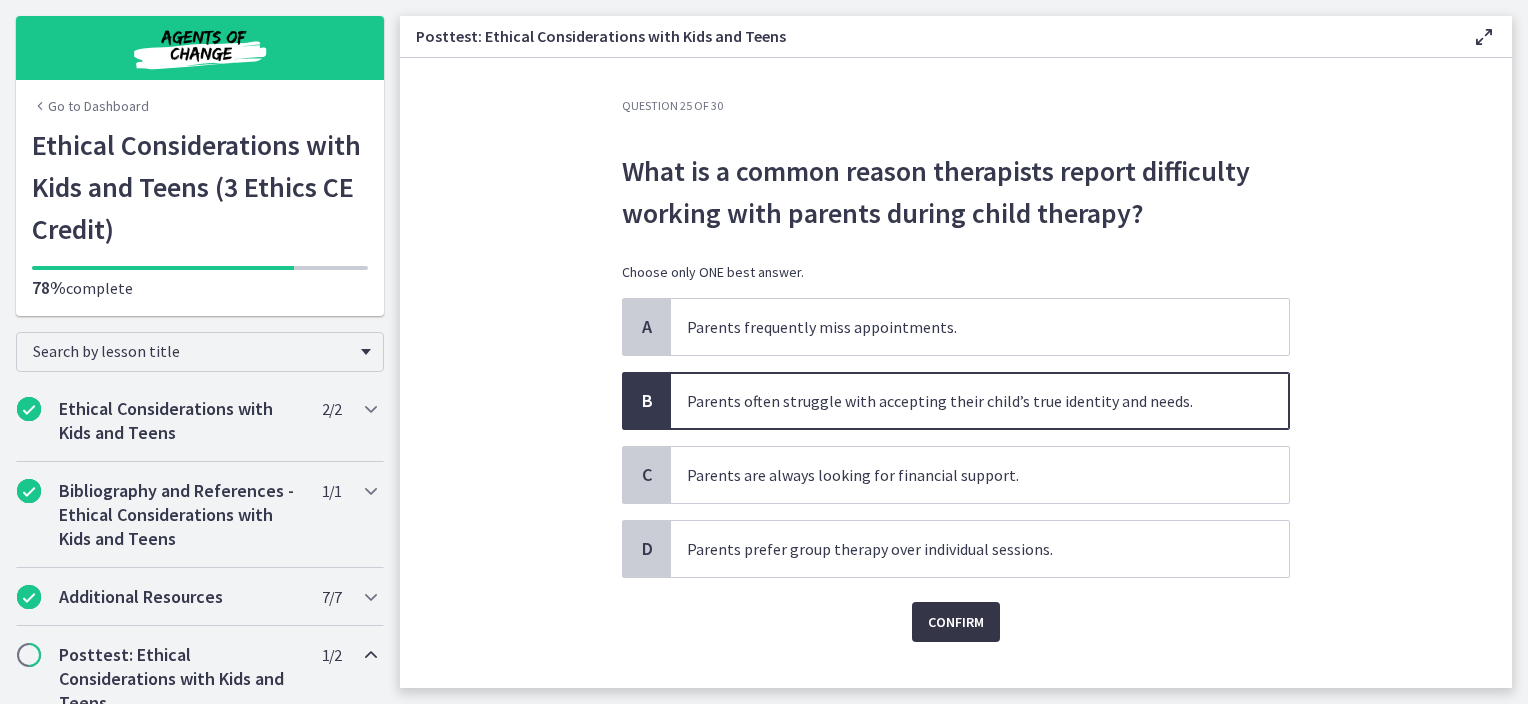 click on "Confirm" at bounding box center (956, 622) 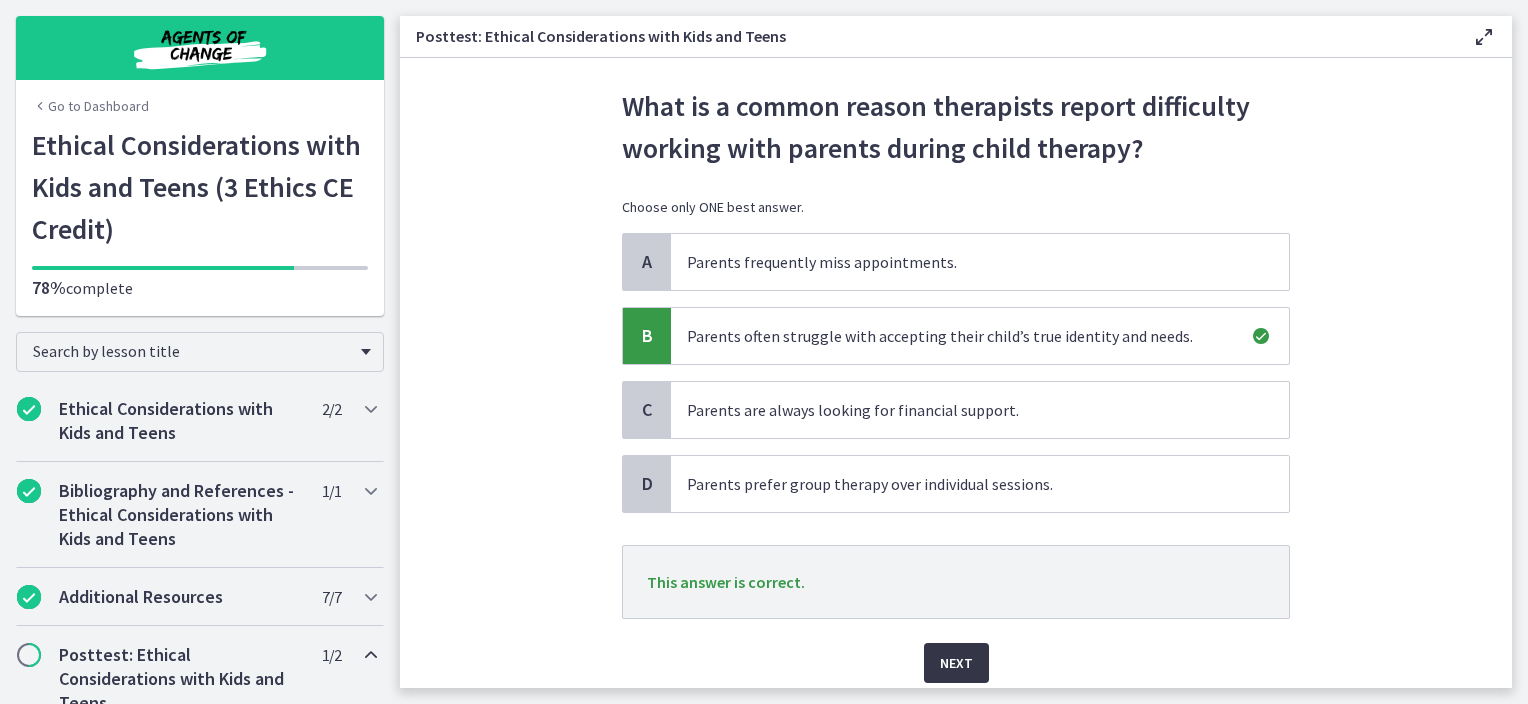 scroll, scrollTop: 100, scrollLeft: 0, axis: vertical 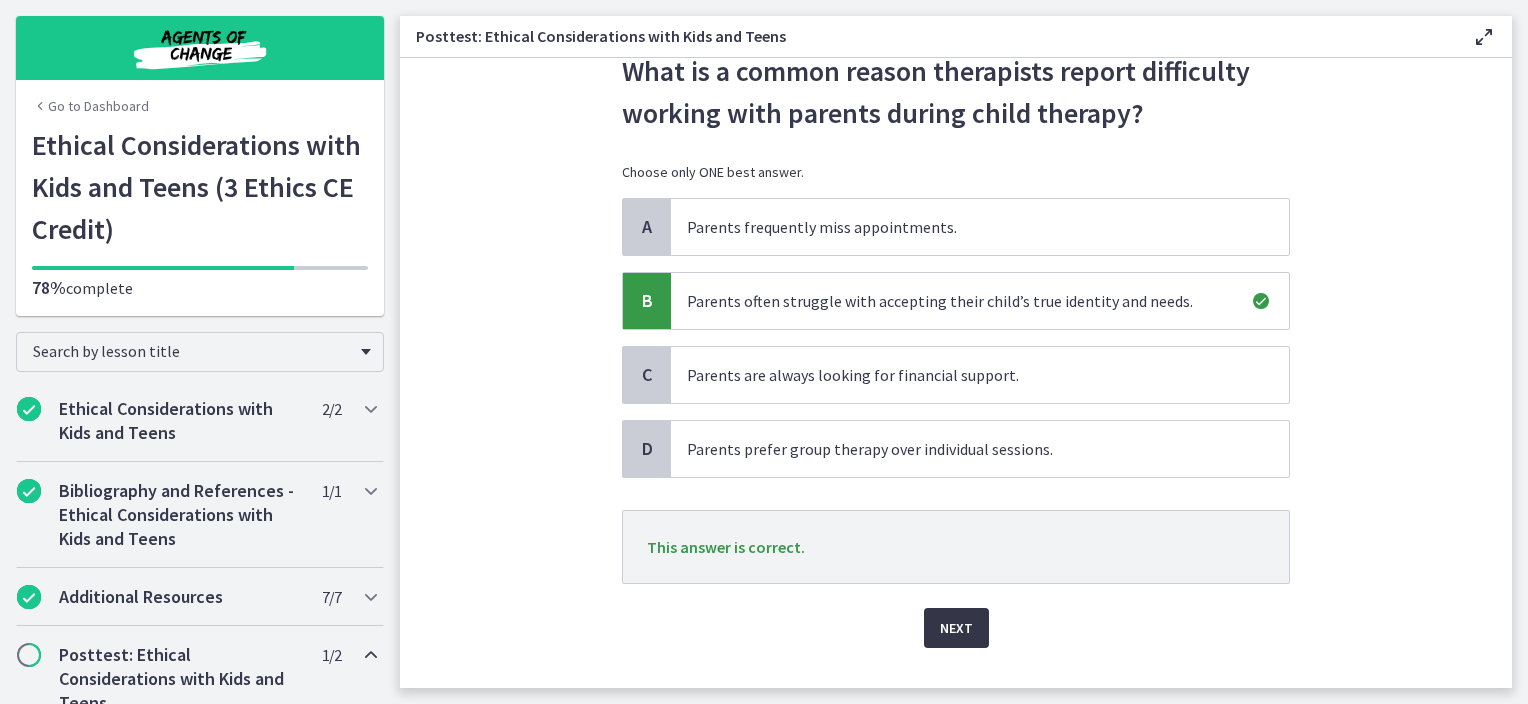 click on "Next" at bounding box center [956, 628] 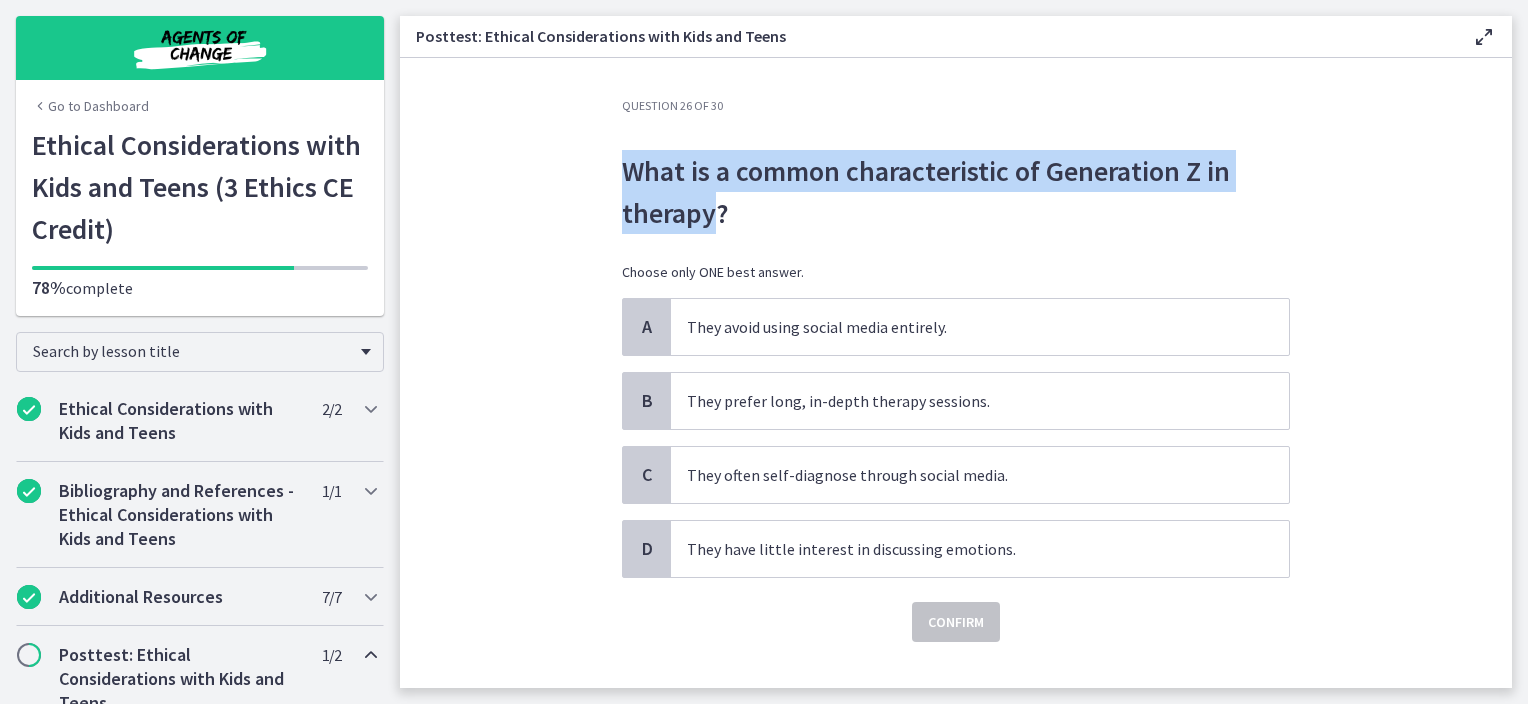 drag, startPoint x: 710, startPoint y: 219, endPoint x: 607, endPoint y: 176, distance: 111.61541 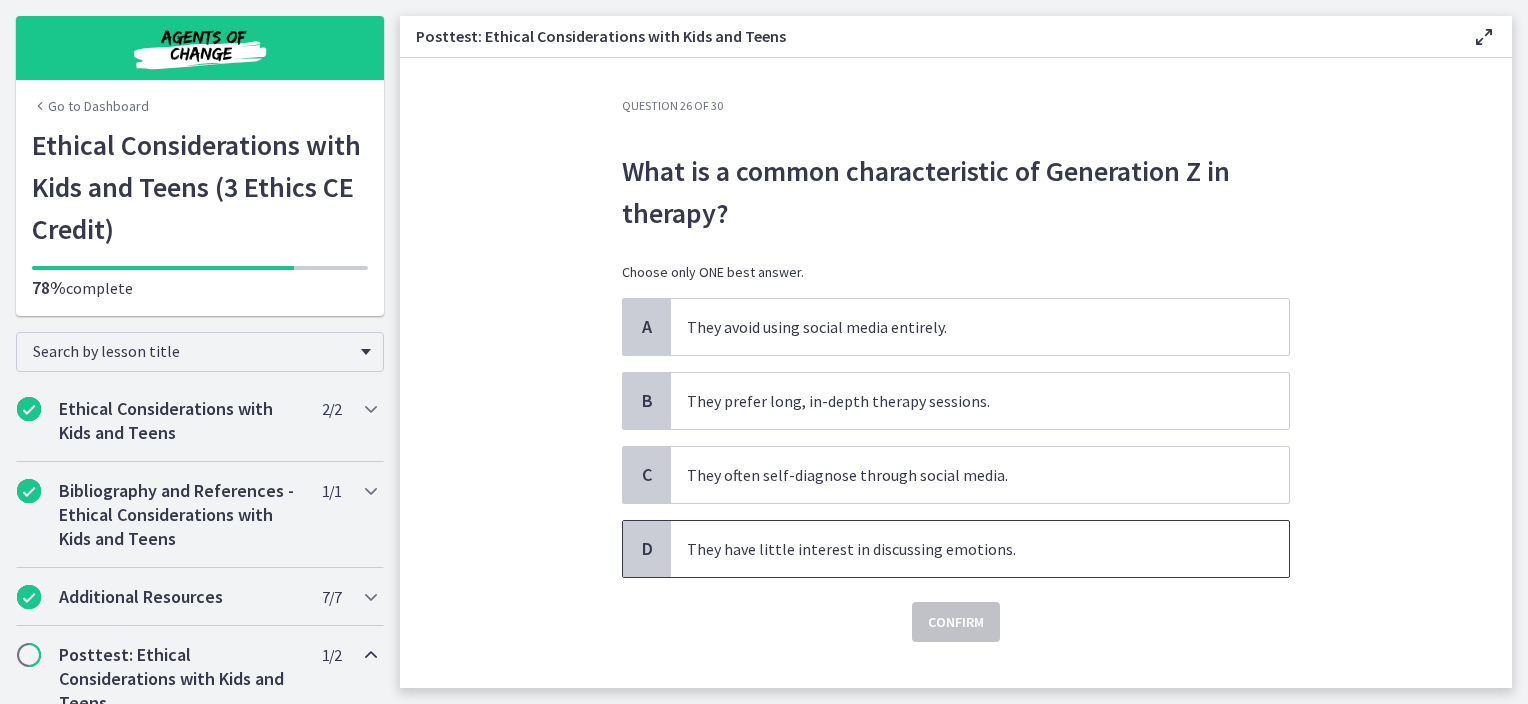click on "They have little interest in discussing emotions." at bounding box center (980, 549) 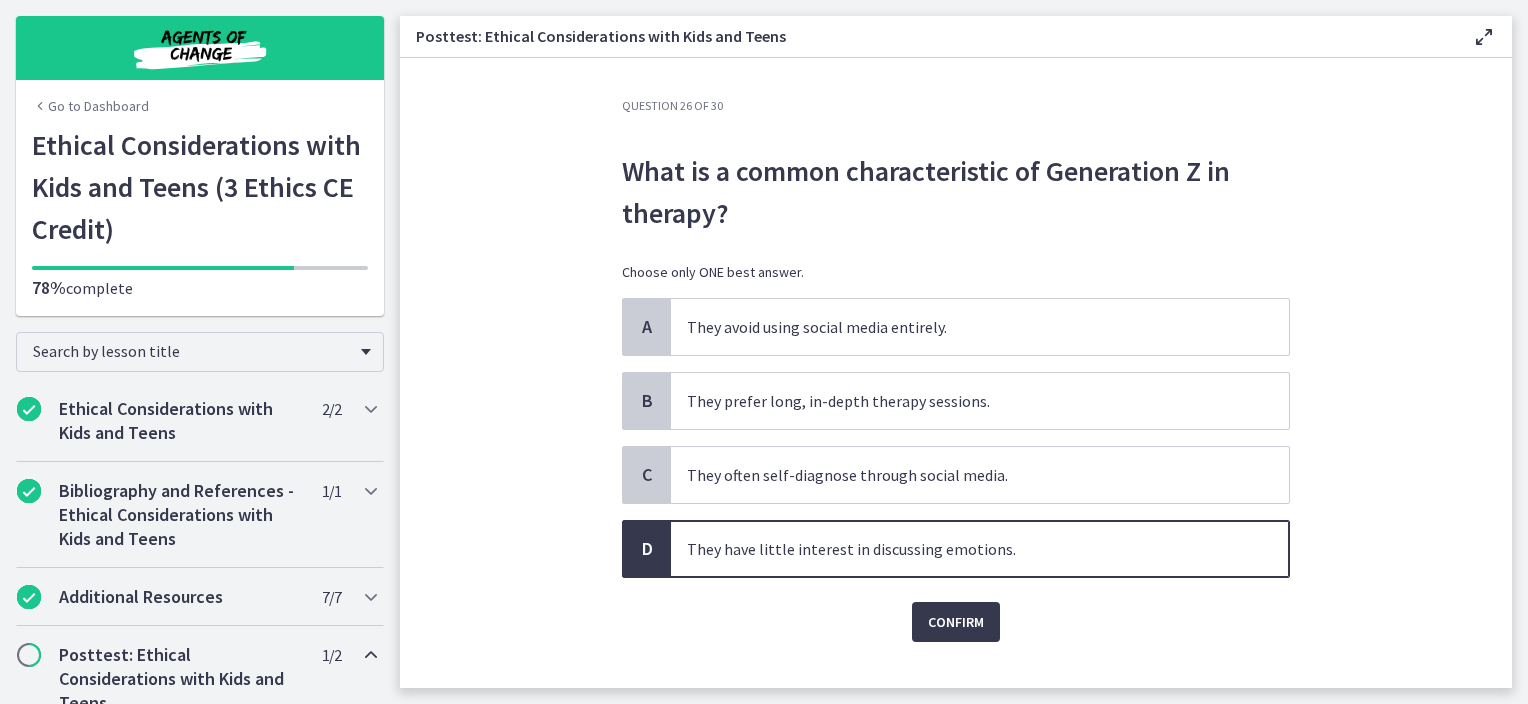 click on "Question   26   of   30
What is a common characteristic of Generation Z in therapy?
Choose only ONE best answer.
A
They avoid using social media entirely.
B
They prefer long, in-depth therapy sessions.
C
They often self-diagnose through social media.
D
They have little interest in discussing emotions.
Confirm" 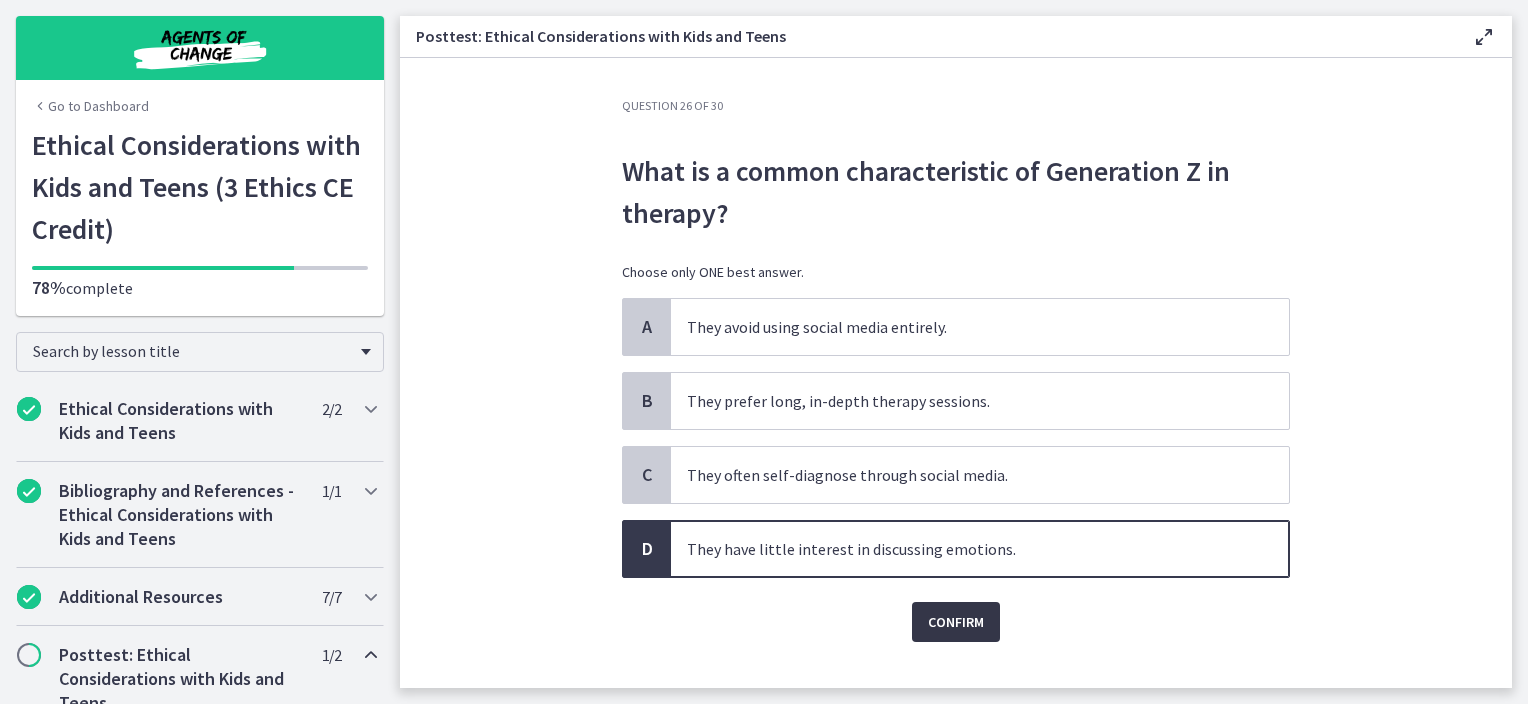 click on "Confirm" at bounding box center [956, 622] 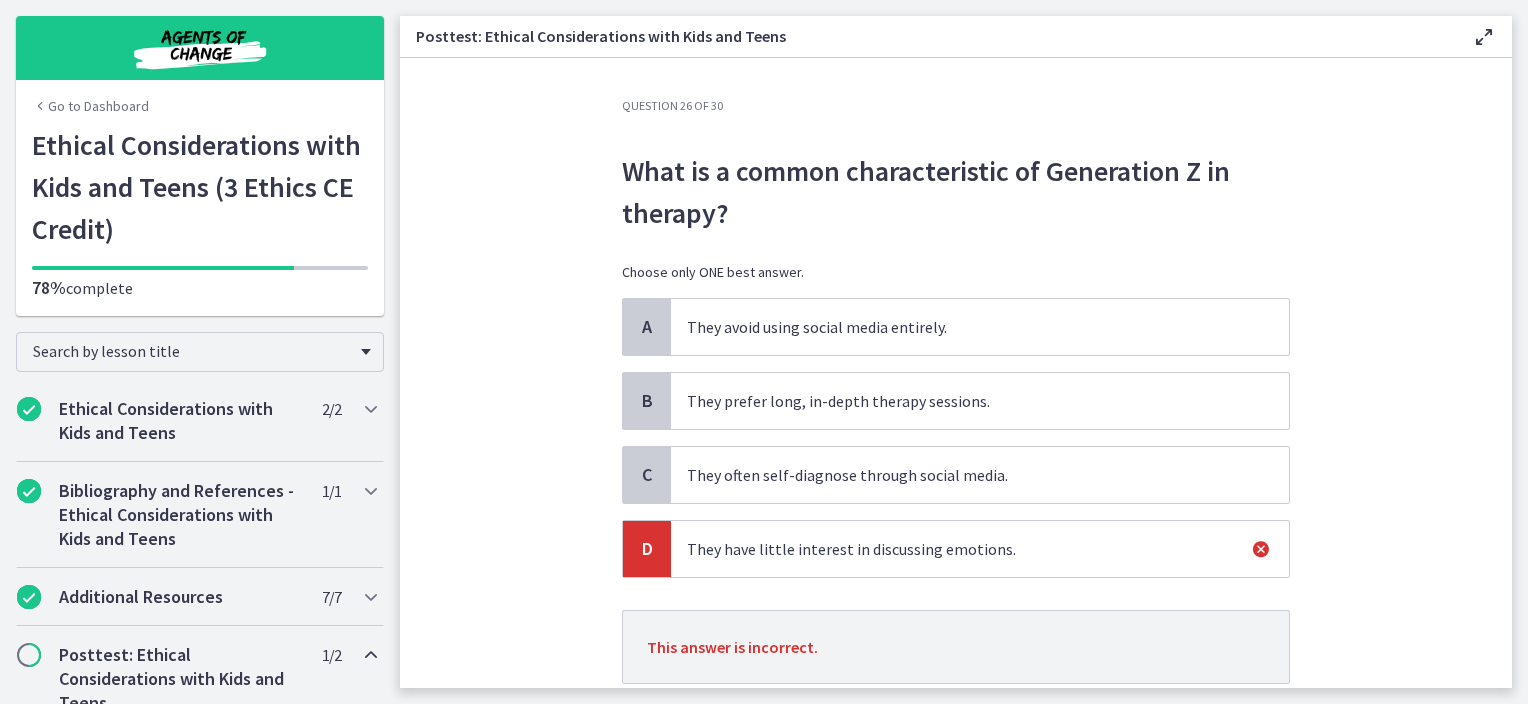 click on "They often self-diagnose through social media." at bounding box center (980, 475) 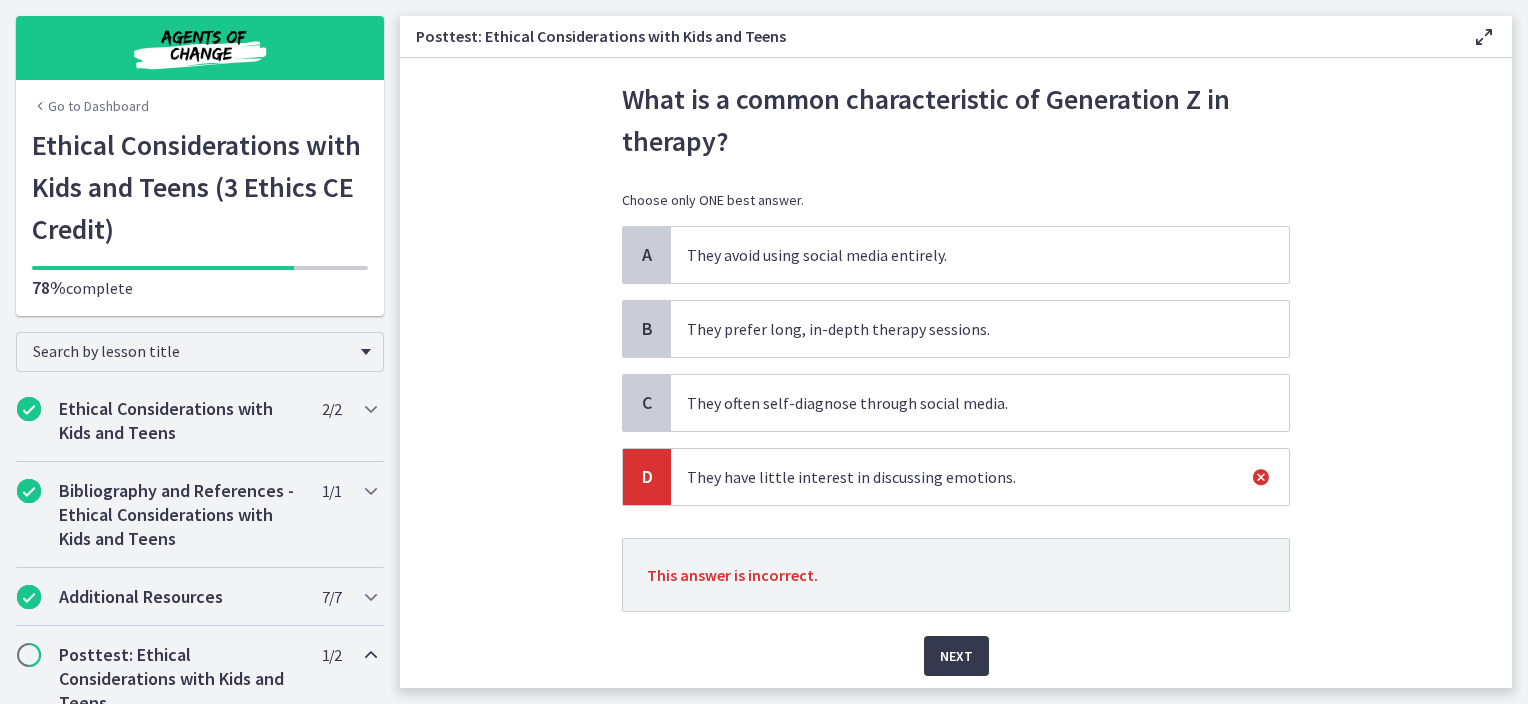 scroll, scrollTop: 137, scrollLeft: 0, axis: vertical 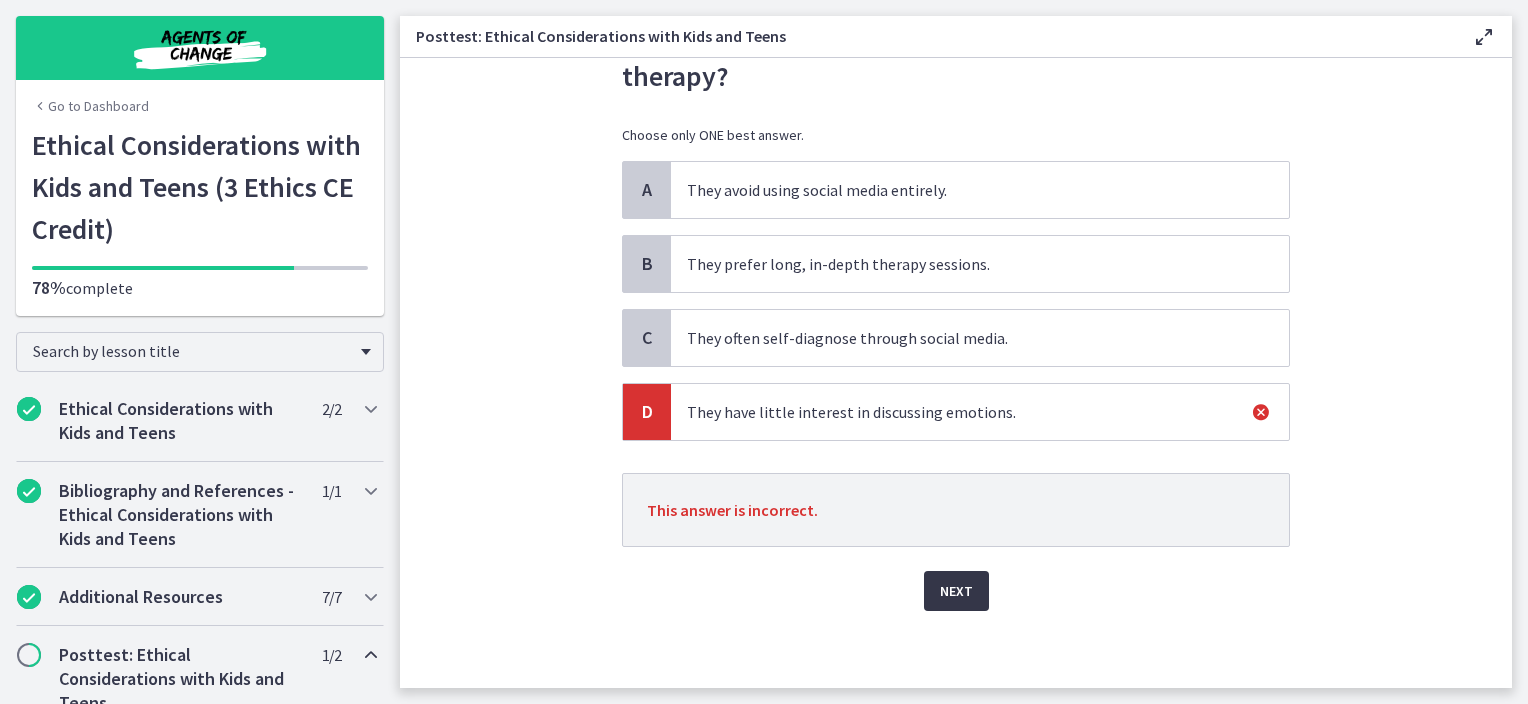click on "Next" at bounding box center (956, 591) 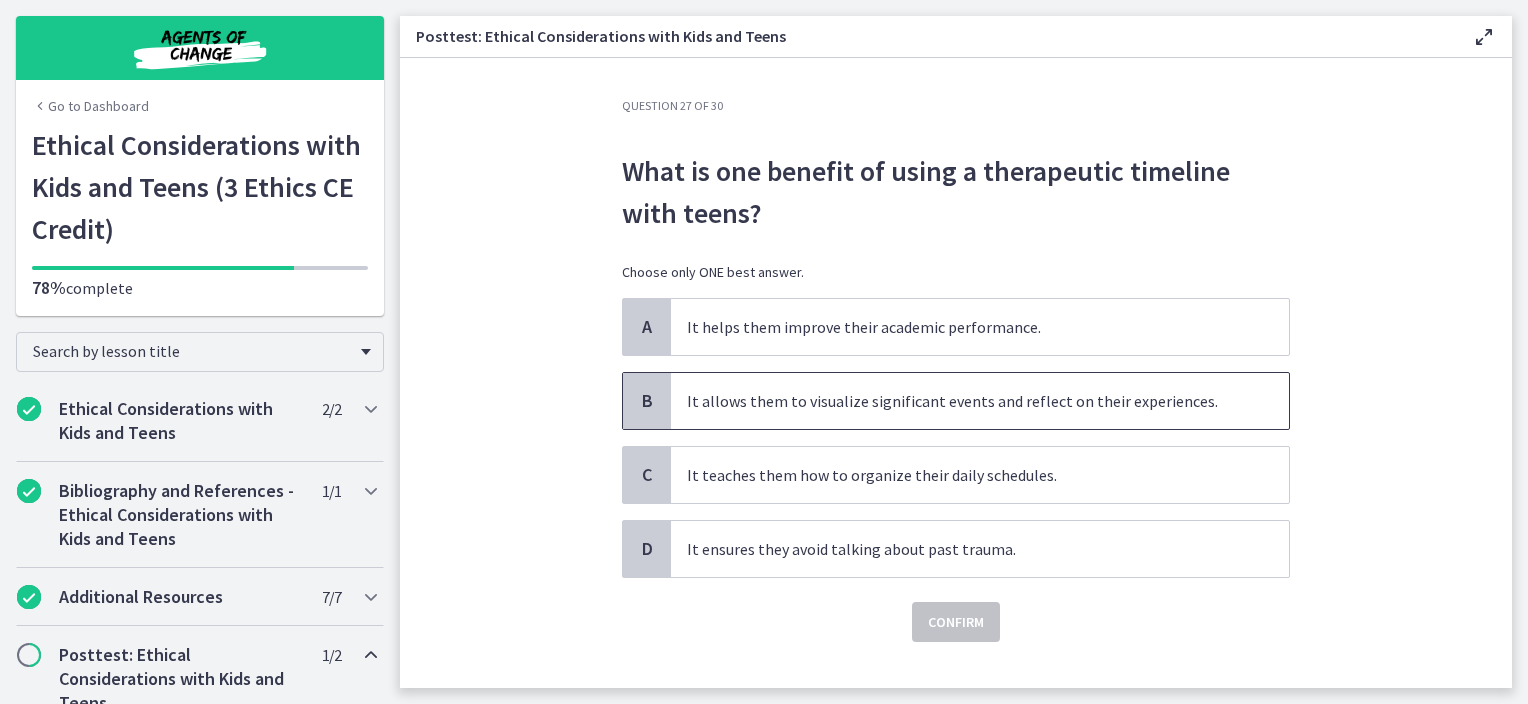 click on "It allows them to visualize significant events and reflect on their experiences." at bounding box center [960, 401] 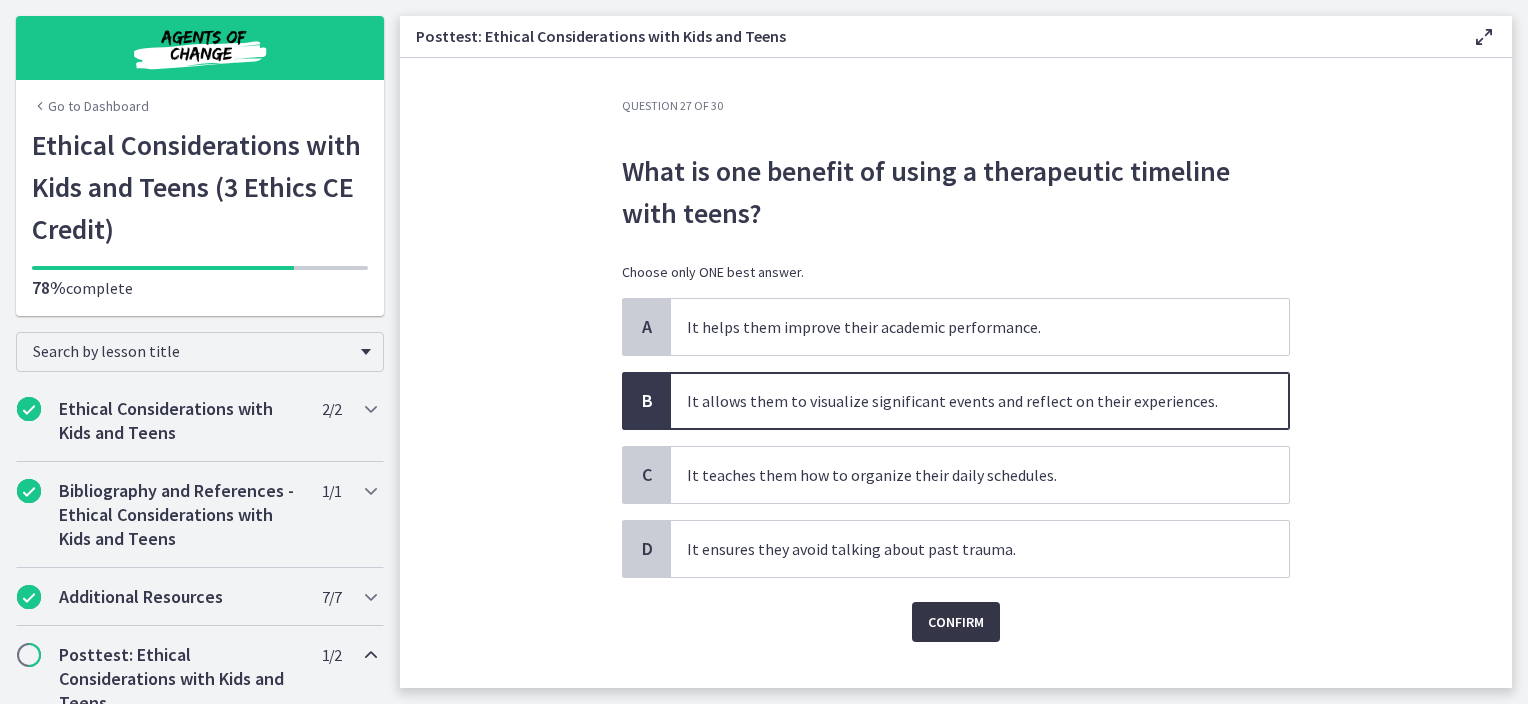 click on "Confirm" at bounding box center [956, 622] 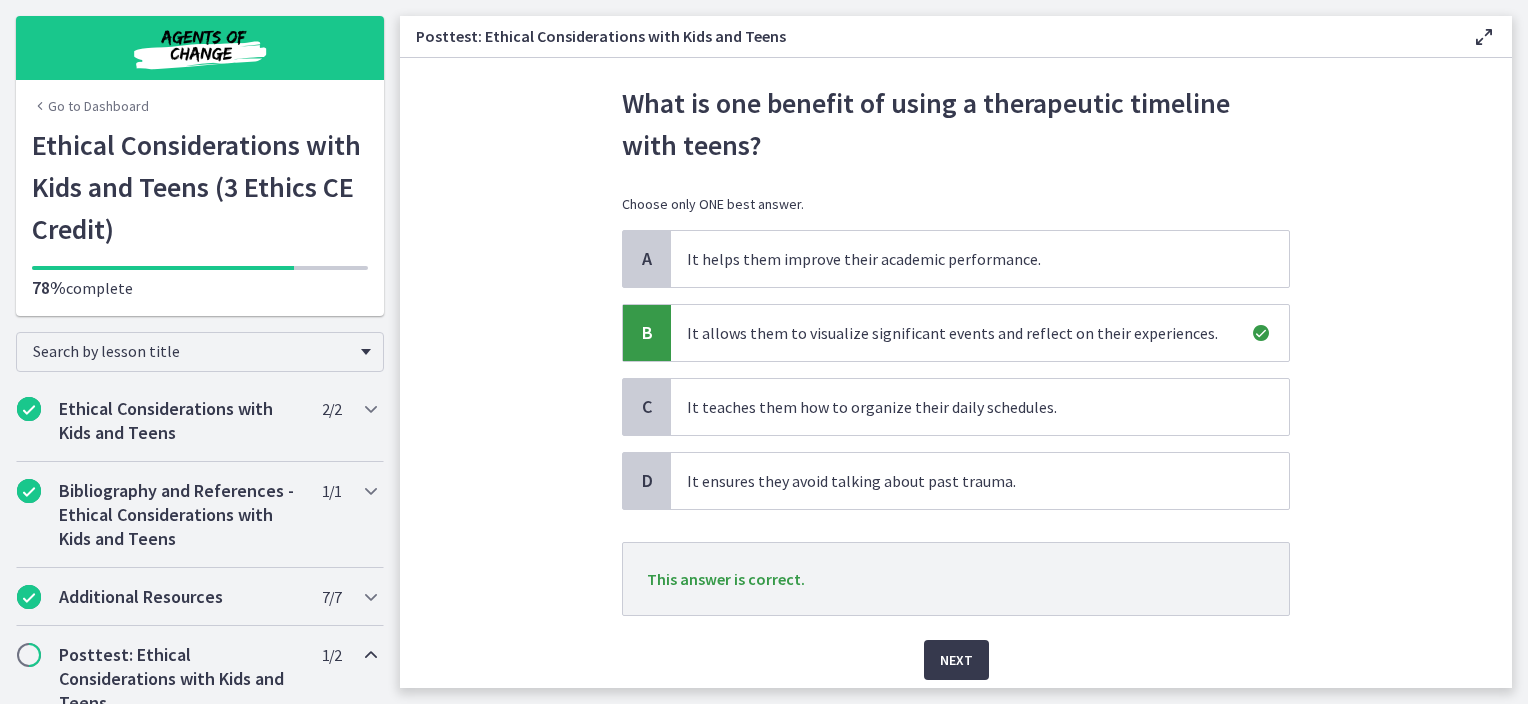 scroll, scrollTop: 137, scrollLeft: 0, axis: vertical 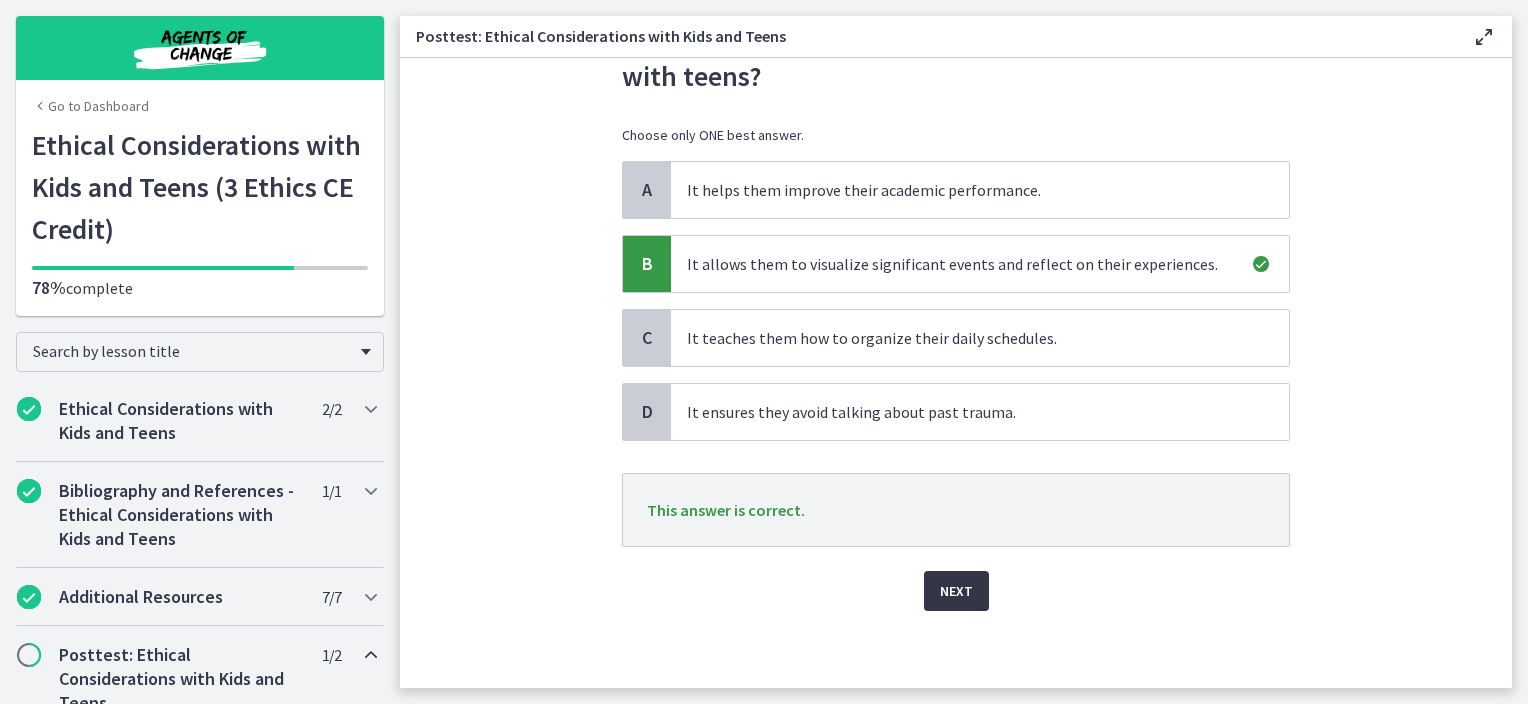 click on "Next" at bounding box center (956, 591) 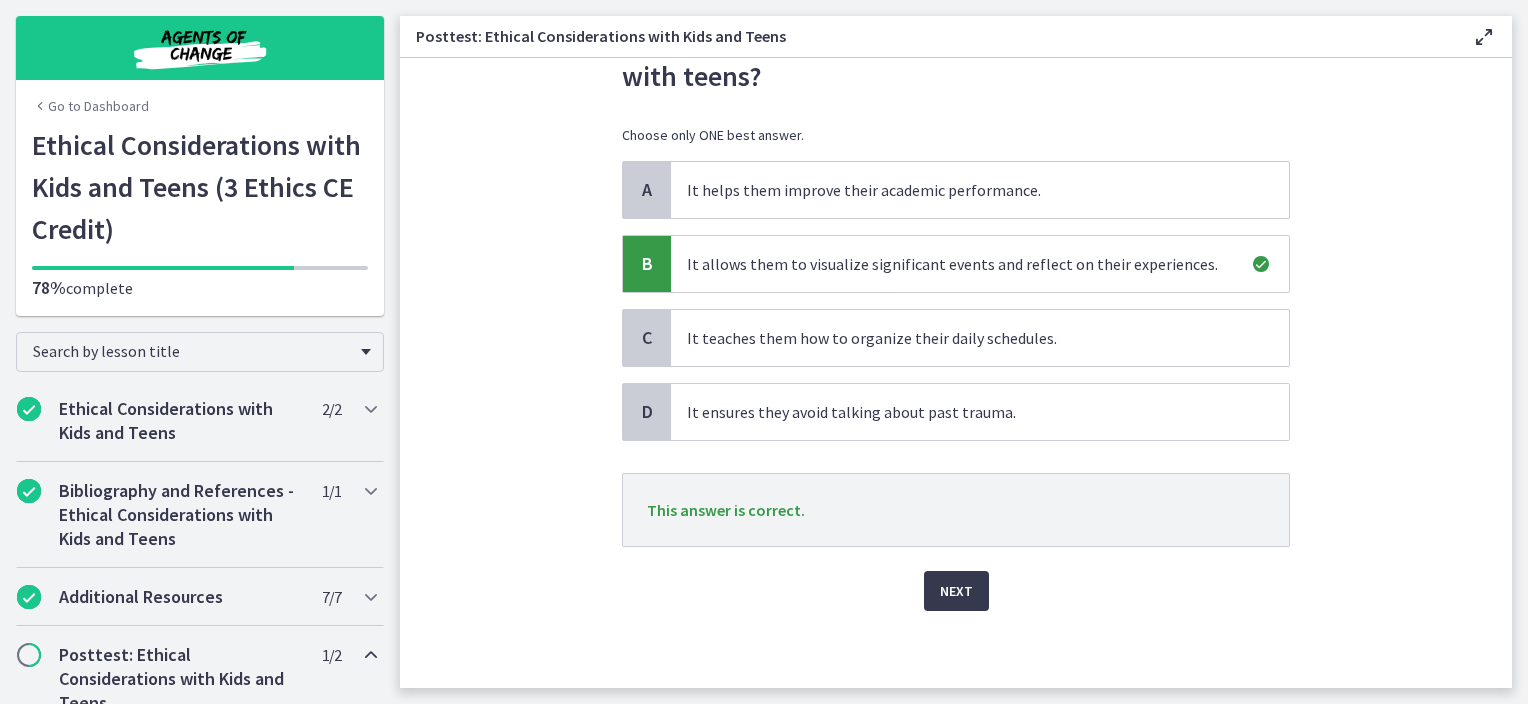 scroll, scrollTop: 0, scrollLeft: 0, axis: both 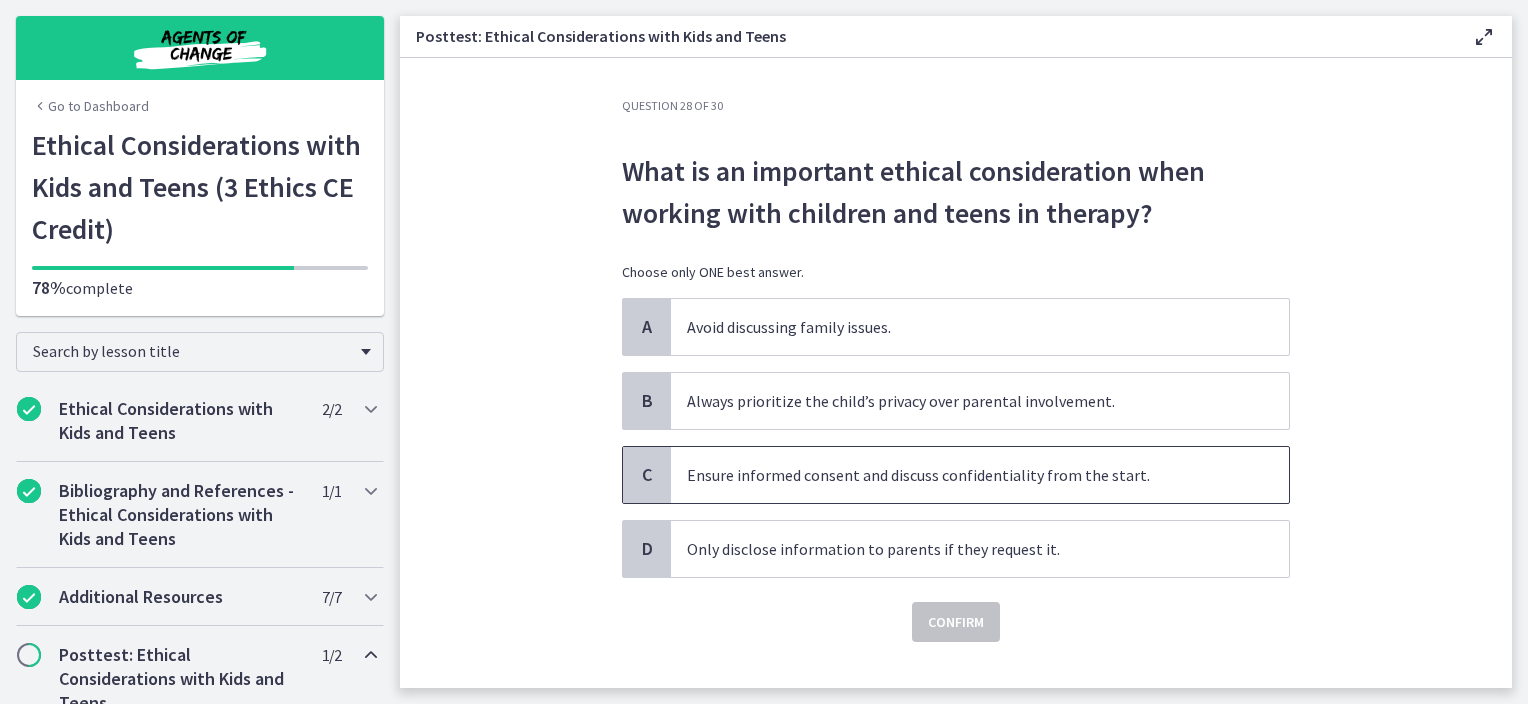 click on "Ensure informed consent and discuss confidentiality from the start." at bounding box center (960, 475) 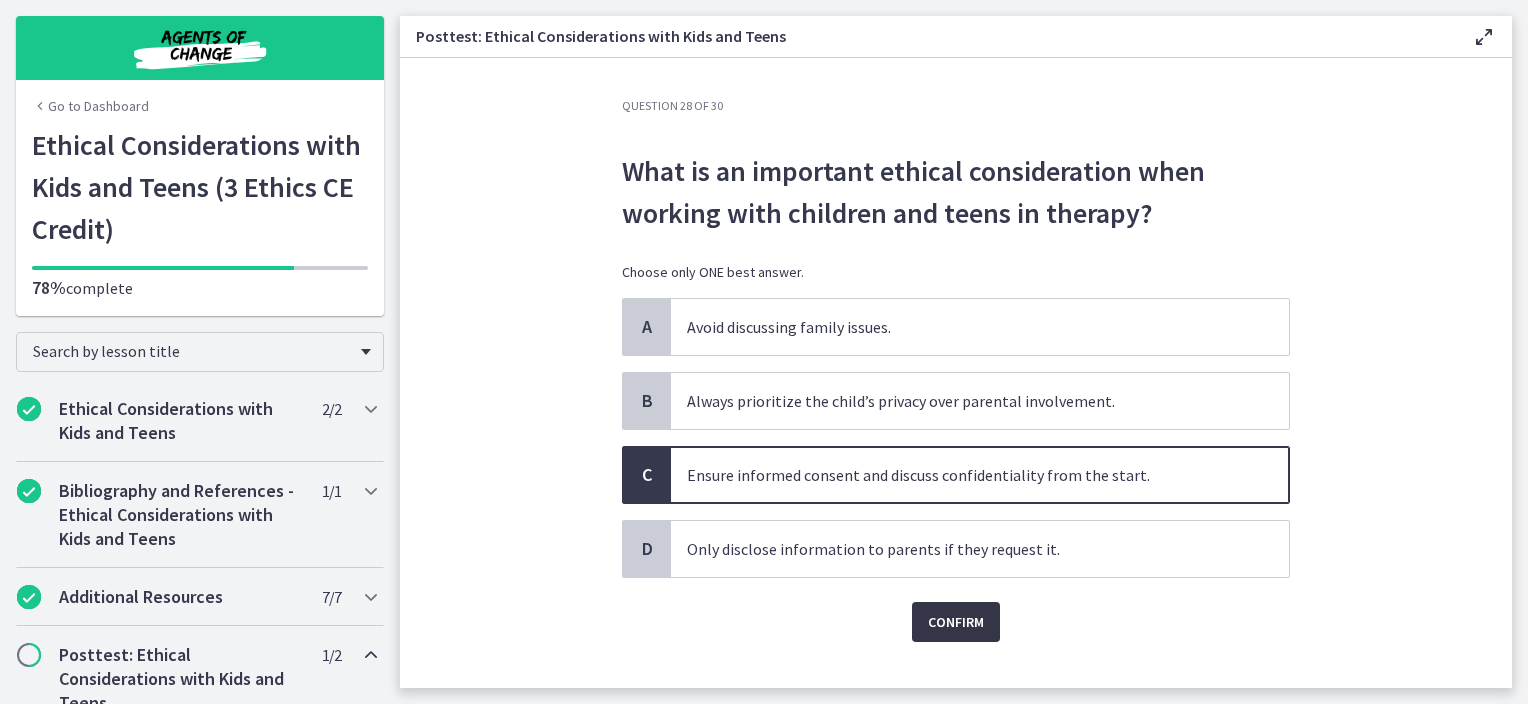 click on "Confirm" at bounding box center (956, 622) 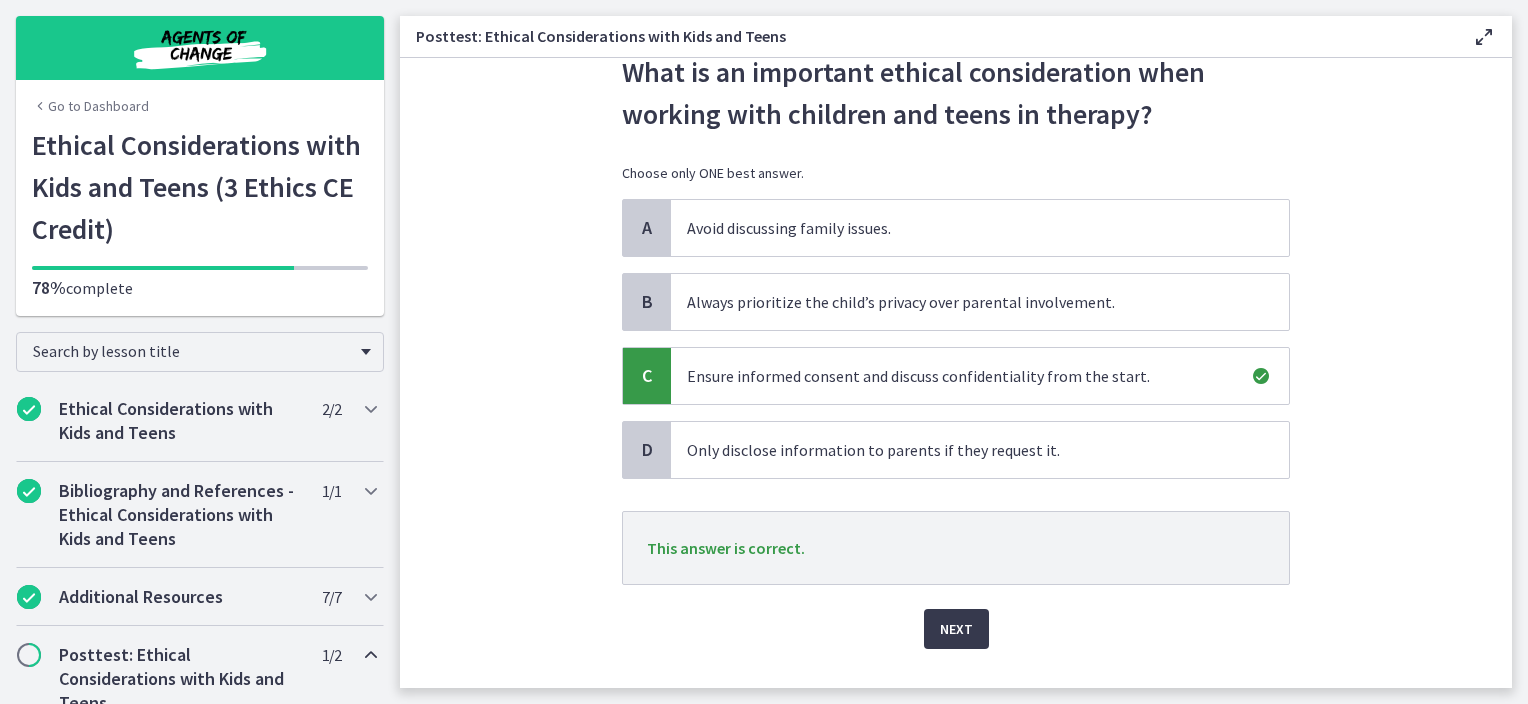 scroll, scrollTop: 100, scrollLeft: 0, axis: vertical 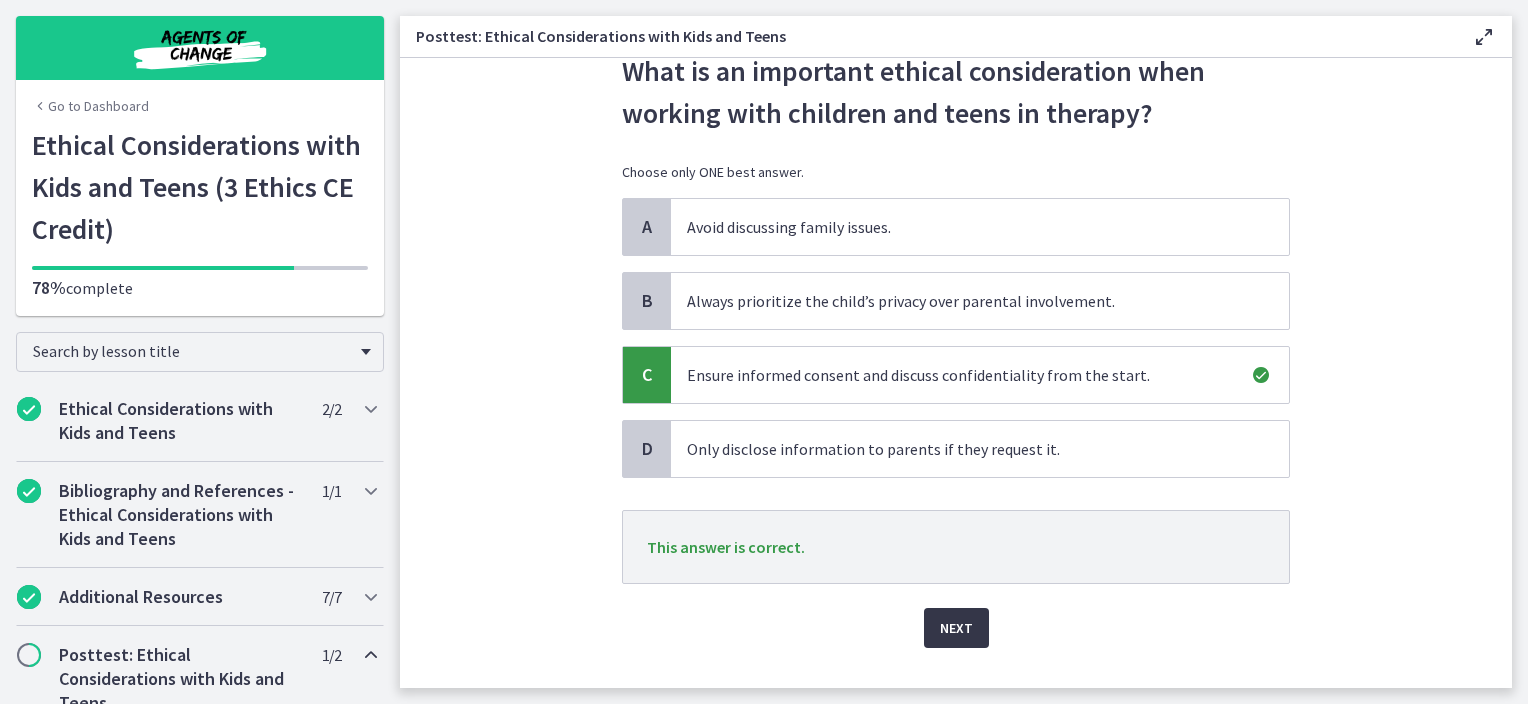 click on "Next" at bounding box center [956, 628] 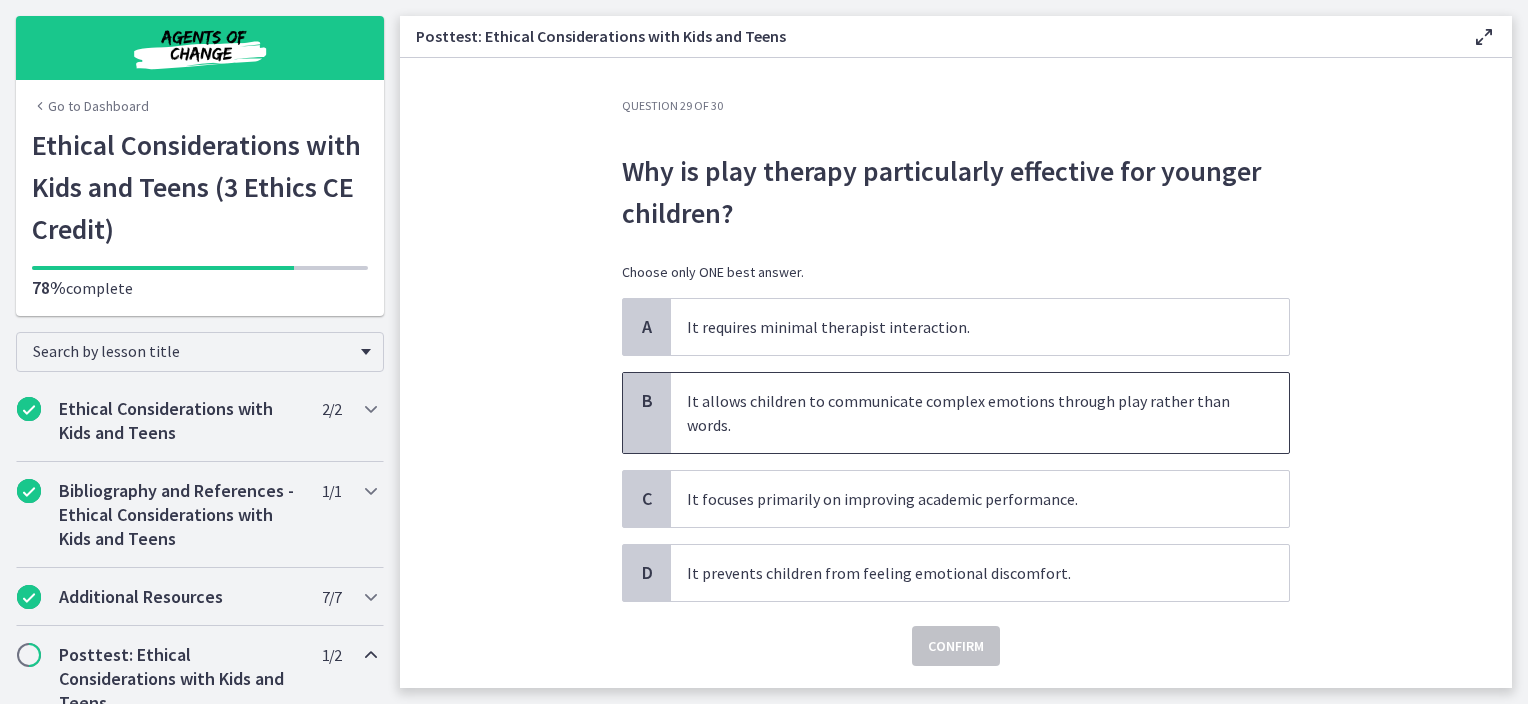 click on "It allows children to communicate complex emotions through play rather than words." at bounding box center (960, 413) 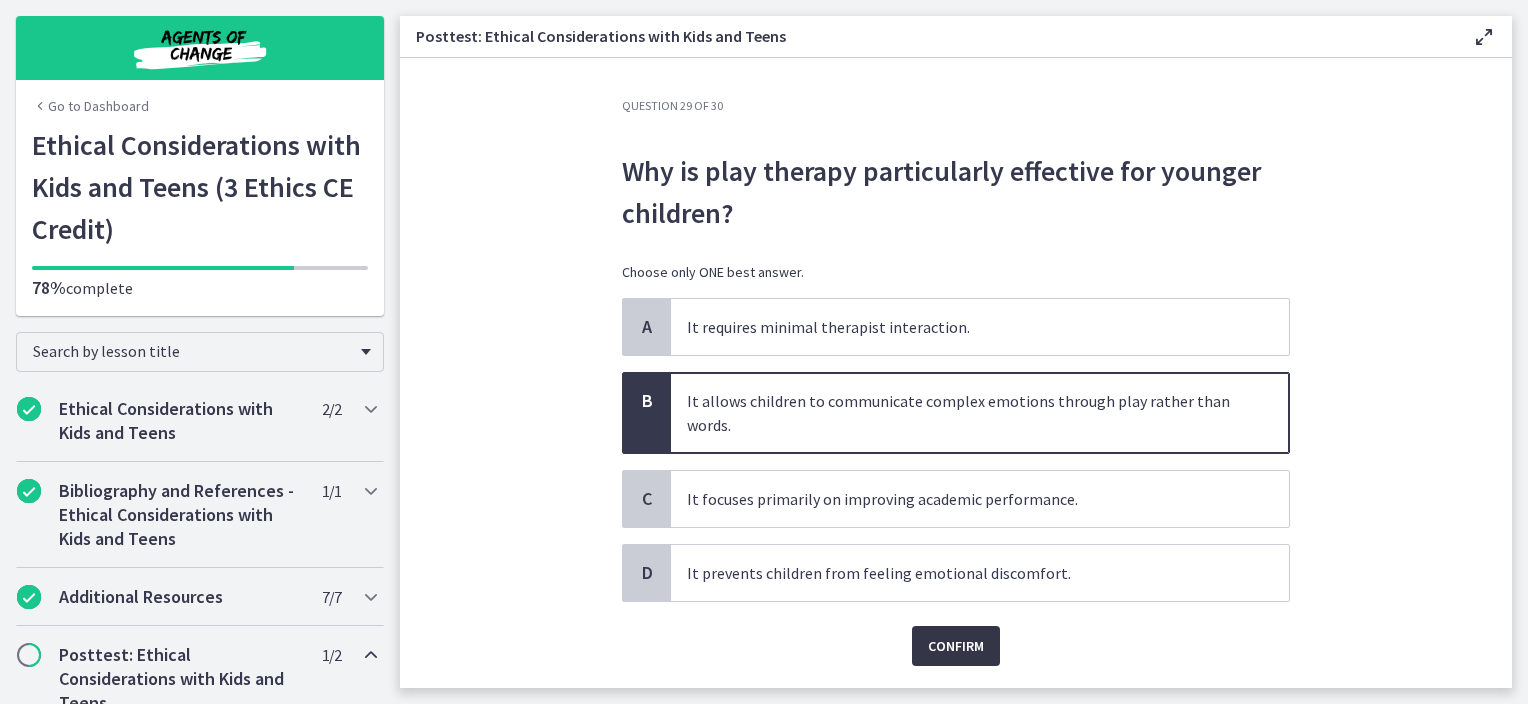 click on "Confirm" at bounding box center (956, 646) 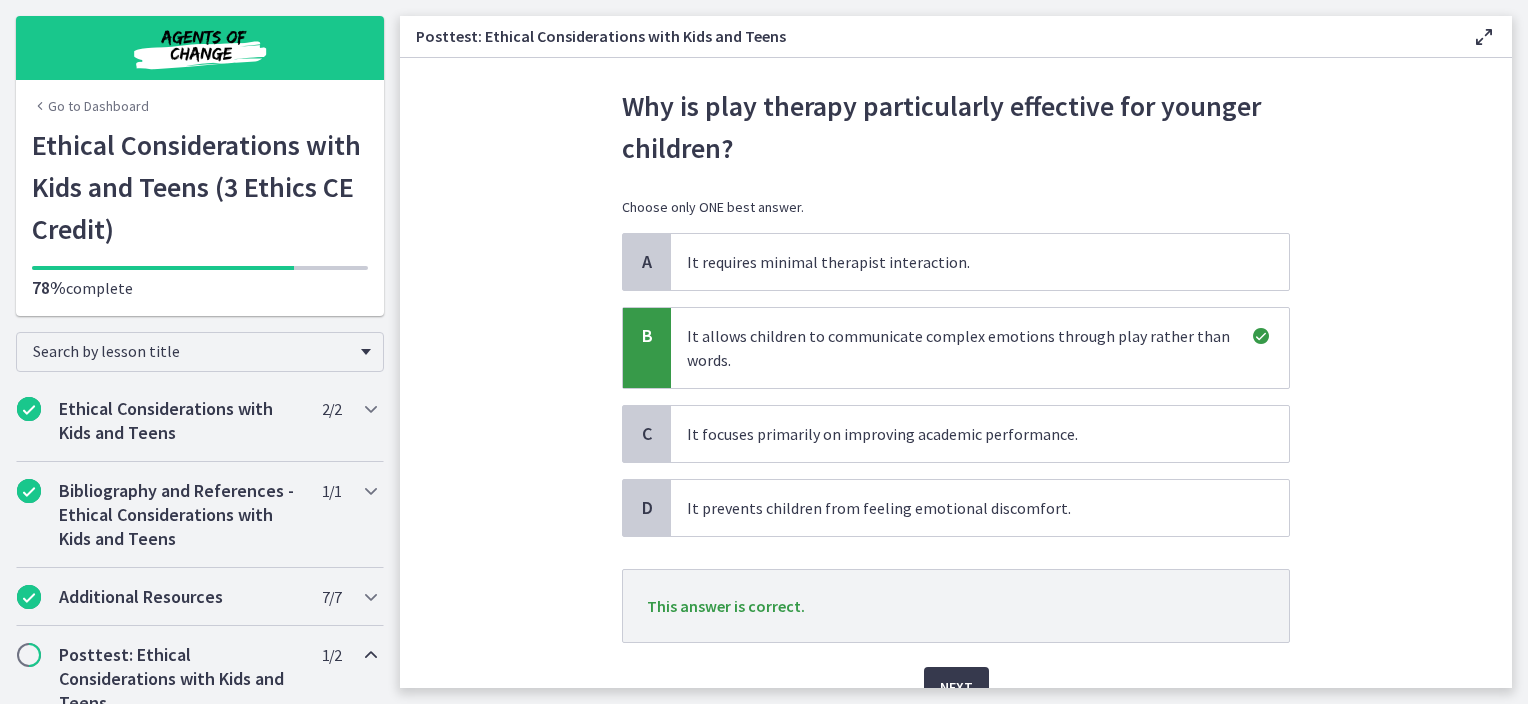 scroll, scrollTop: 100, scrollLeft: 0, axis: vertical 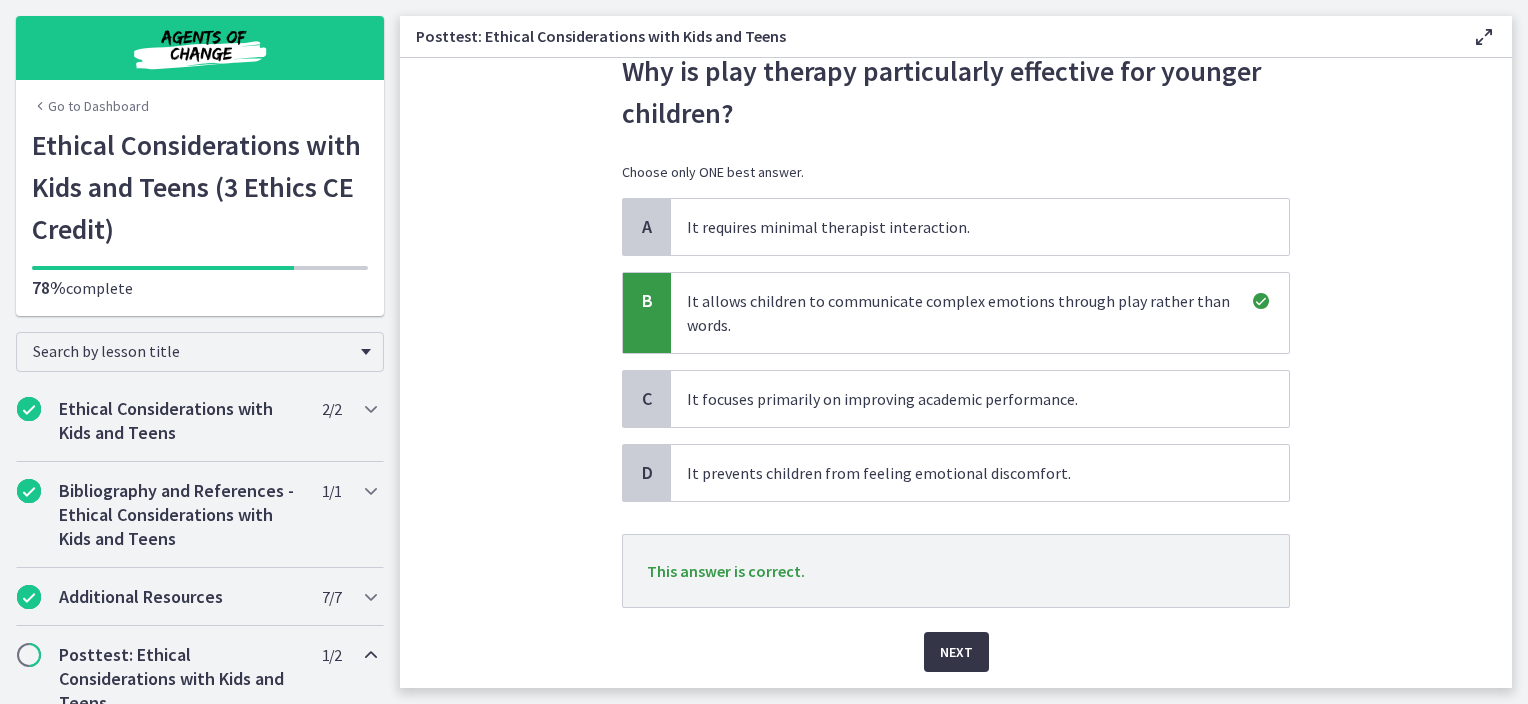 click on "Next" at bounding box center [956, 652] 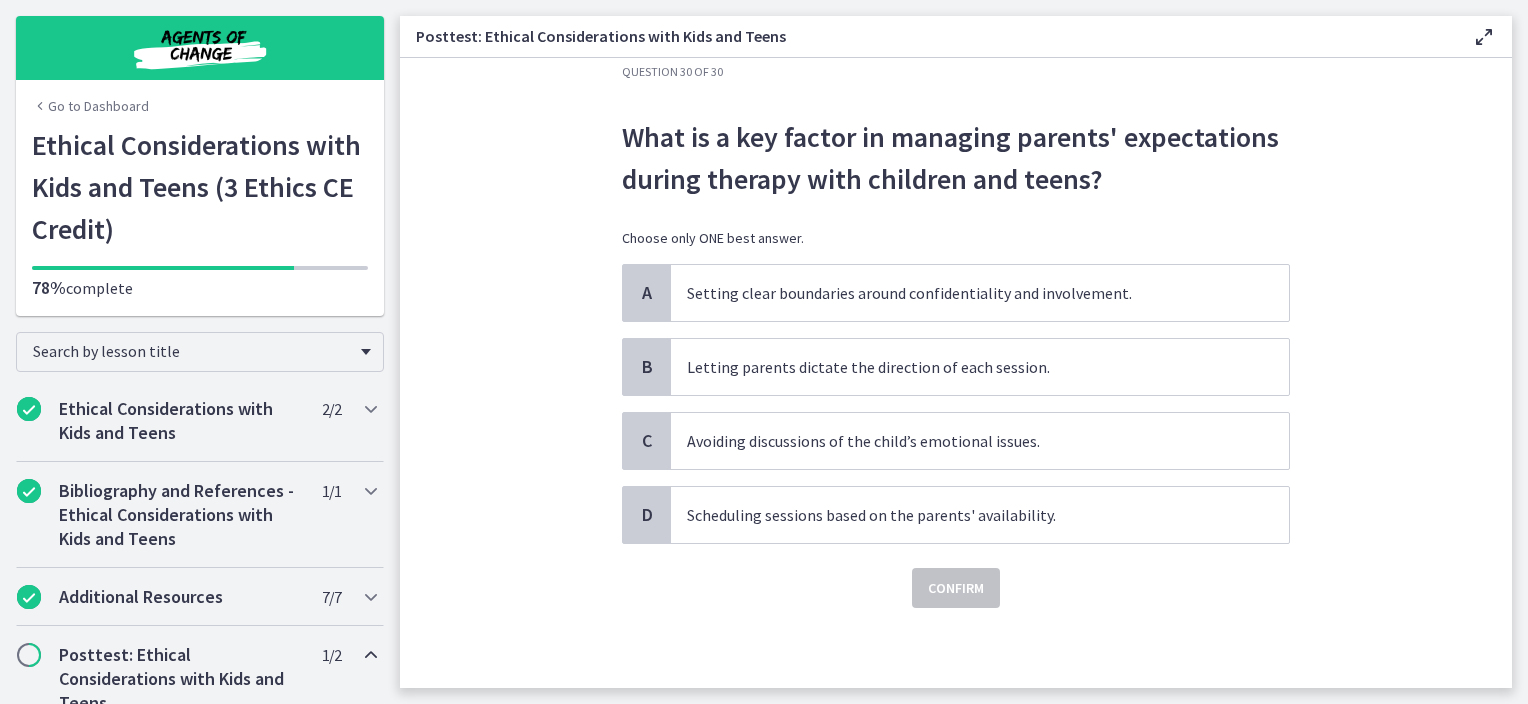 scroll, scrollTop: 0, scrollLeft: 0, axis: both 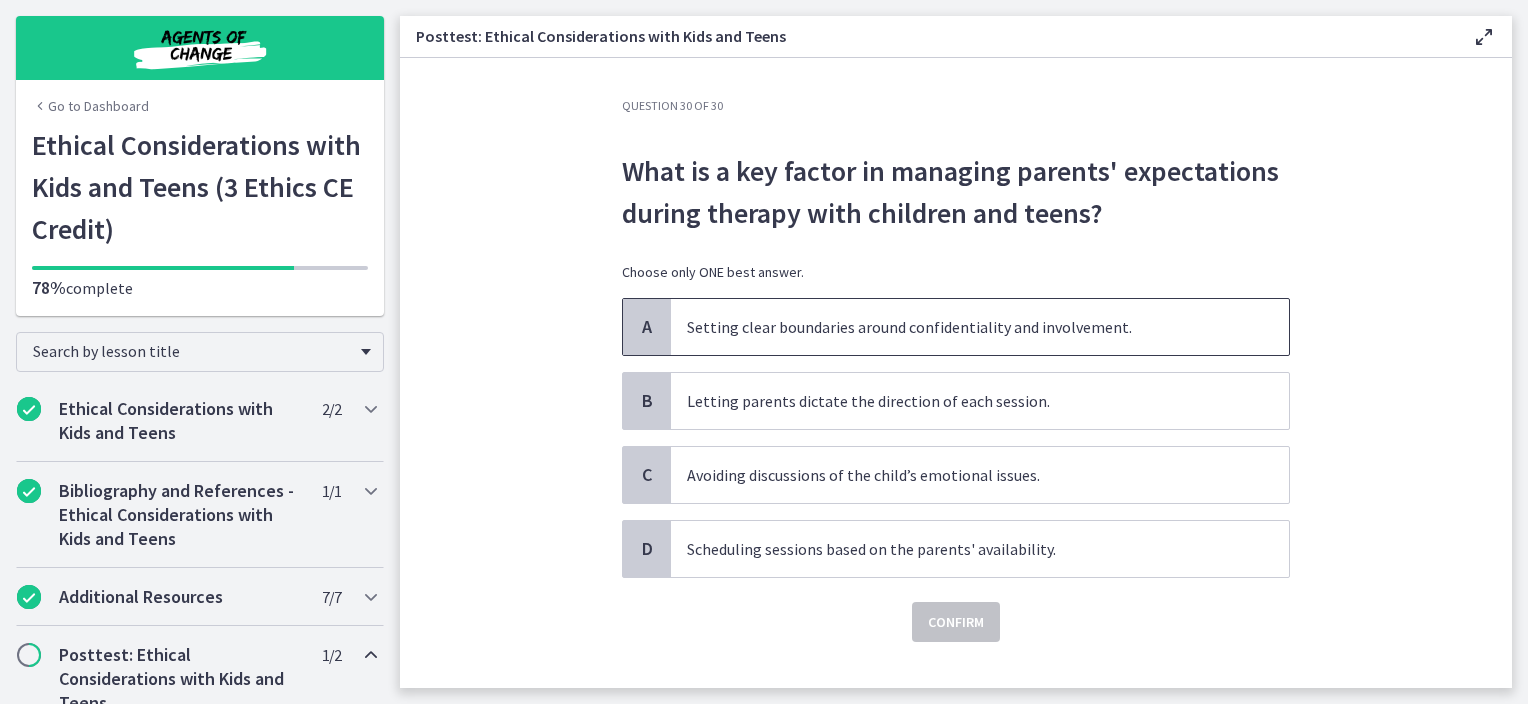click on "Setting clear boundaries around confidentiality and involvement." at bounding box center (980, 327) 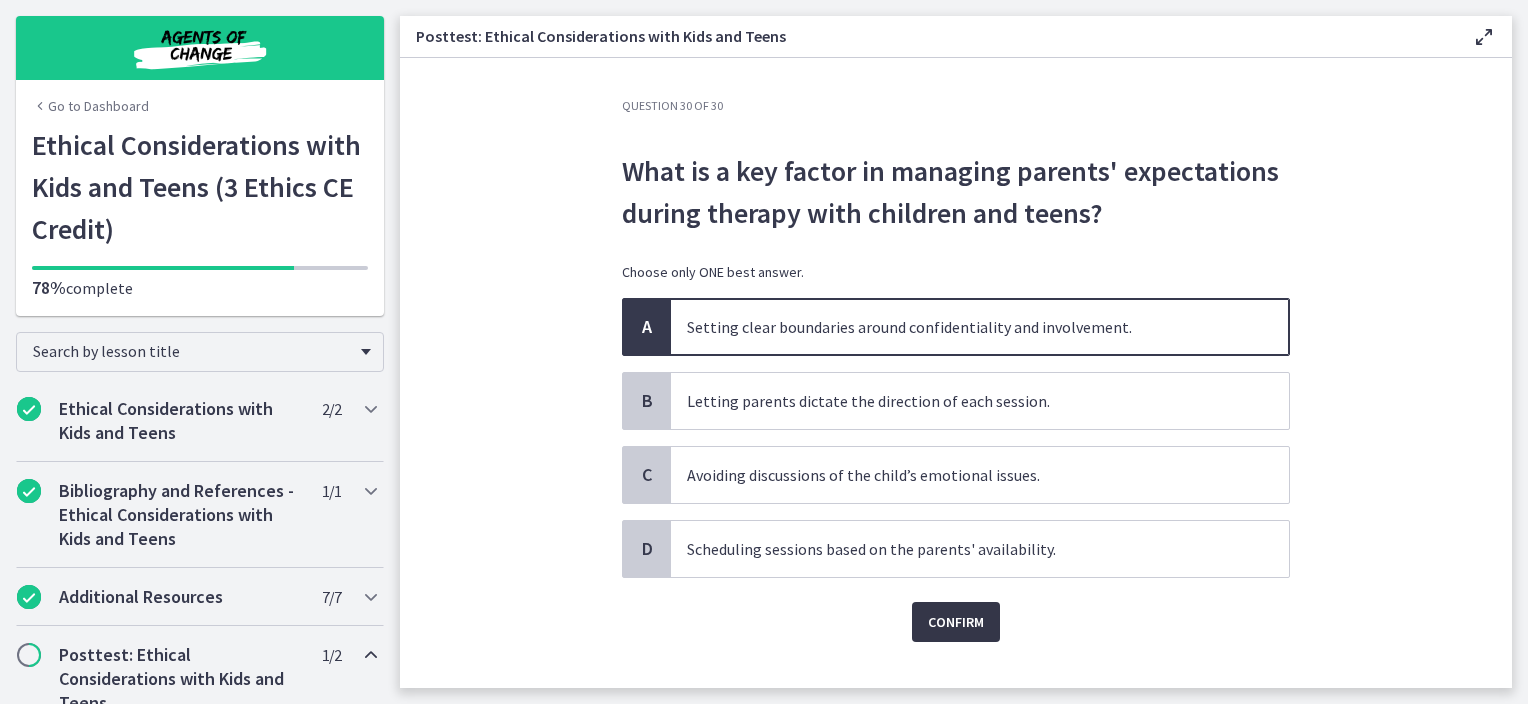 click on "Confirm" at bounding box center (956, 622) 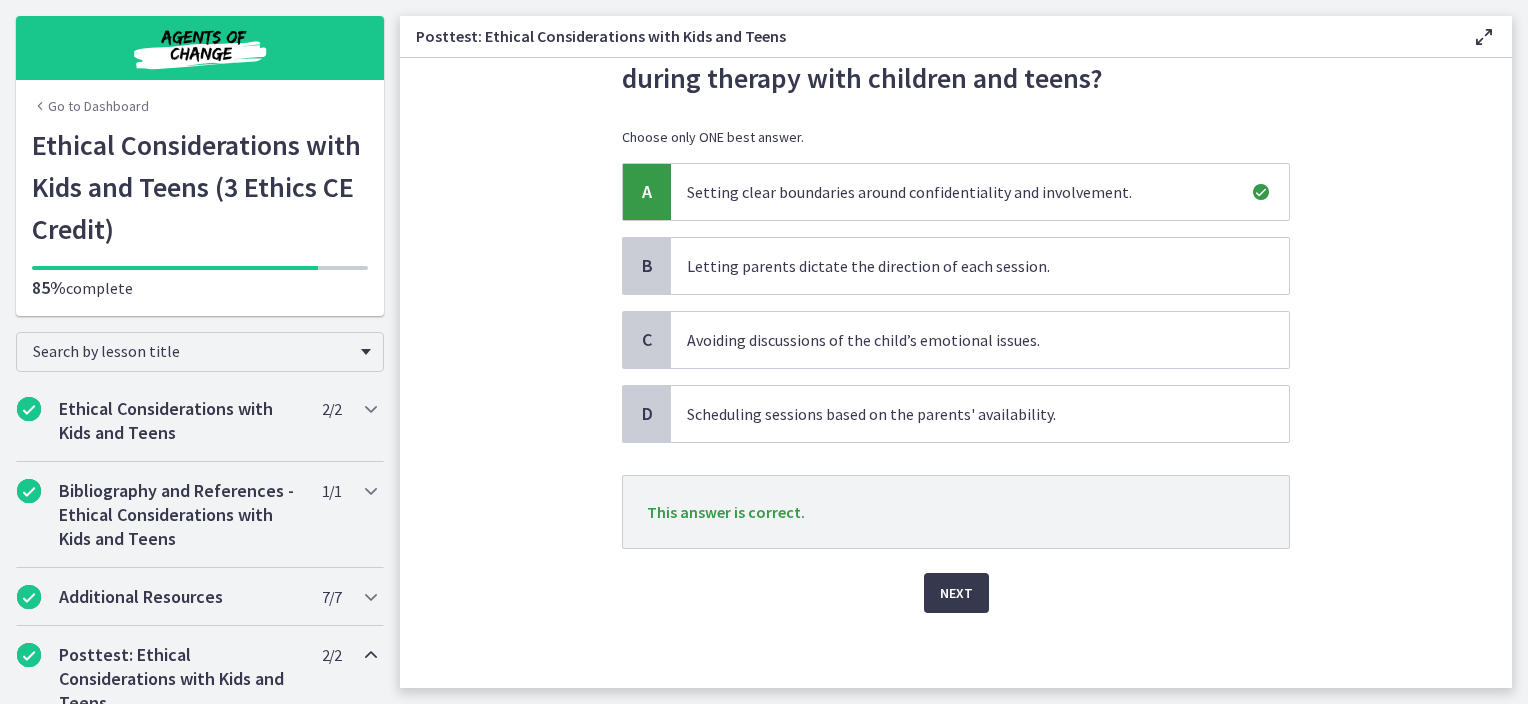 scroll, scrollTop: 137, scrollLeft: 0, axis: vertical 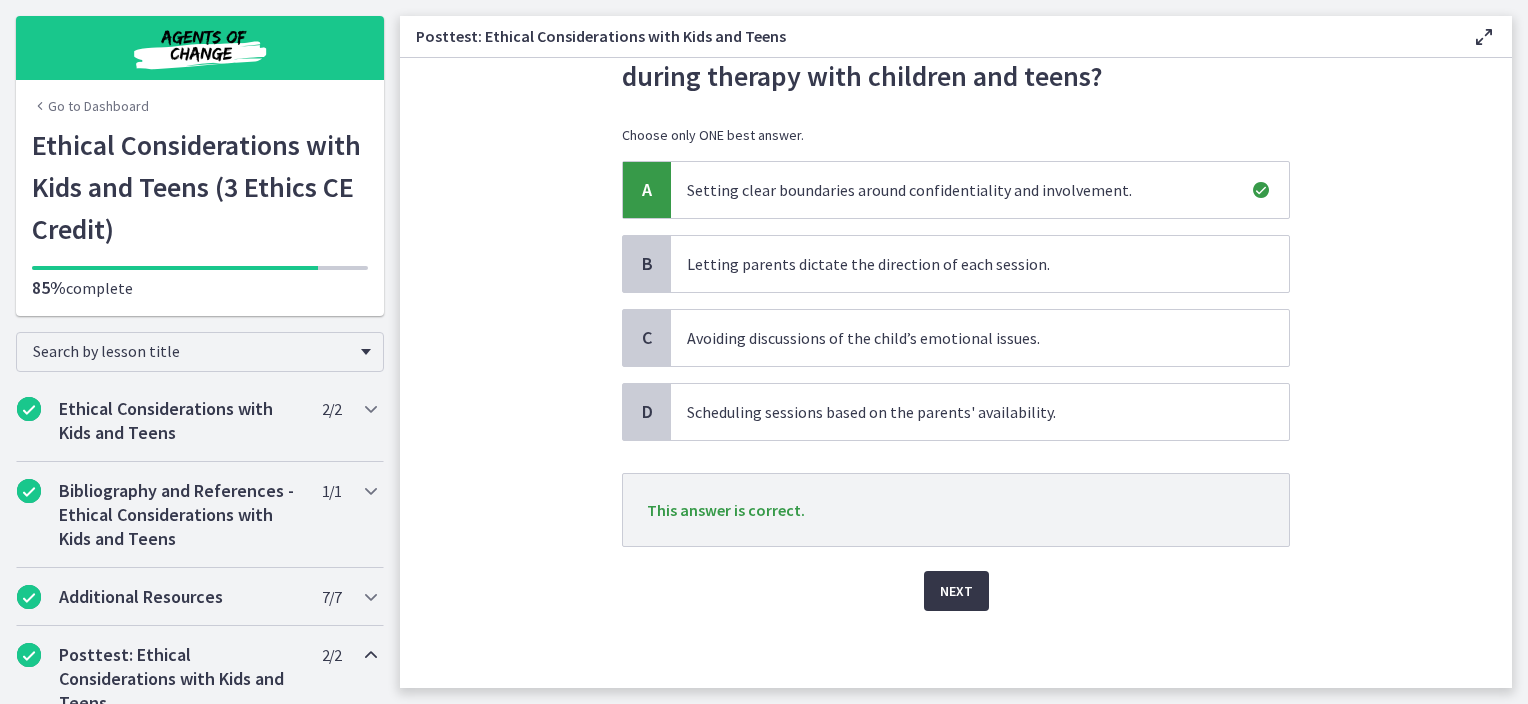 click on "Next" at bounding box center (956, 591) 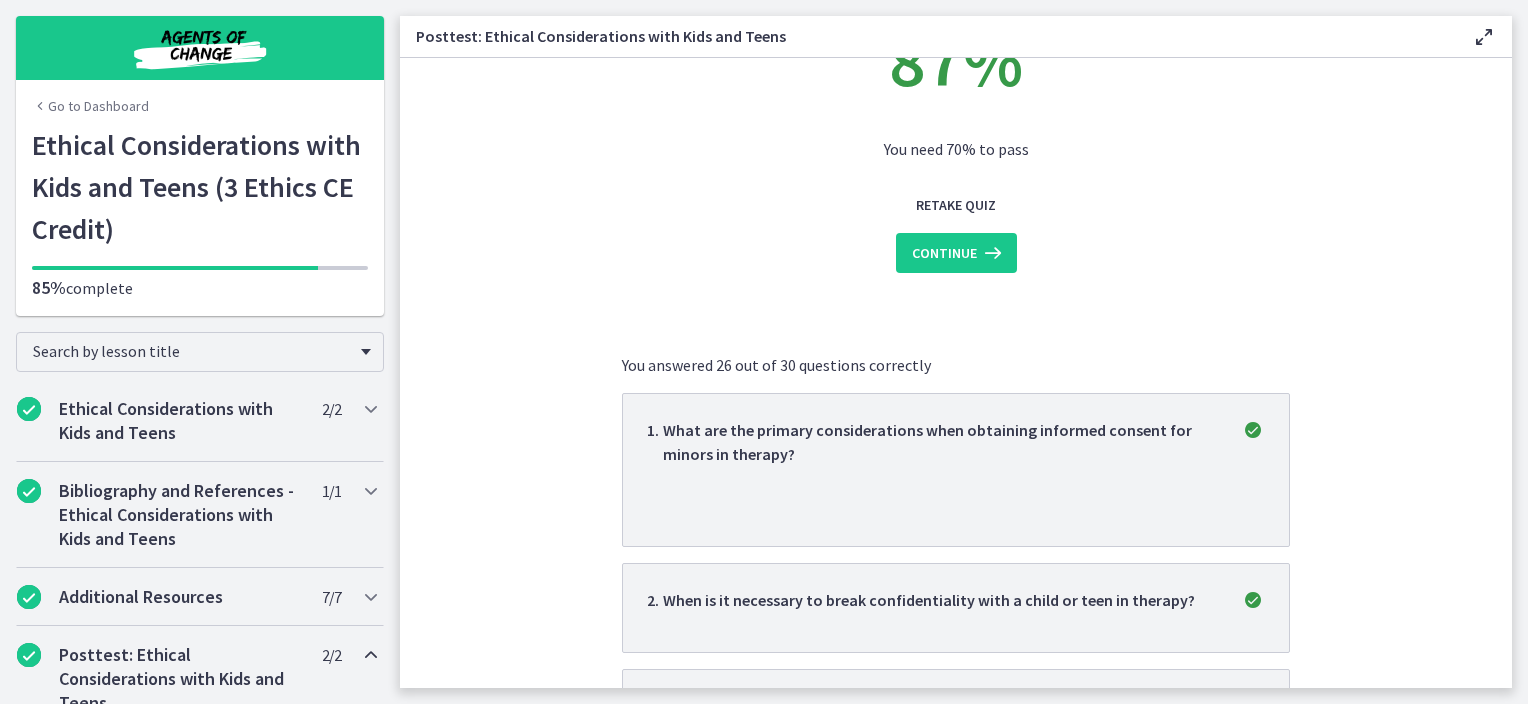 scroll, scrollTop: 0, scrollLeft: 0, axis: both 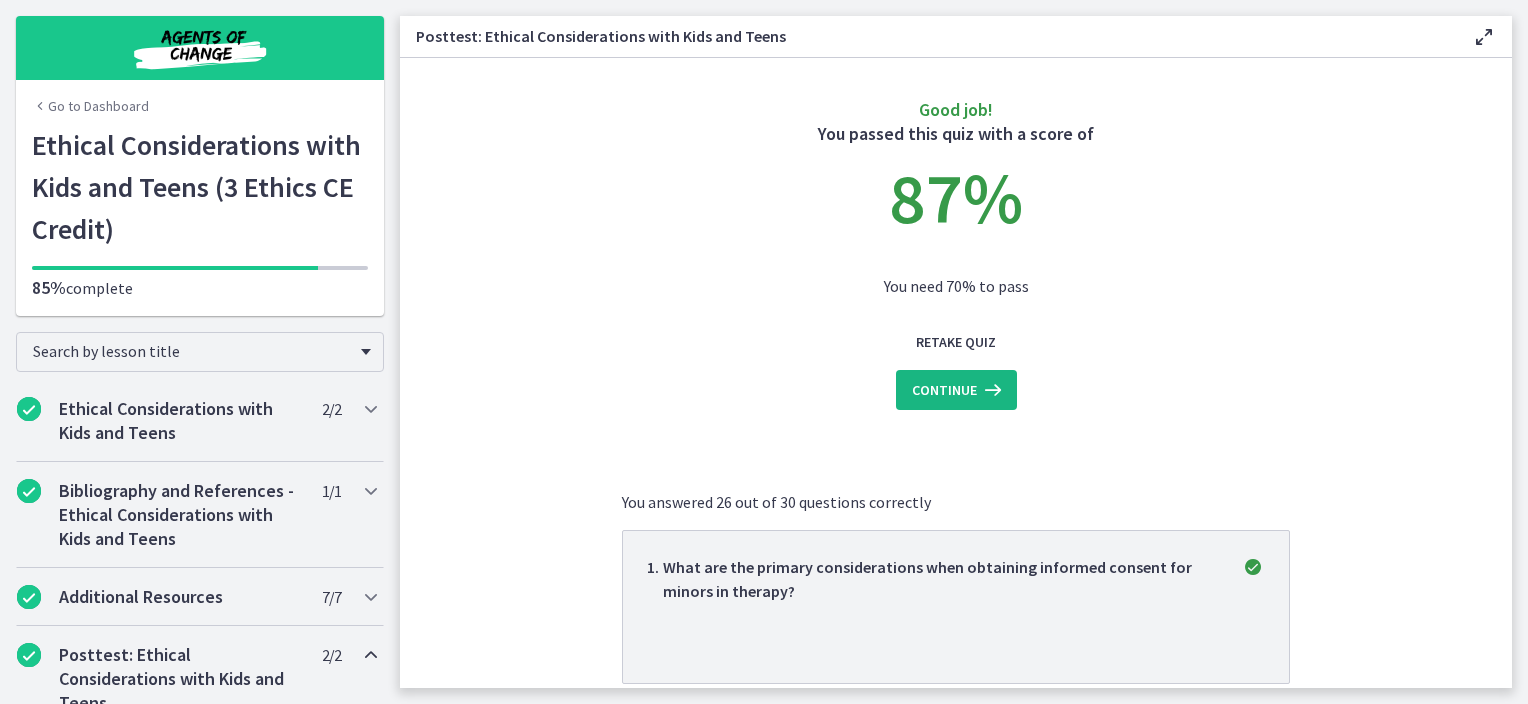 click on "Continue" at bounding box center [944, 390] 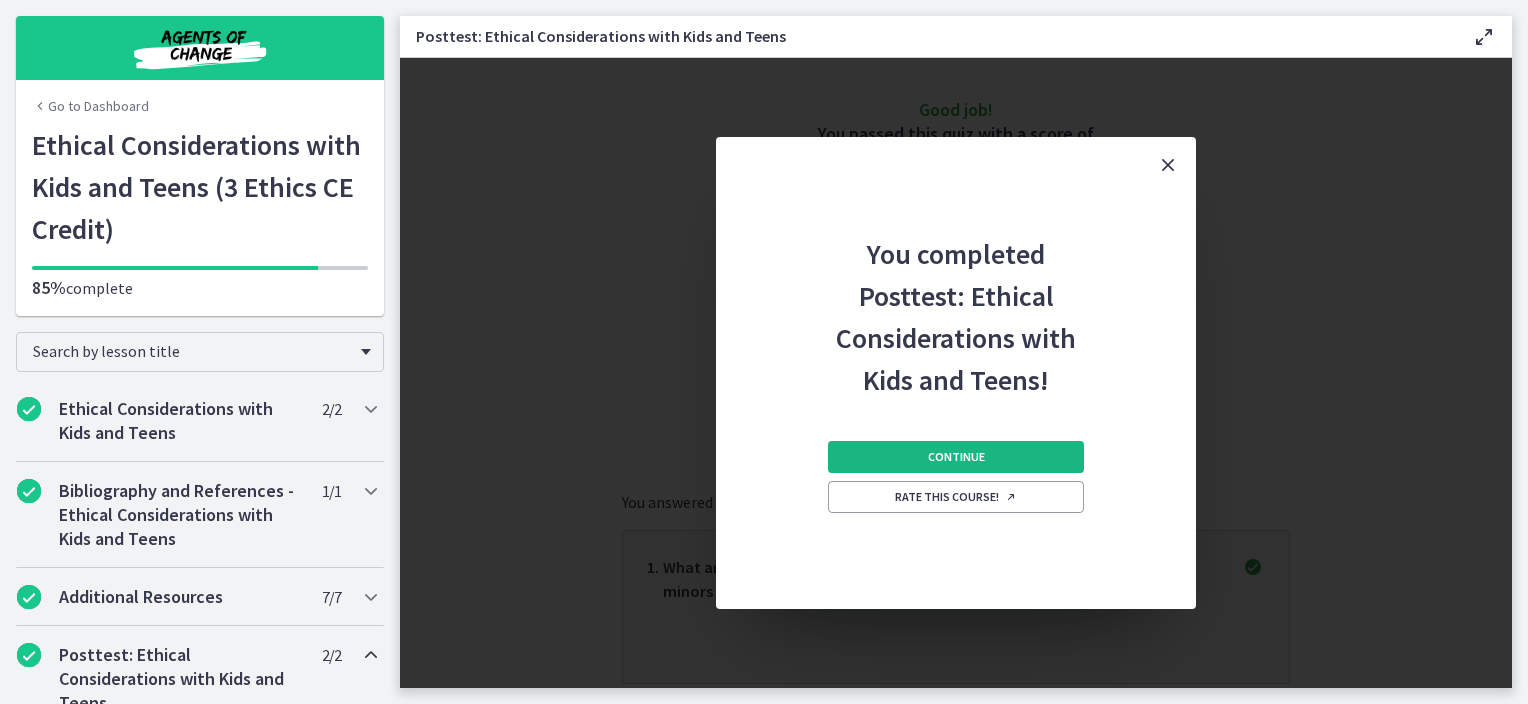click on "Continue" at bounding box center [956, 457] 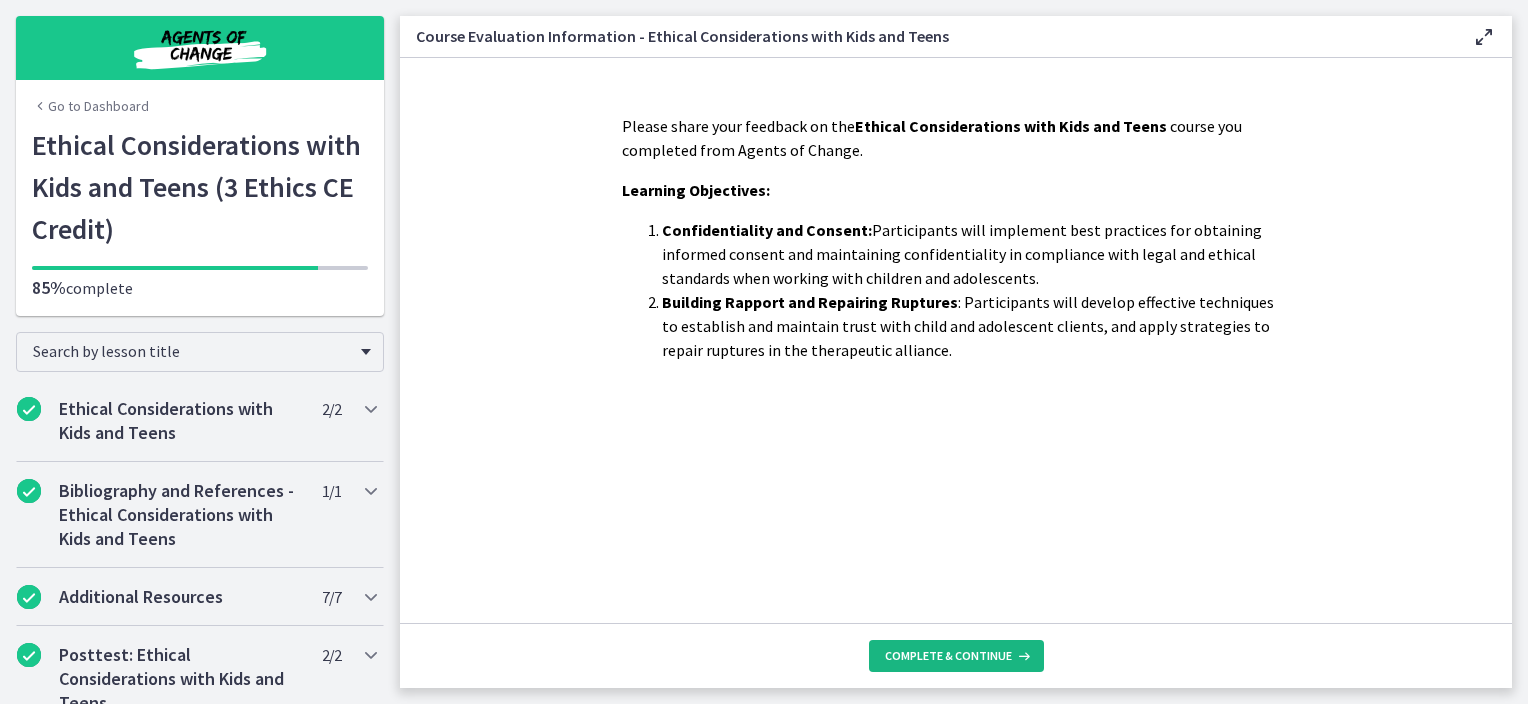 click on "Complete & continue" at bounding box center (948, 656) 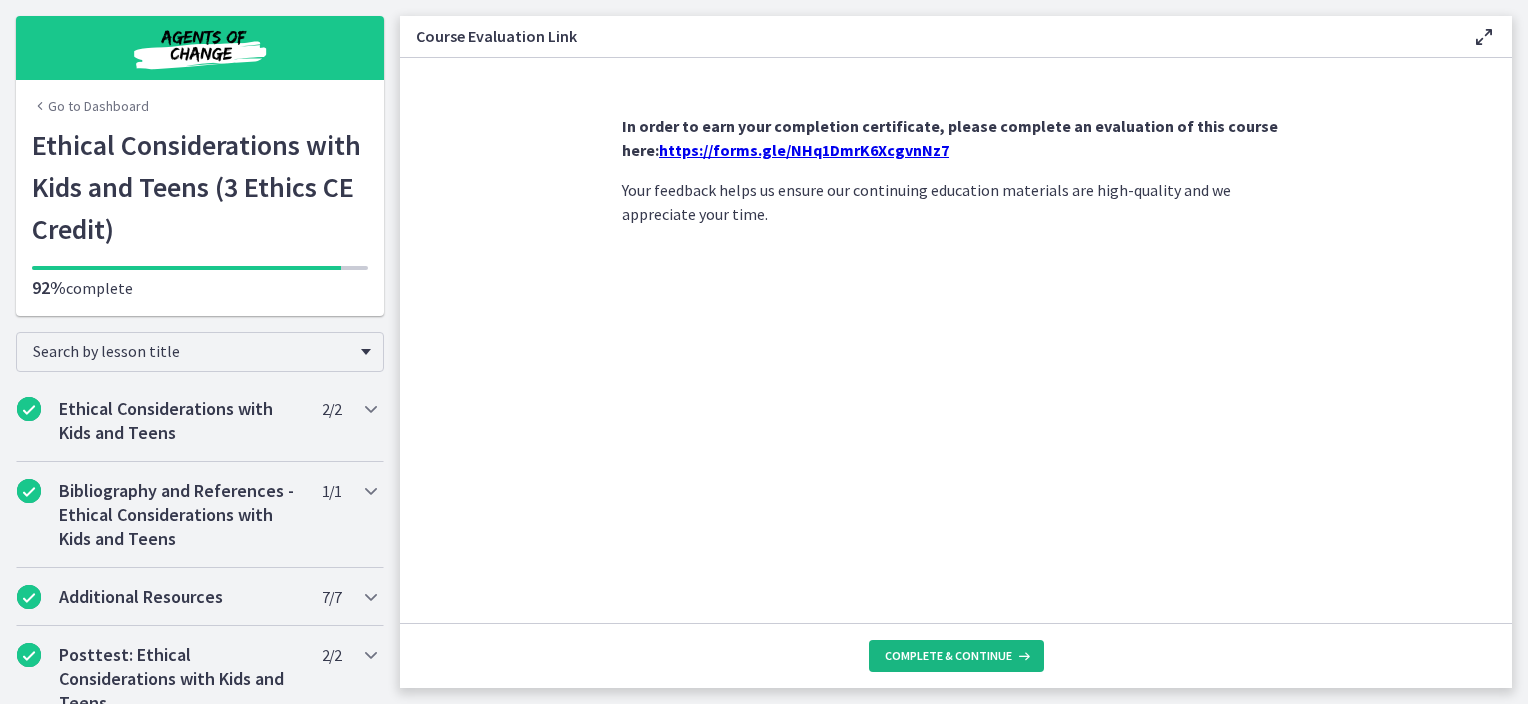 click on "Complete & continue" at bounding box center [956, 656] 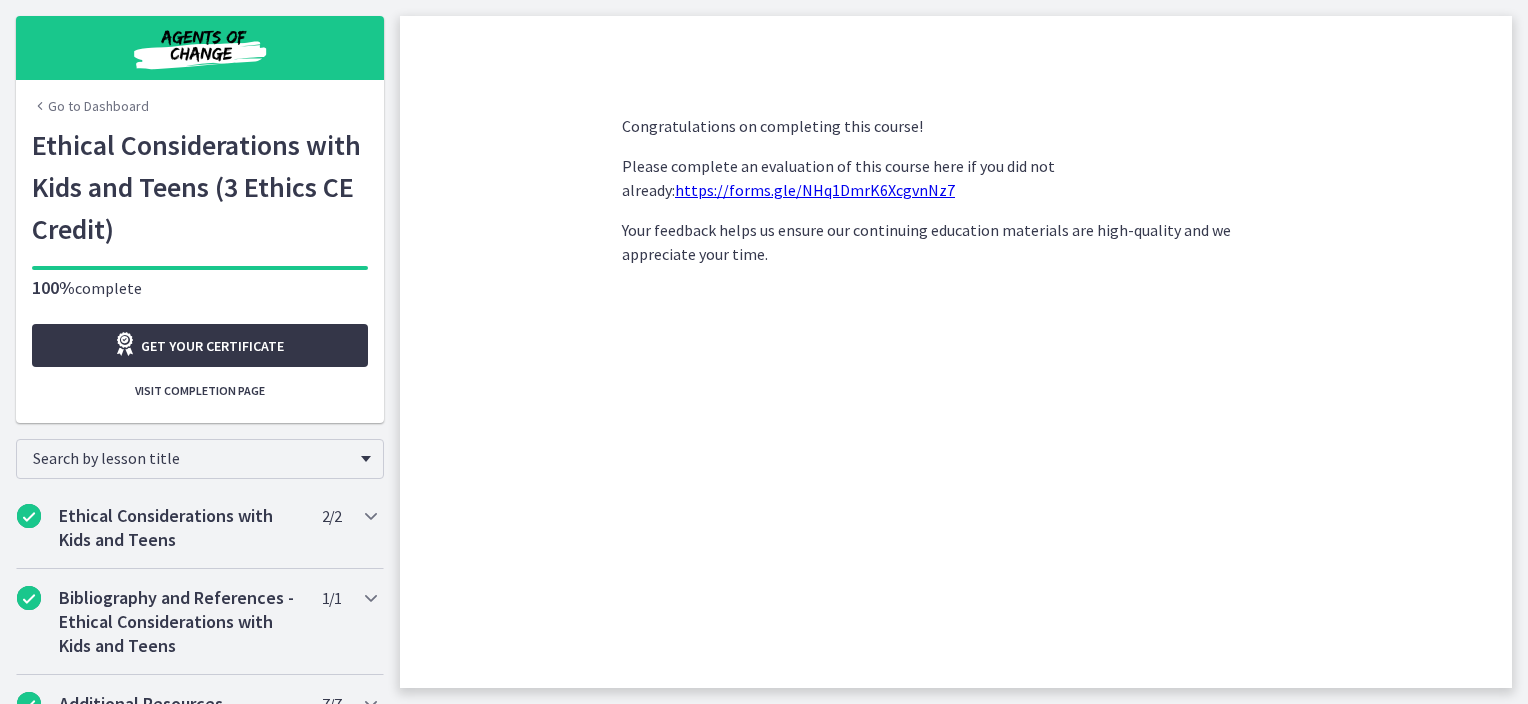 click on "Get your certificate" at bounding box center [212, 346] 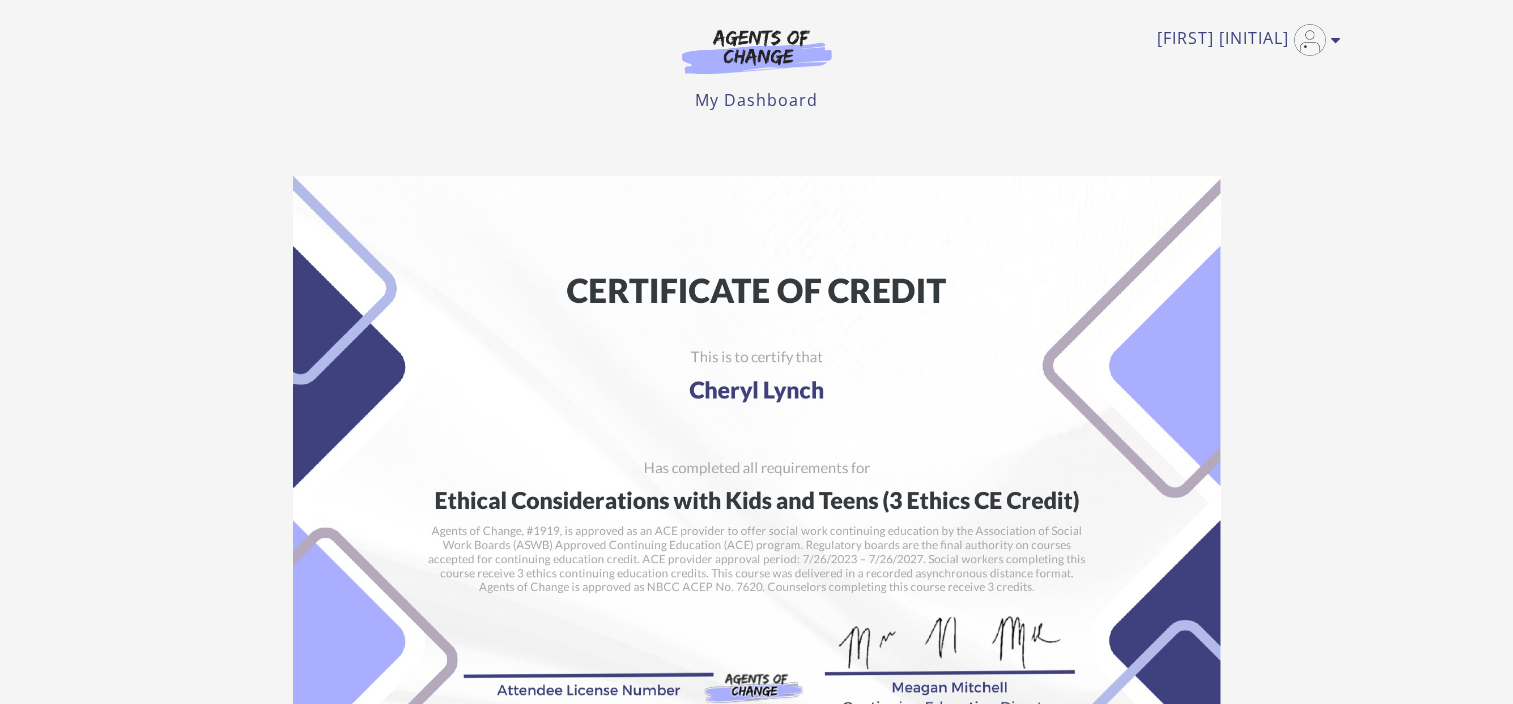 scroll, scrollTop: 0, scrollLeft: 0, axis: both 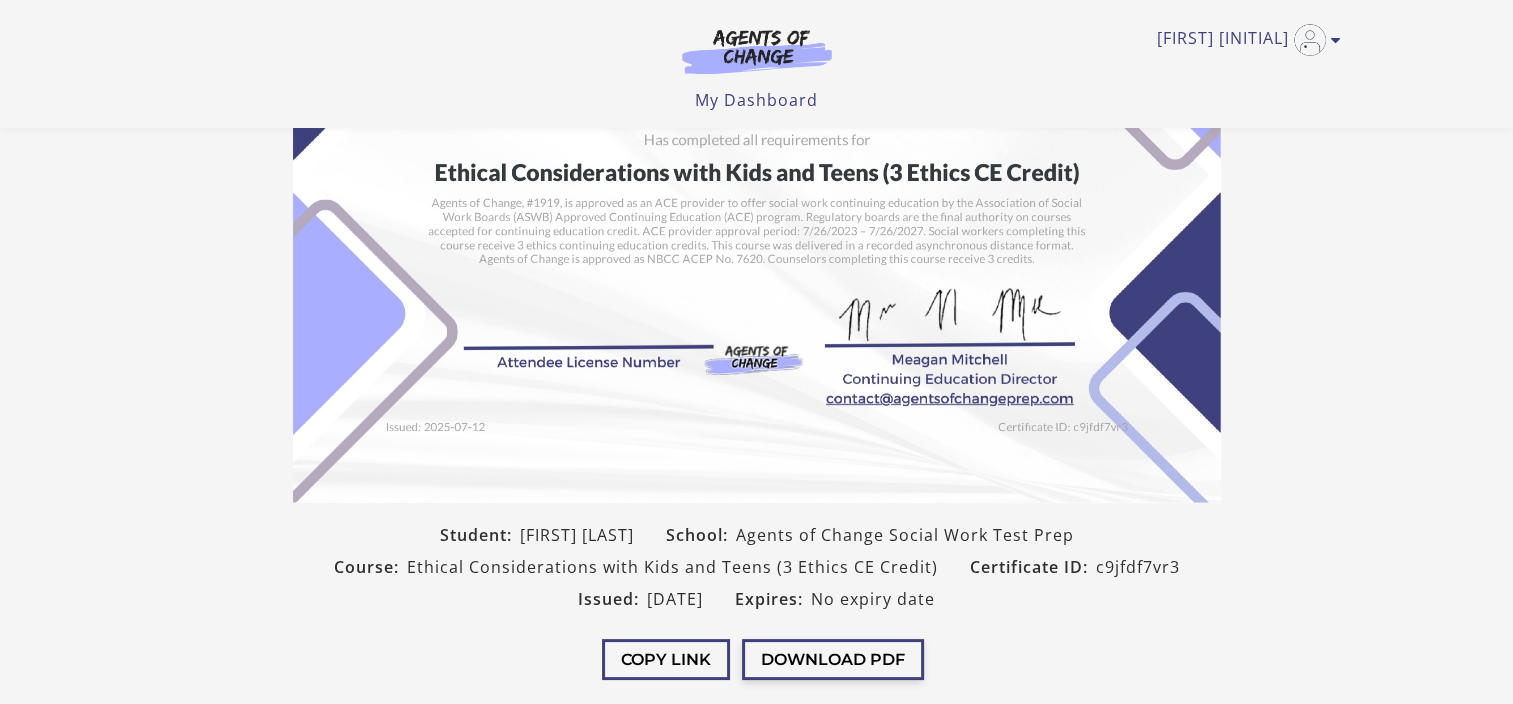 click on "Download PDF" at bounding box center (833, 659) 